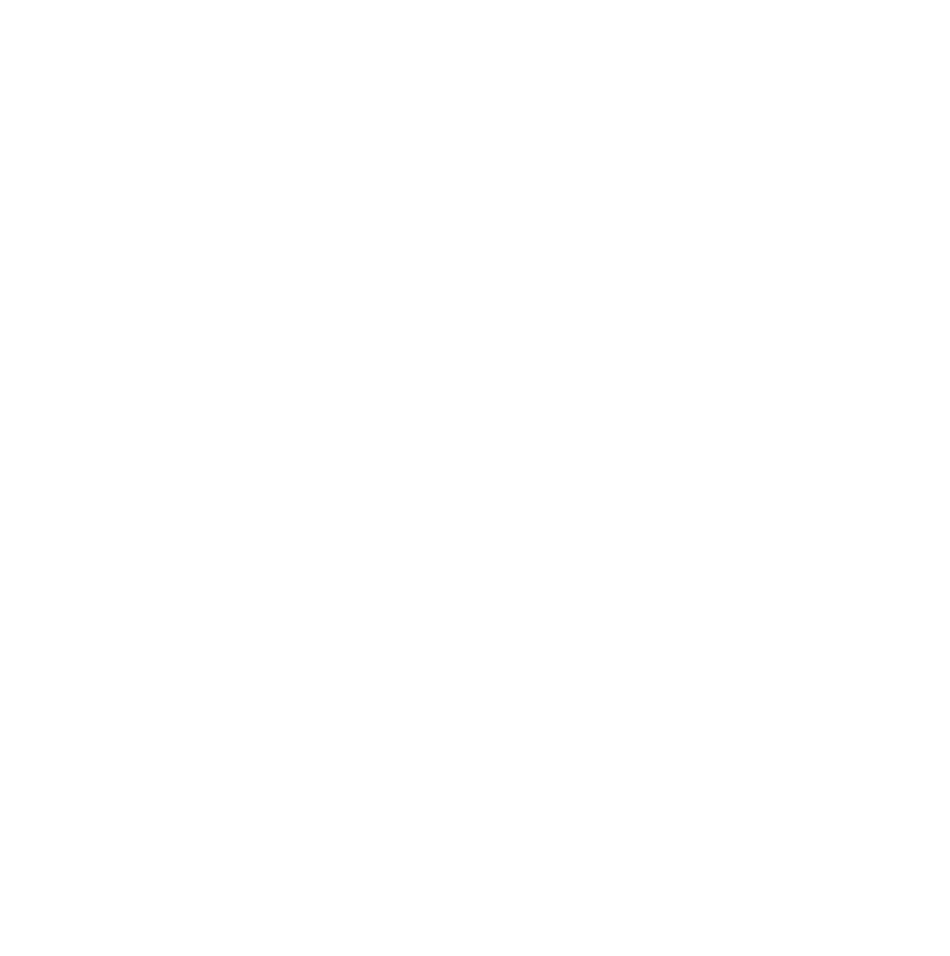scroll, scrollTop: 0, scrollLeft: 0, axis: both 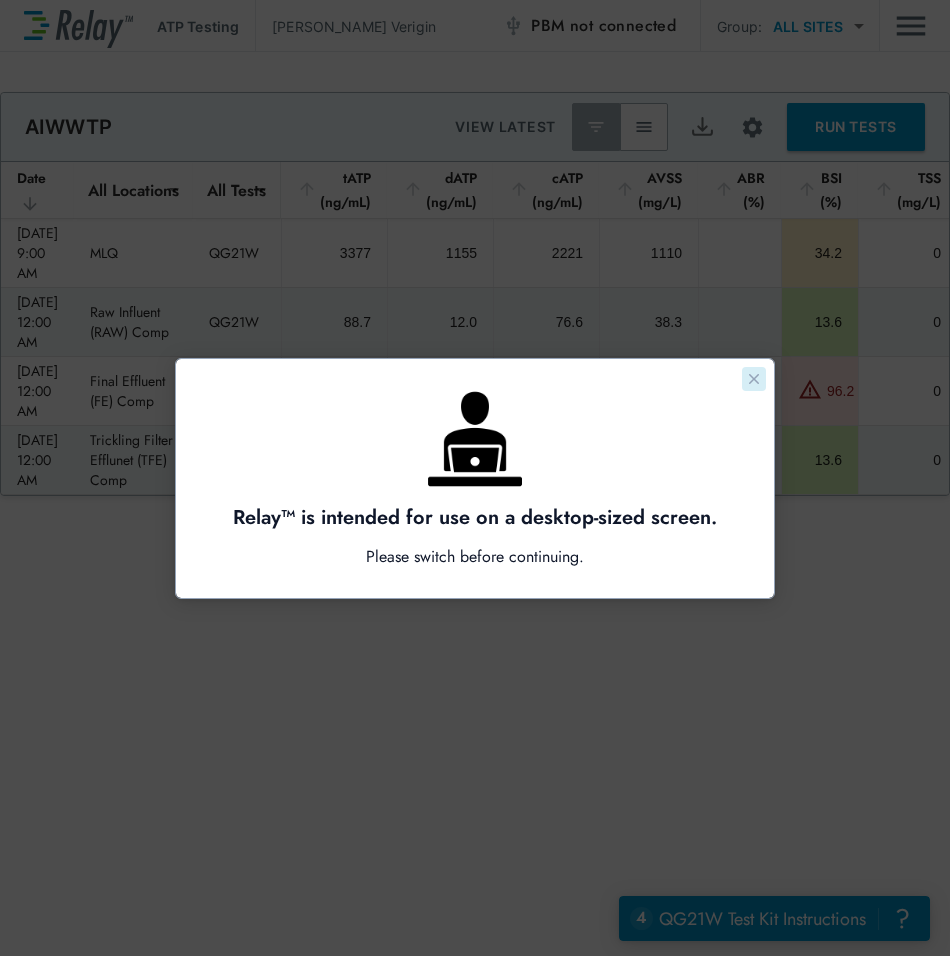 click 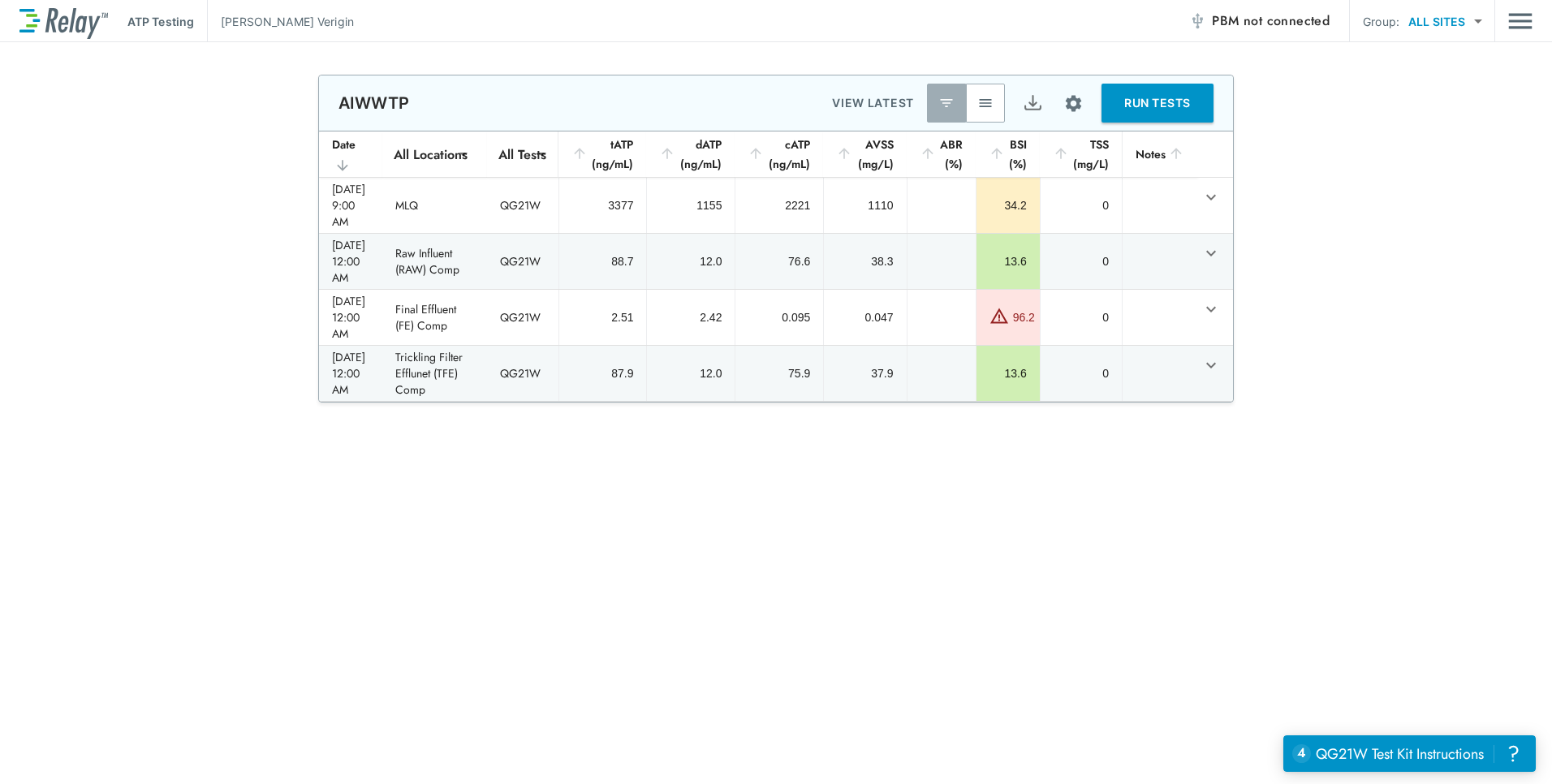 click on "RUN TESTS" at bounding box center [1158, 103] 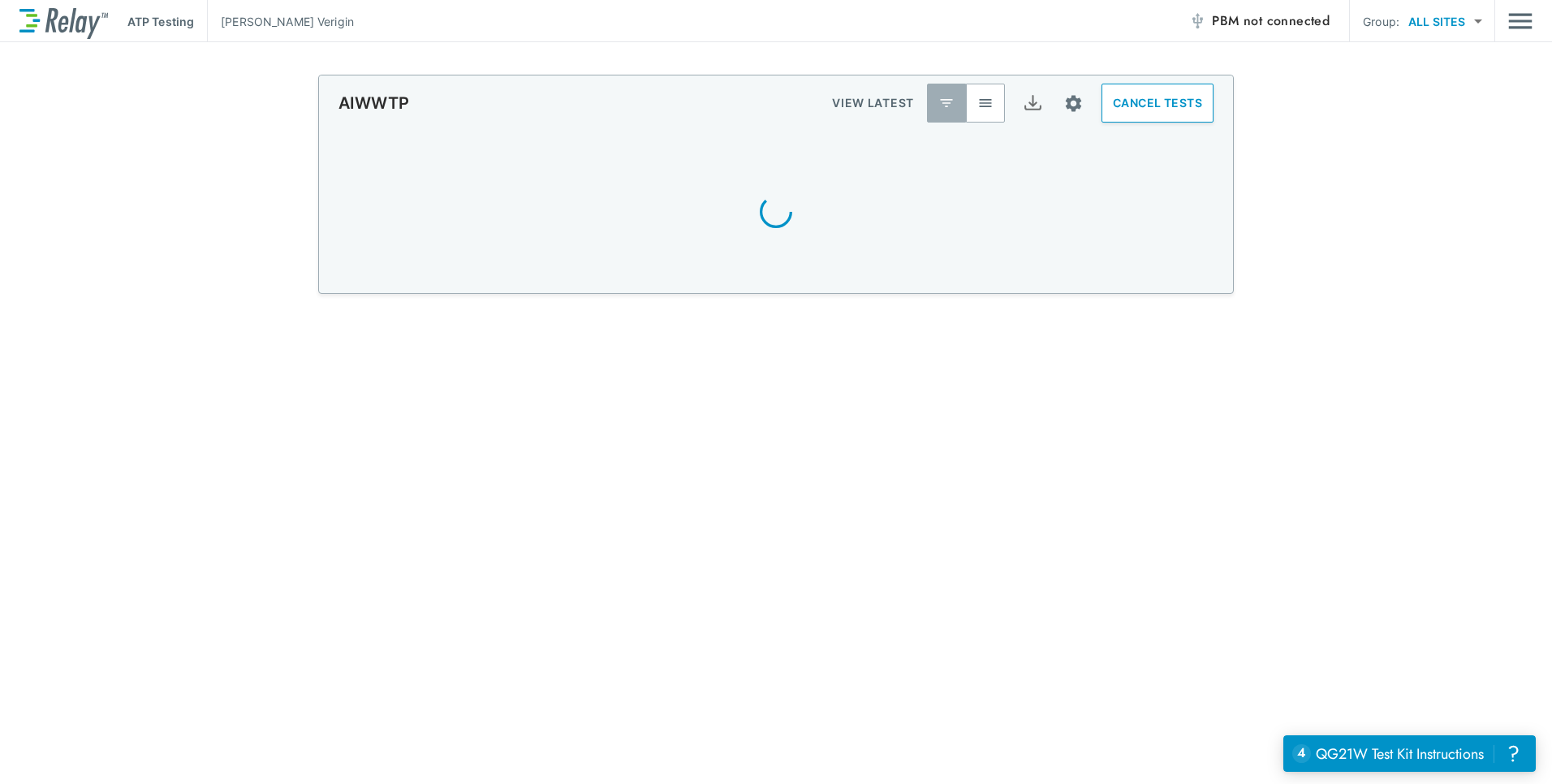 scroll, scrollTop: 0, scrollLeft: 0, axis: both 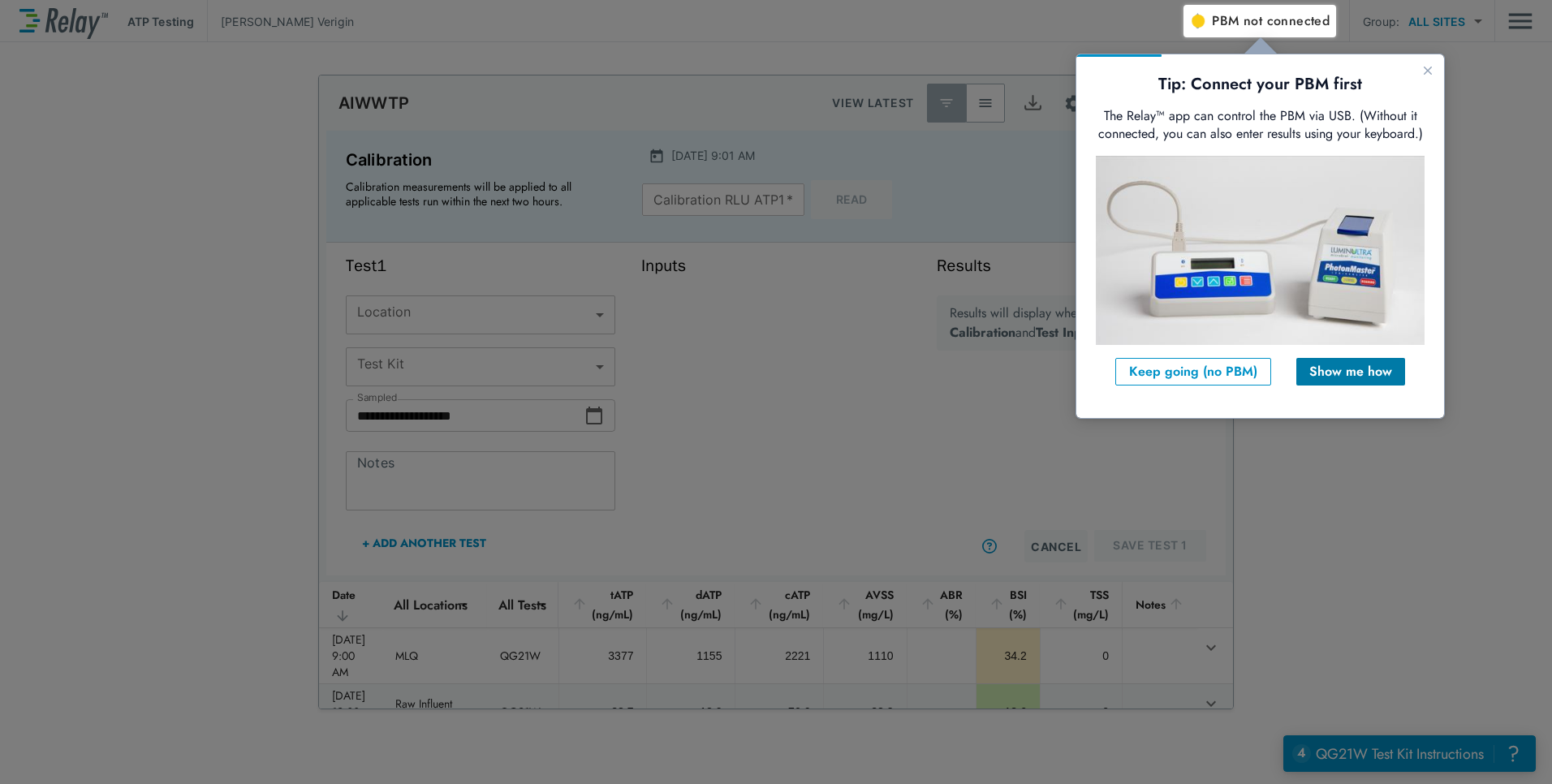 click on "Show me how" at bounding box center (1351, 372) 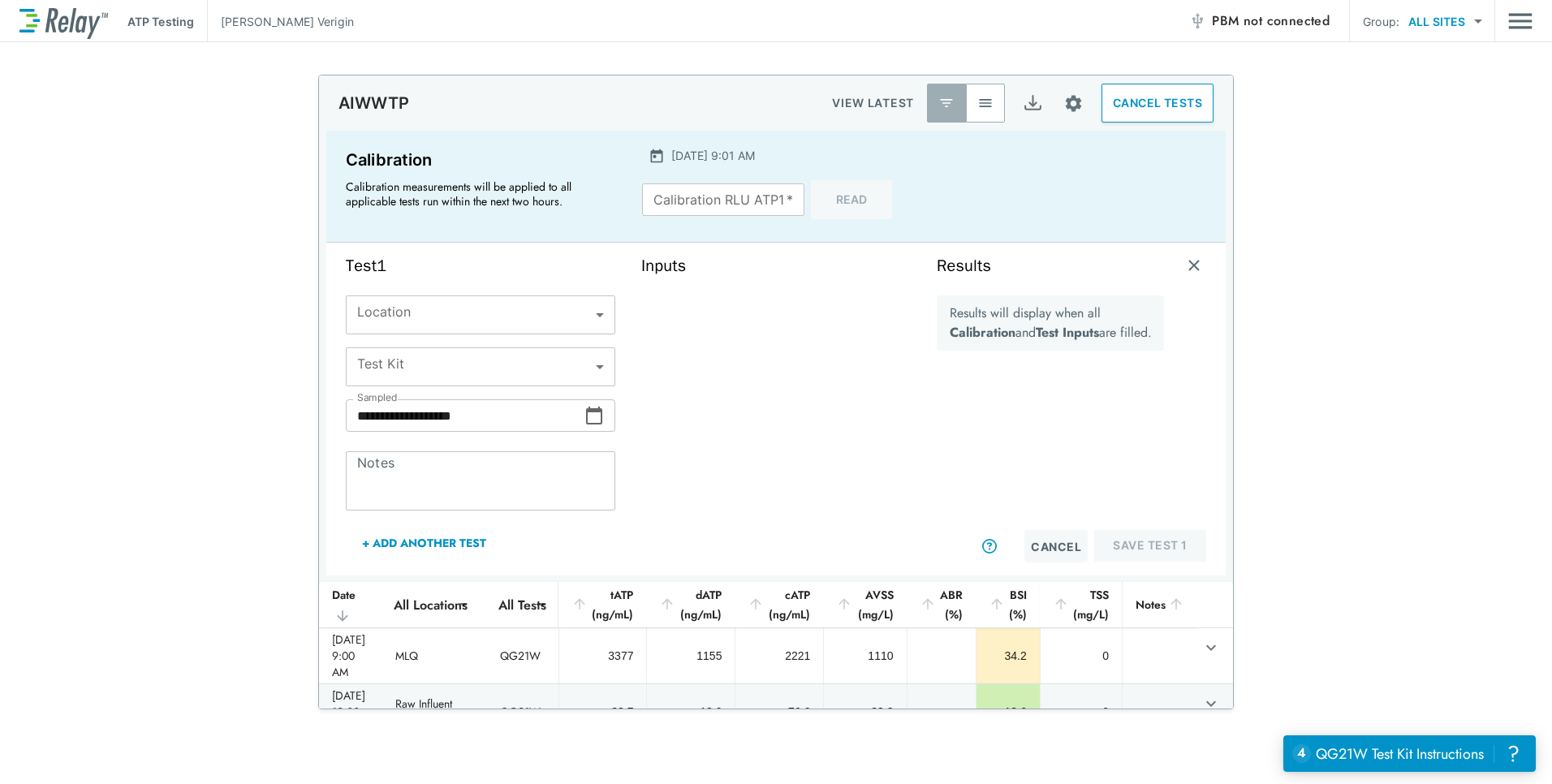 scroll, scrollTop: 0, scrollLeft: 0, axis: both 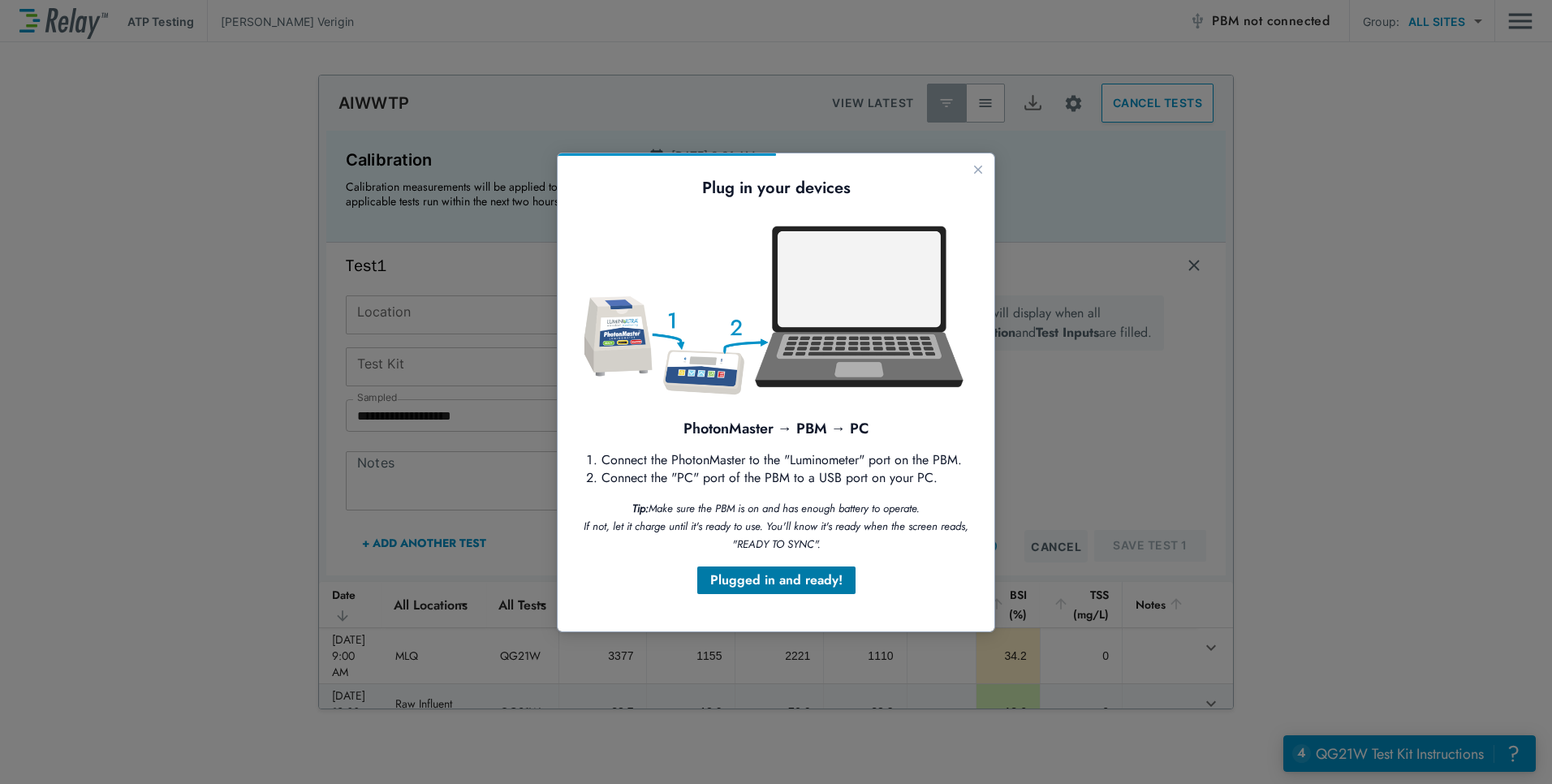 click on "Plugged in and ready!" at bounding box center [776, 580] 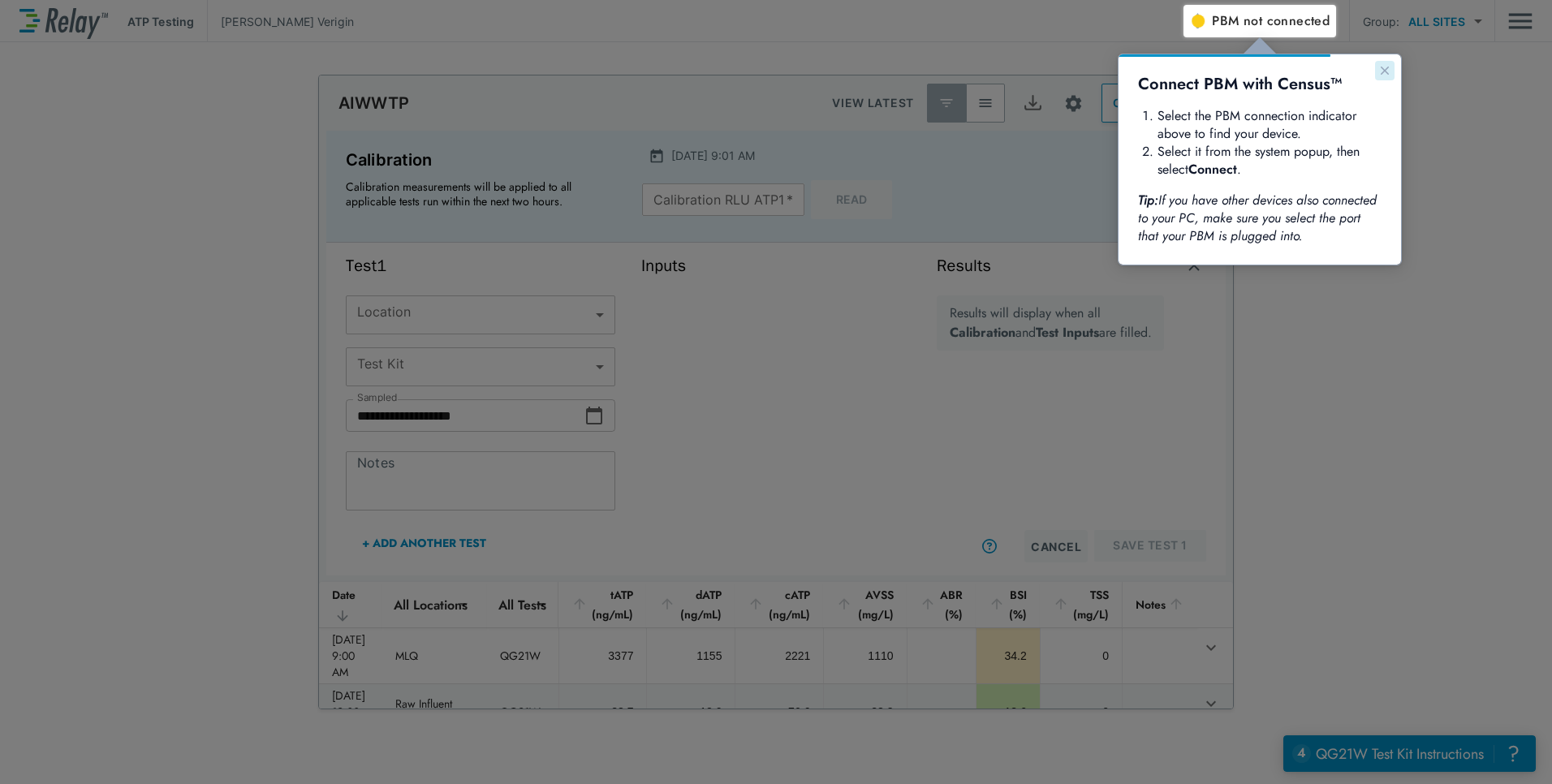 click 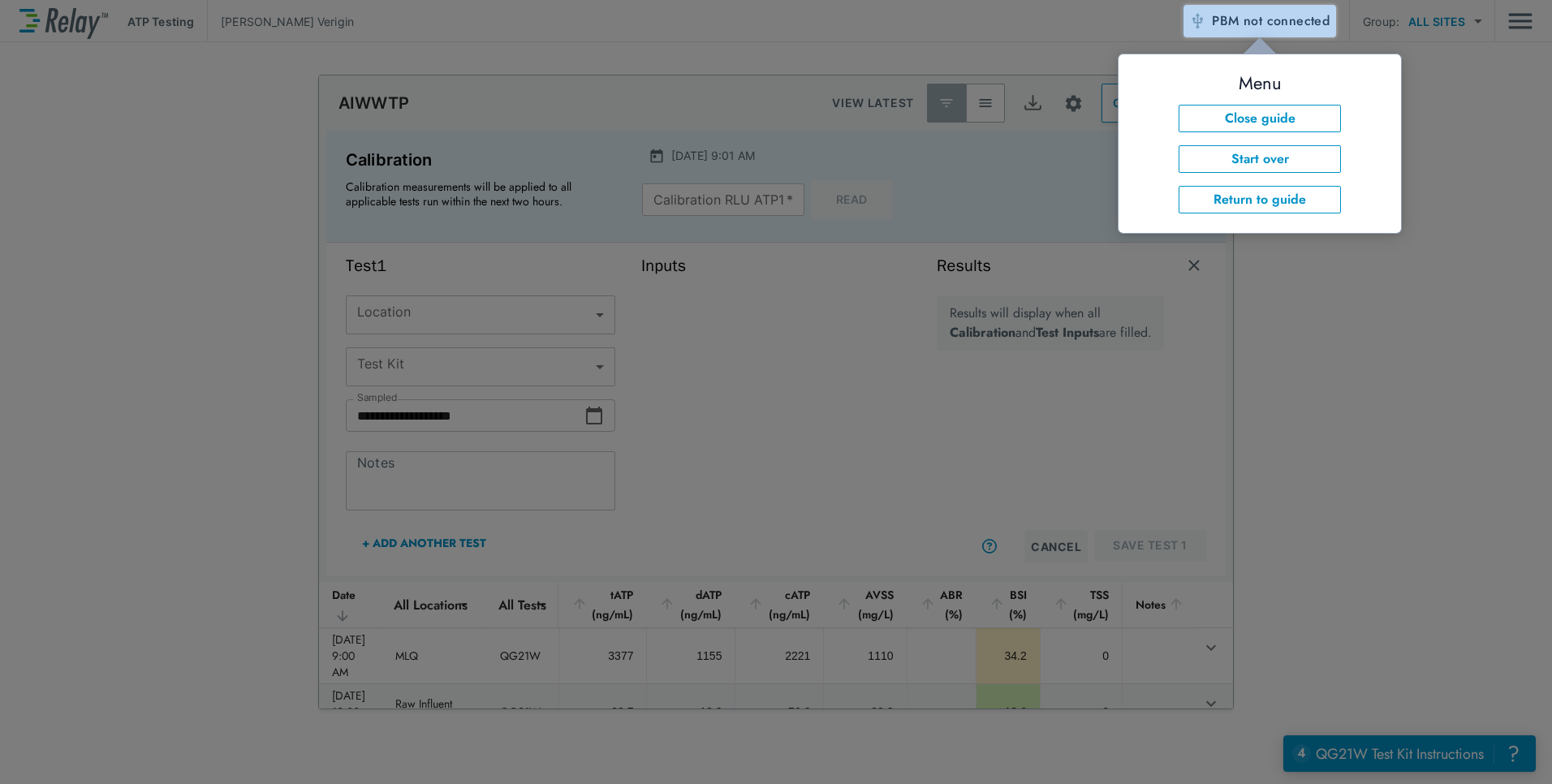 click on "not connected" at bounding box center (1287, 20) 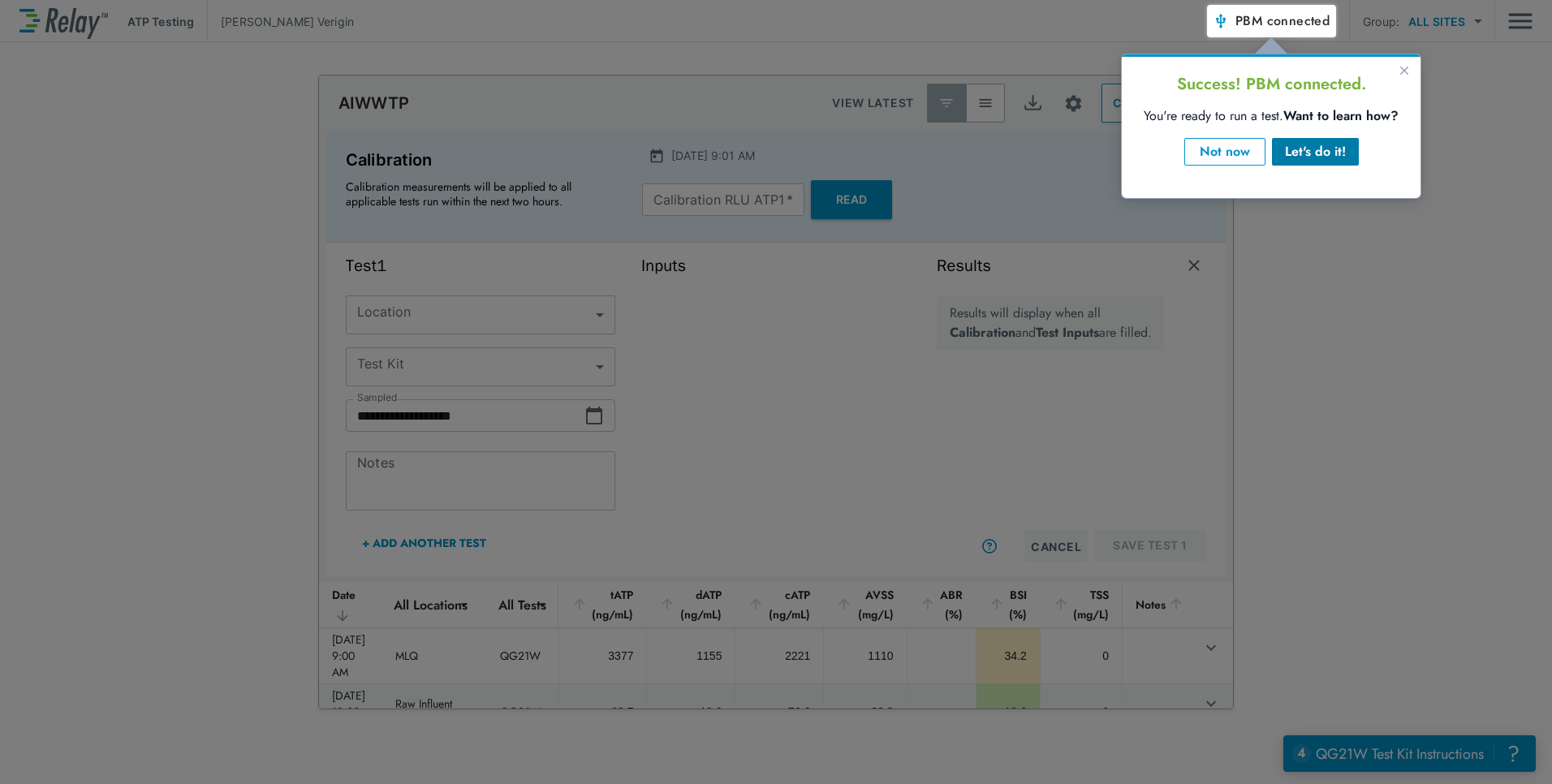 click on "Let's do it!" at bounding box center (1315, 152) 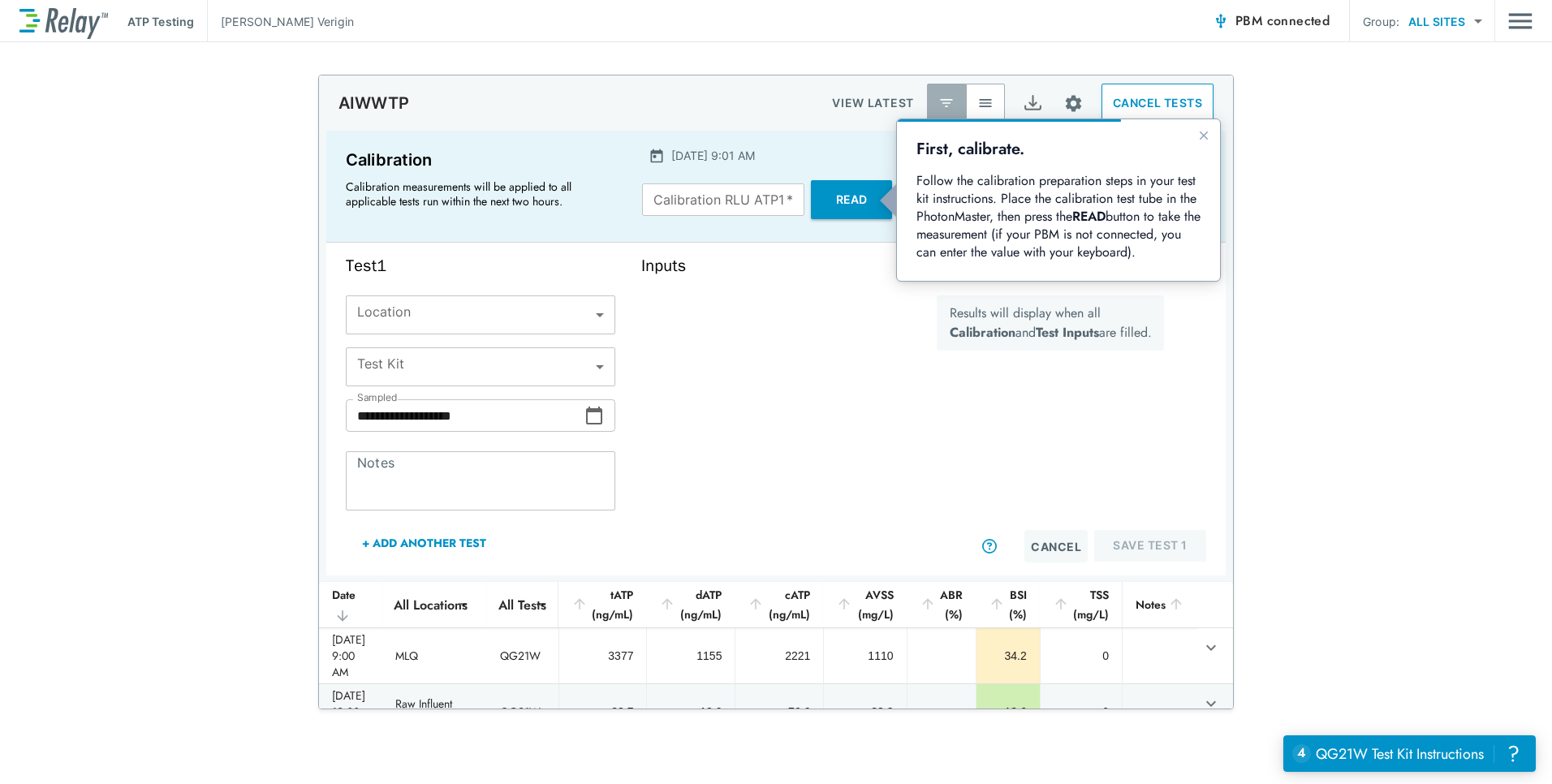 scroll, scrollTop: 0, scrollLeft: 0, axis: both 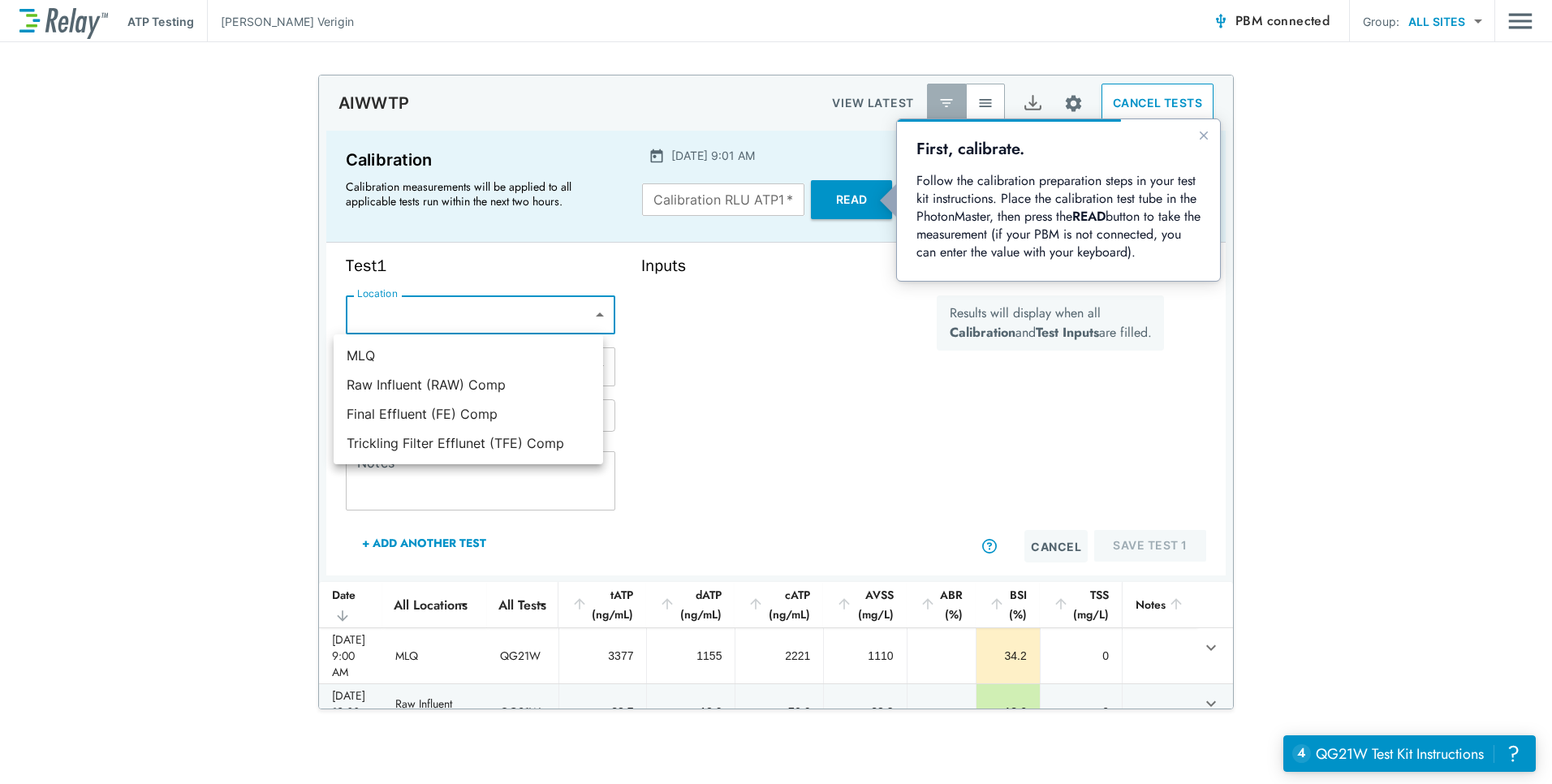 click on "**********" at bounding box center [776, 392] 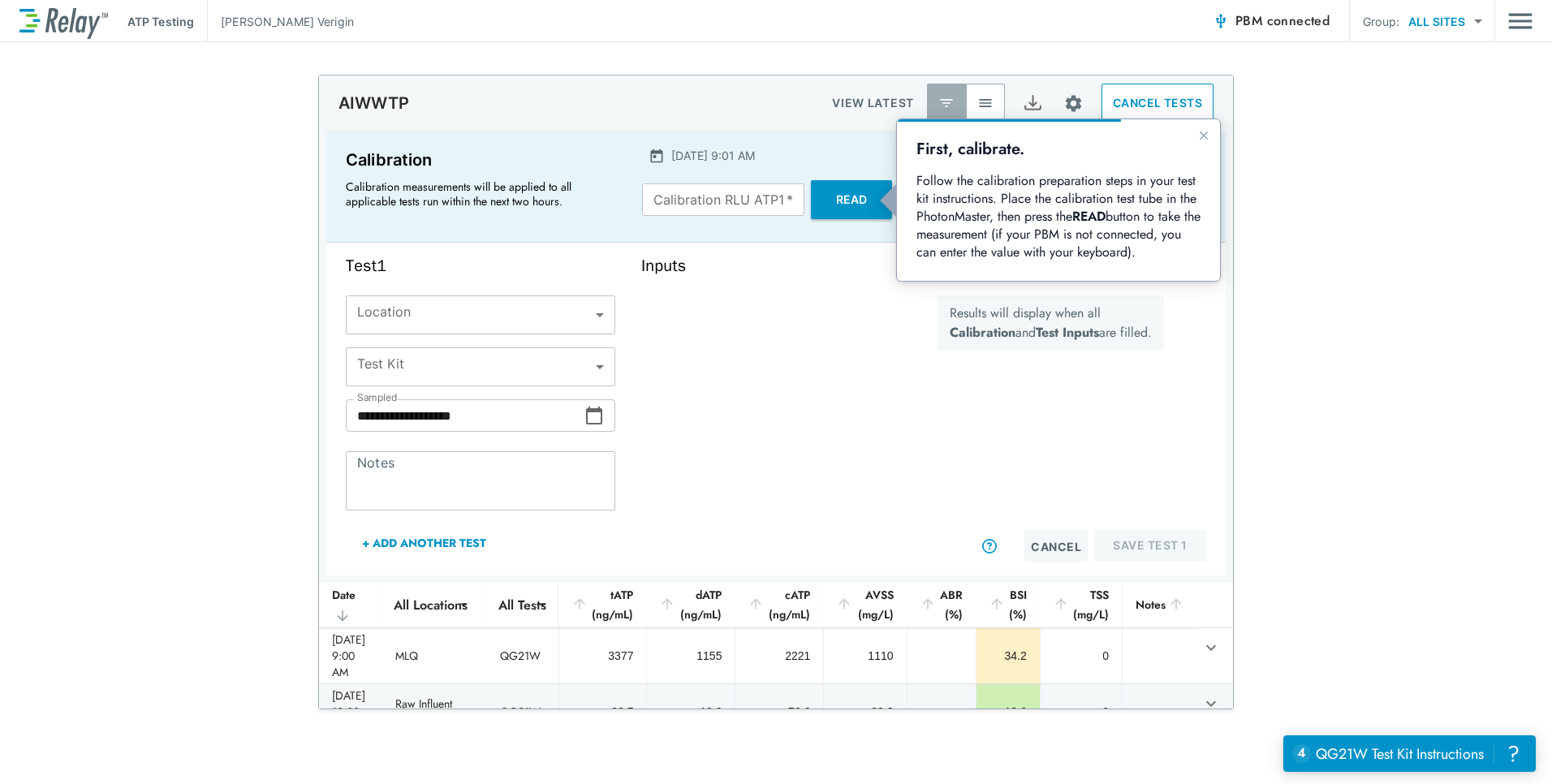 click on "Inputs" at bounding box center (776, 409) 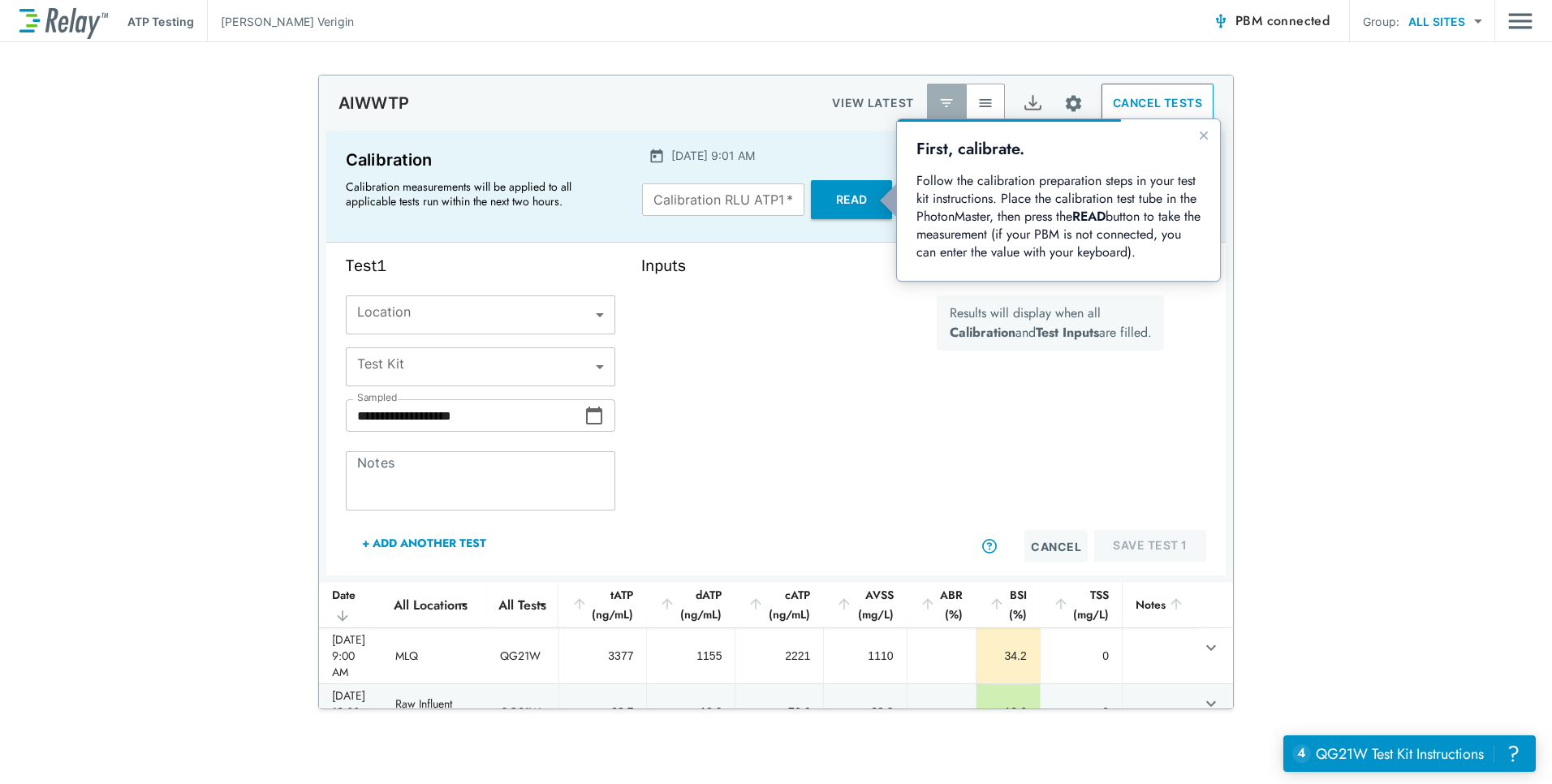 click on "Calibration RLU ATP1   *" at bounding box center [723, 200] 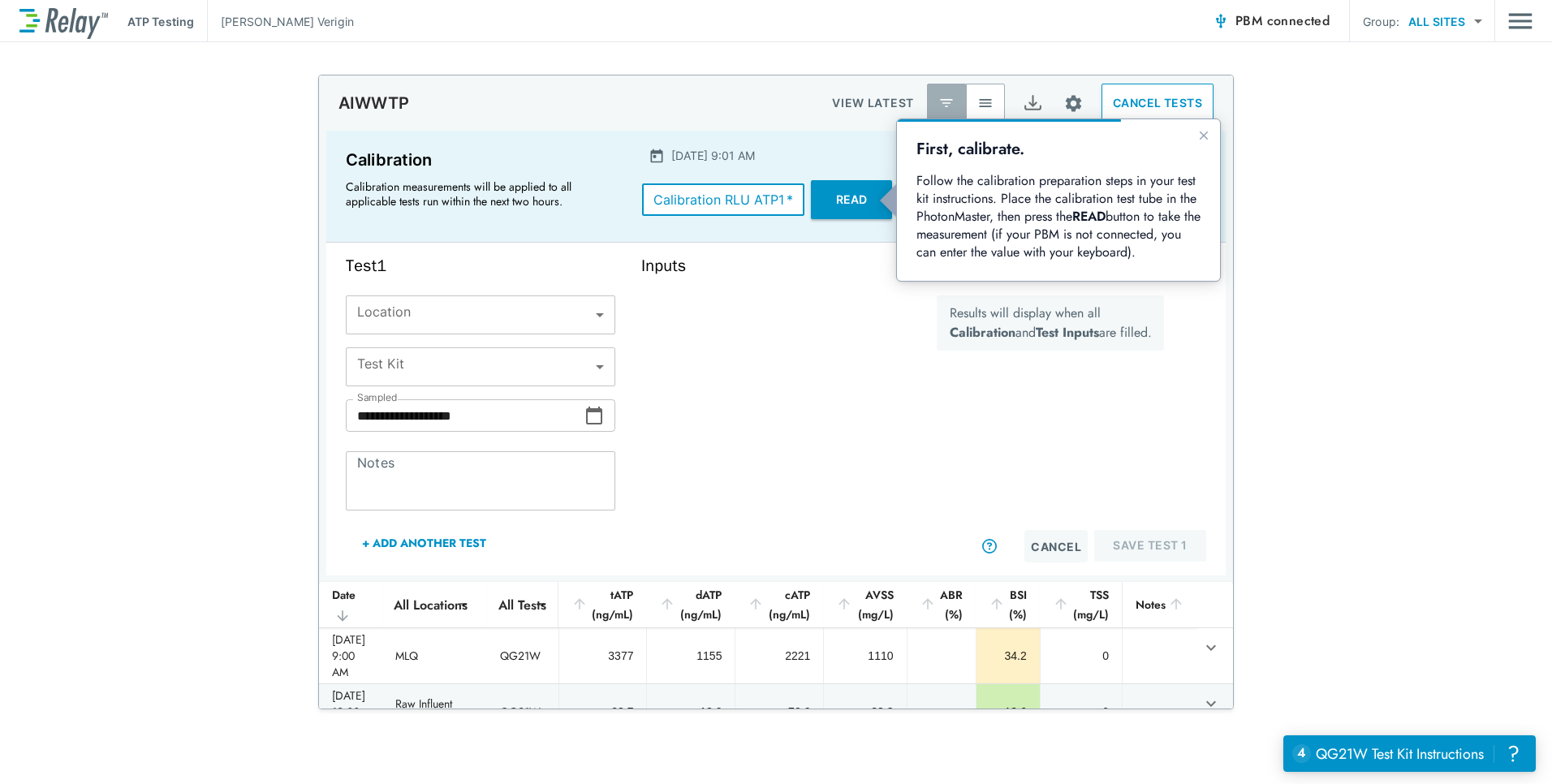 click on "Read" at bounding box center [851, 200] 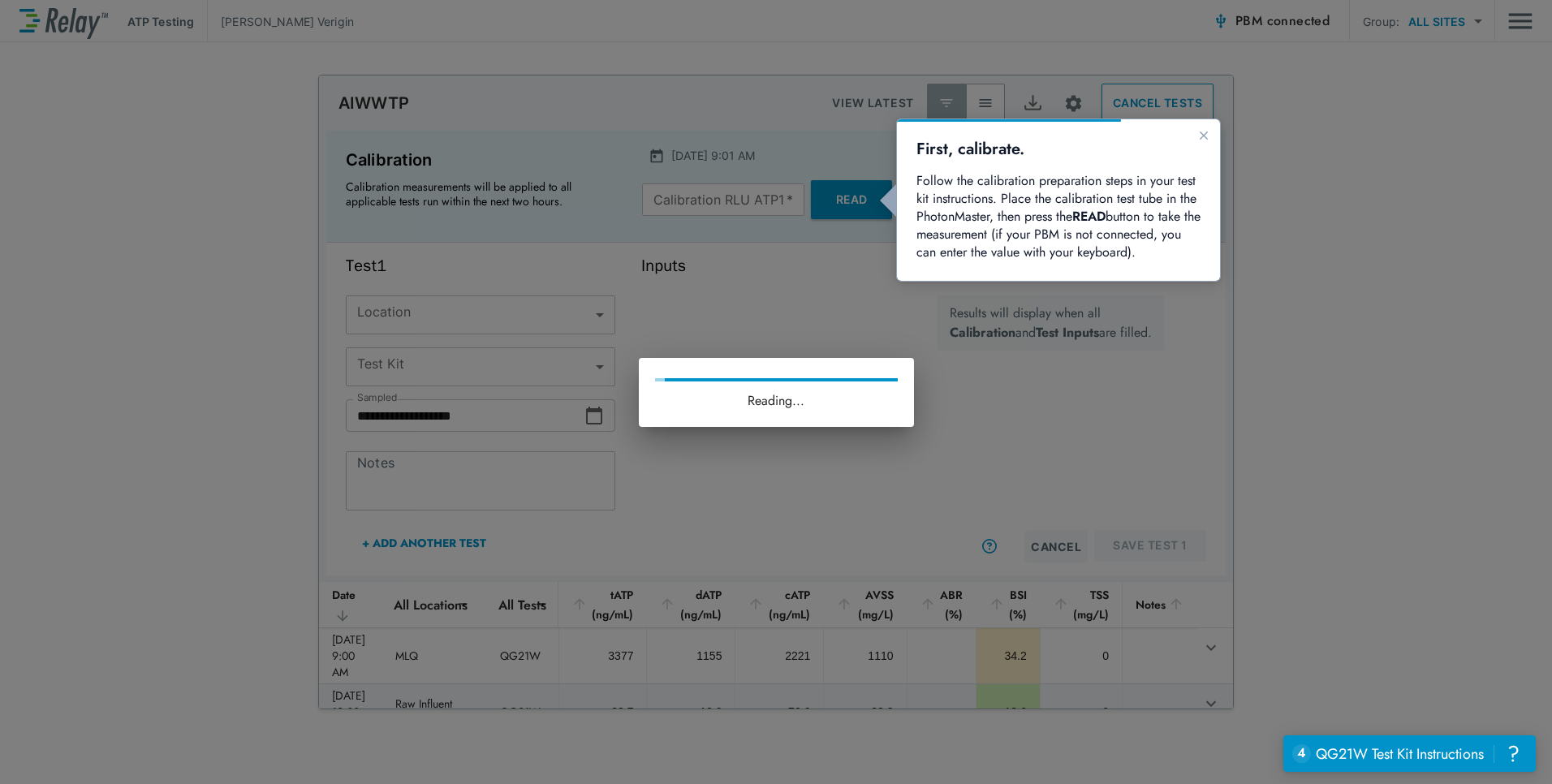type on "****" 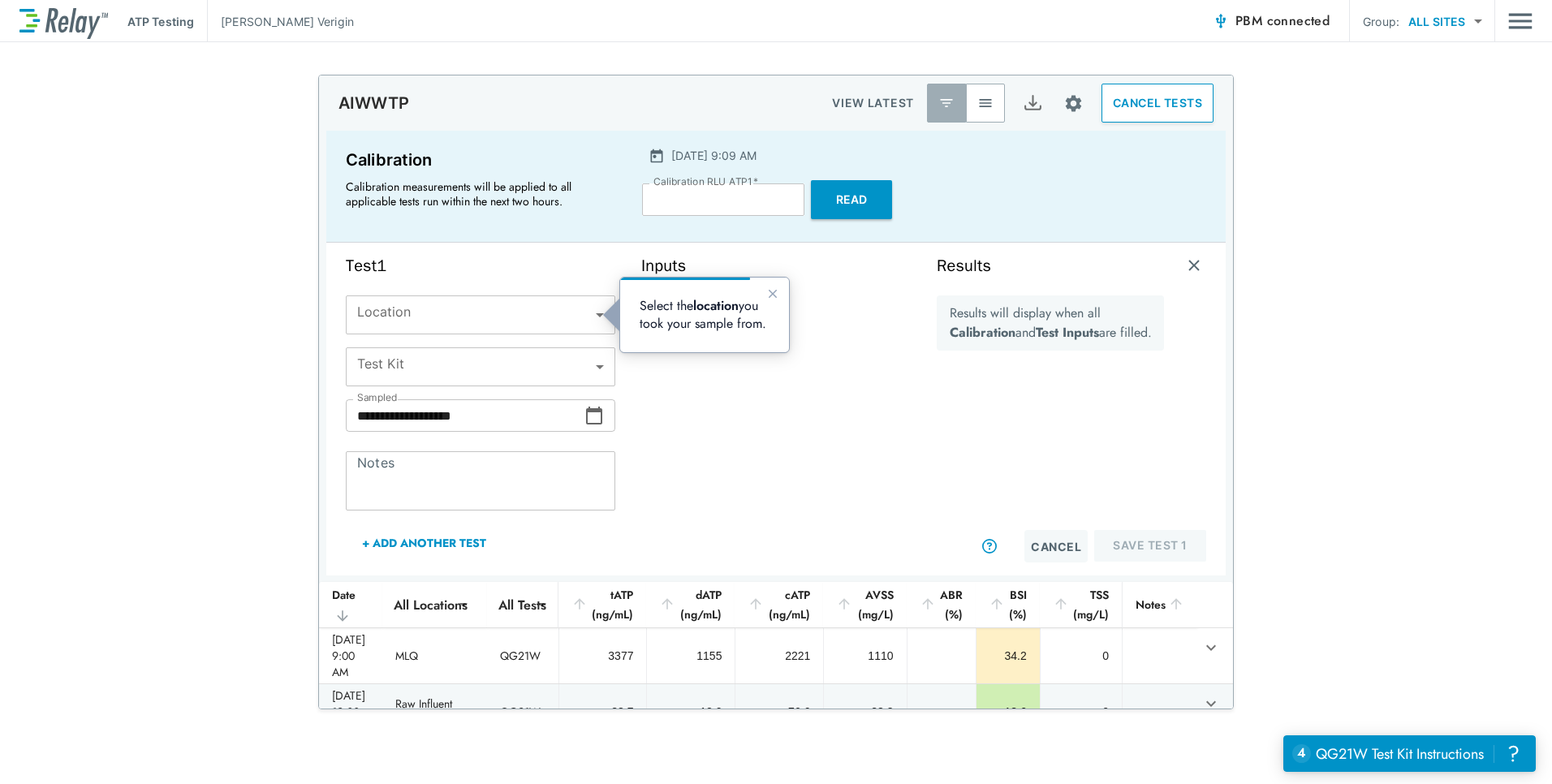 click on "**********" at bounding box center (776, 392) 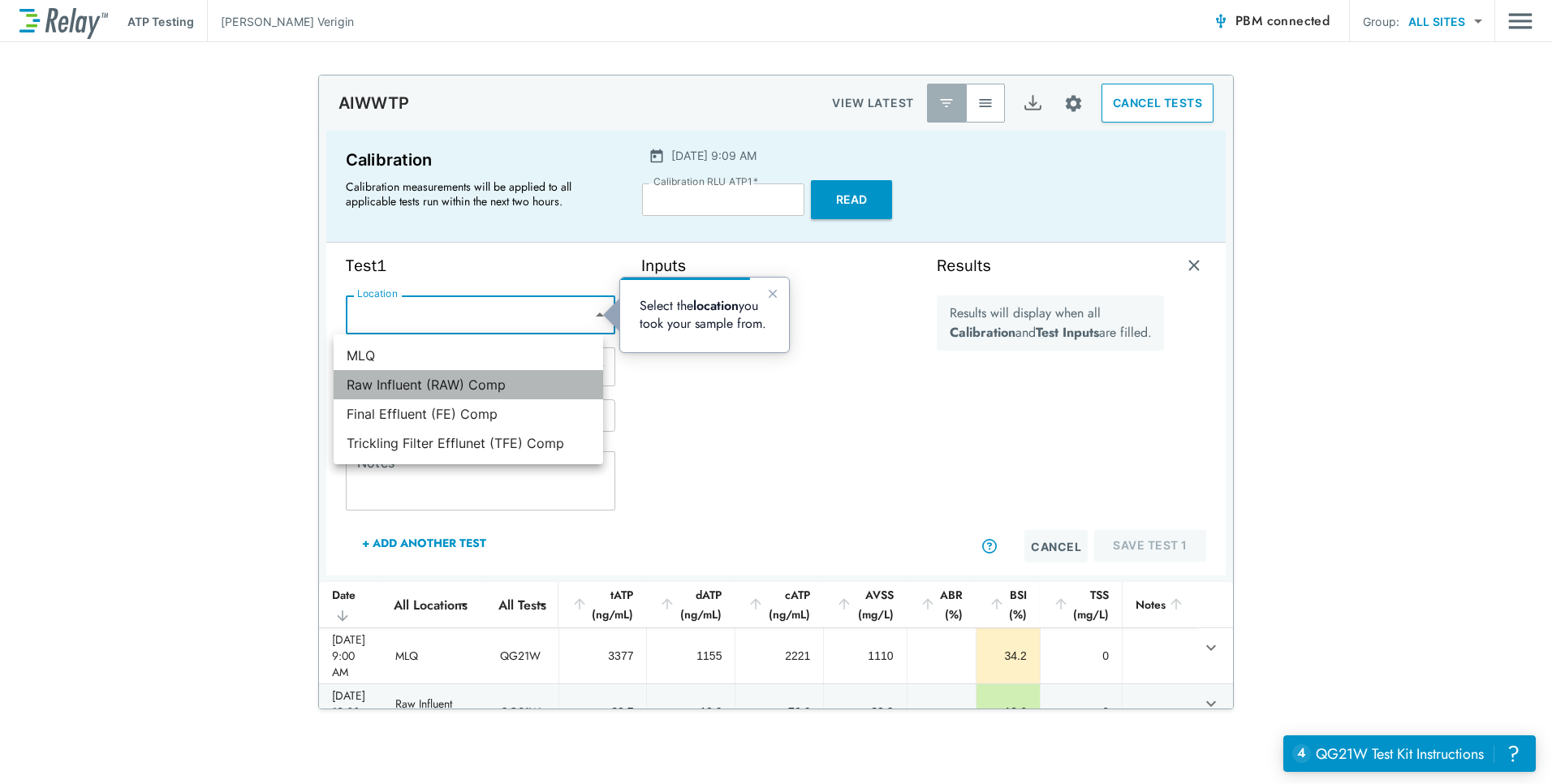 click on "Raw Influent (RAW) Comp" at bounding box center (468, 385) 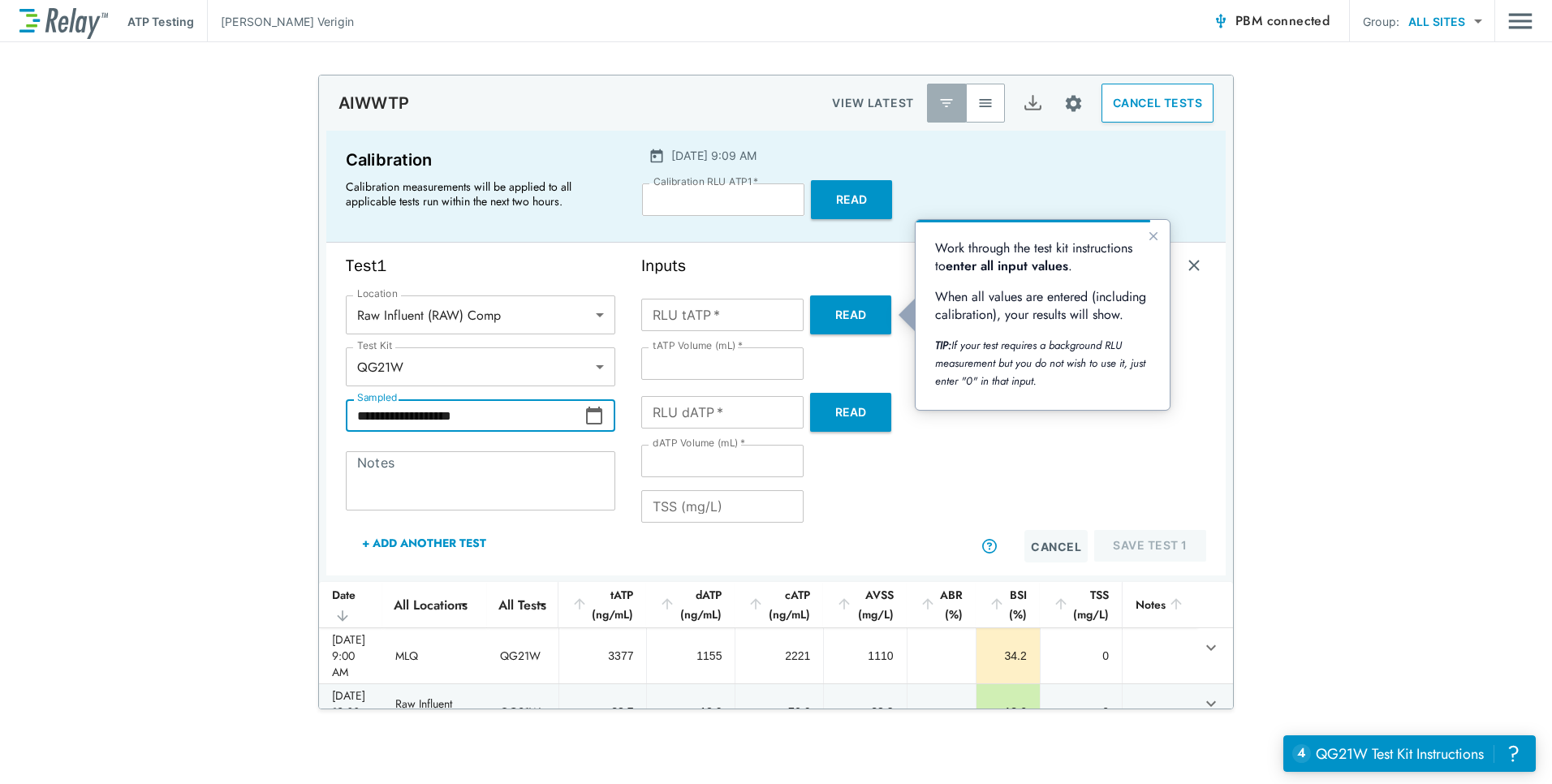 click on "**********" at bounding box center (465, 416) 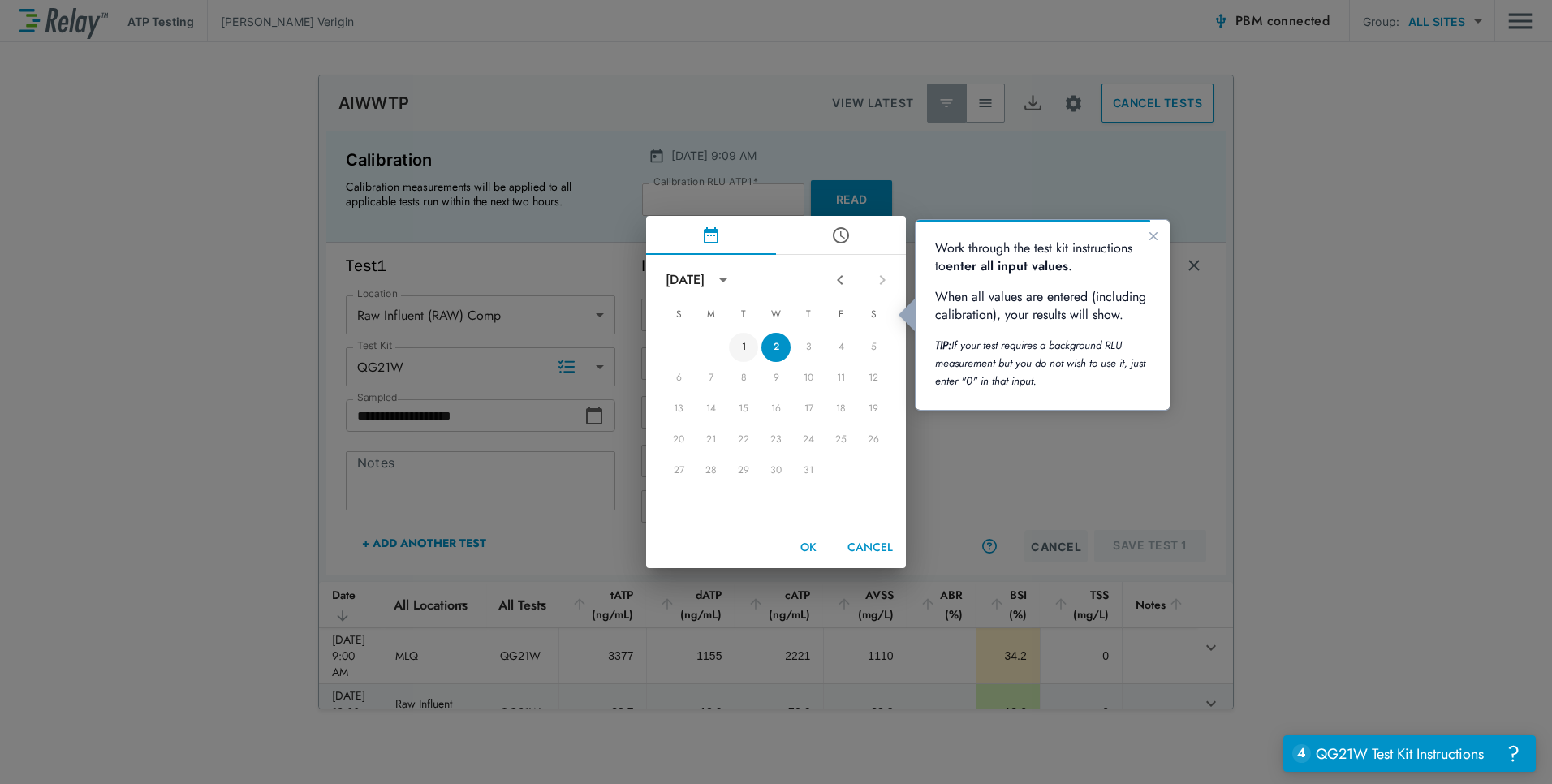 click on "1" at bounding box center (744, 347) 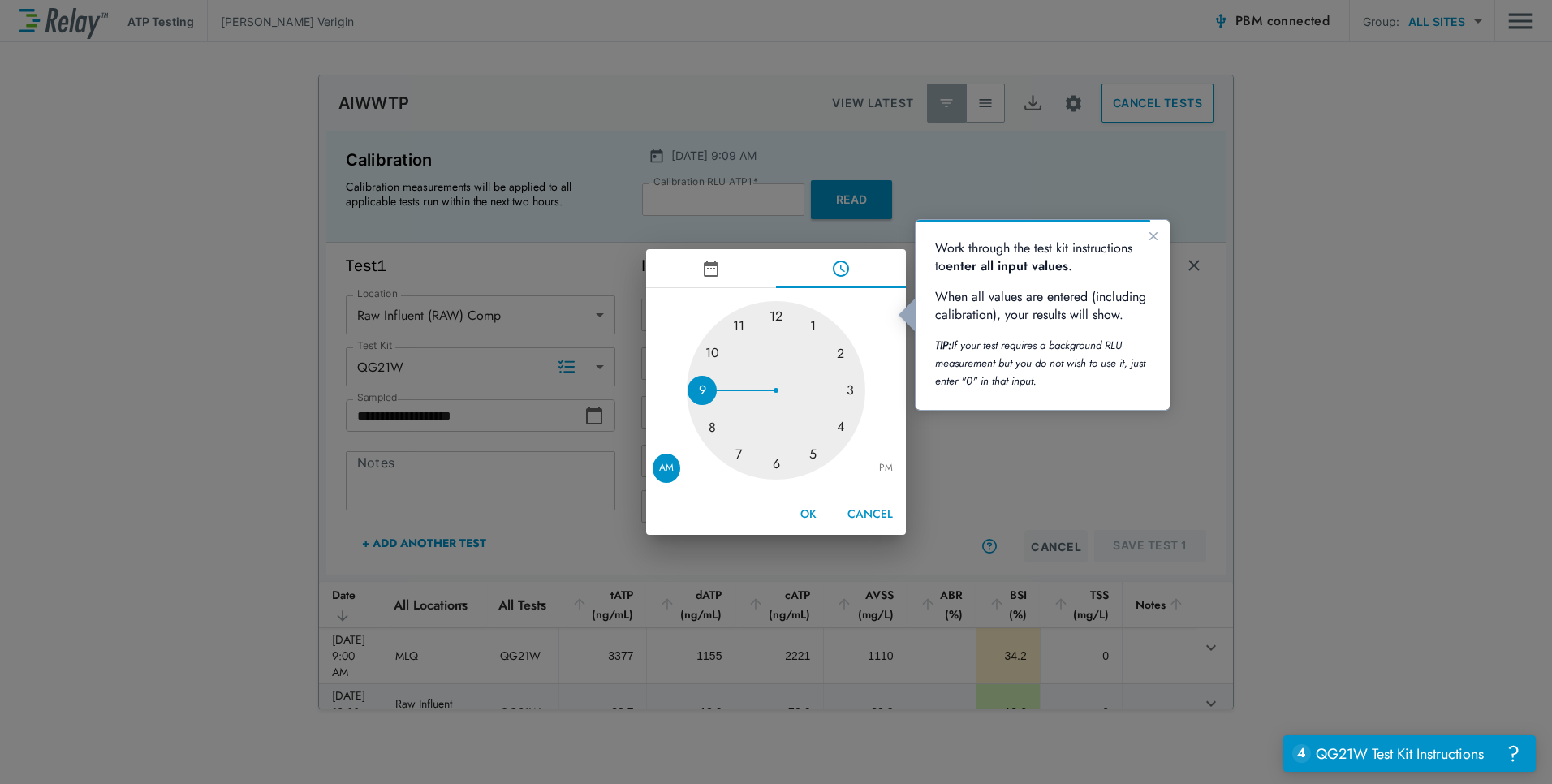 click at bounding box center [776, 390] 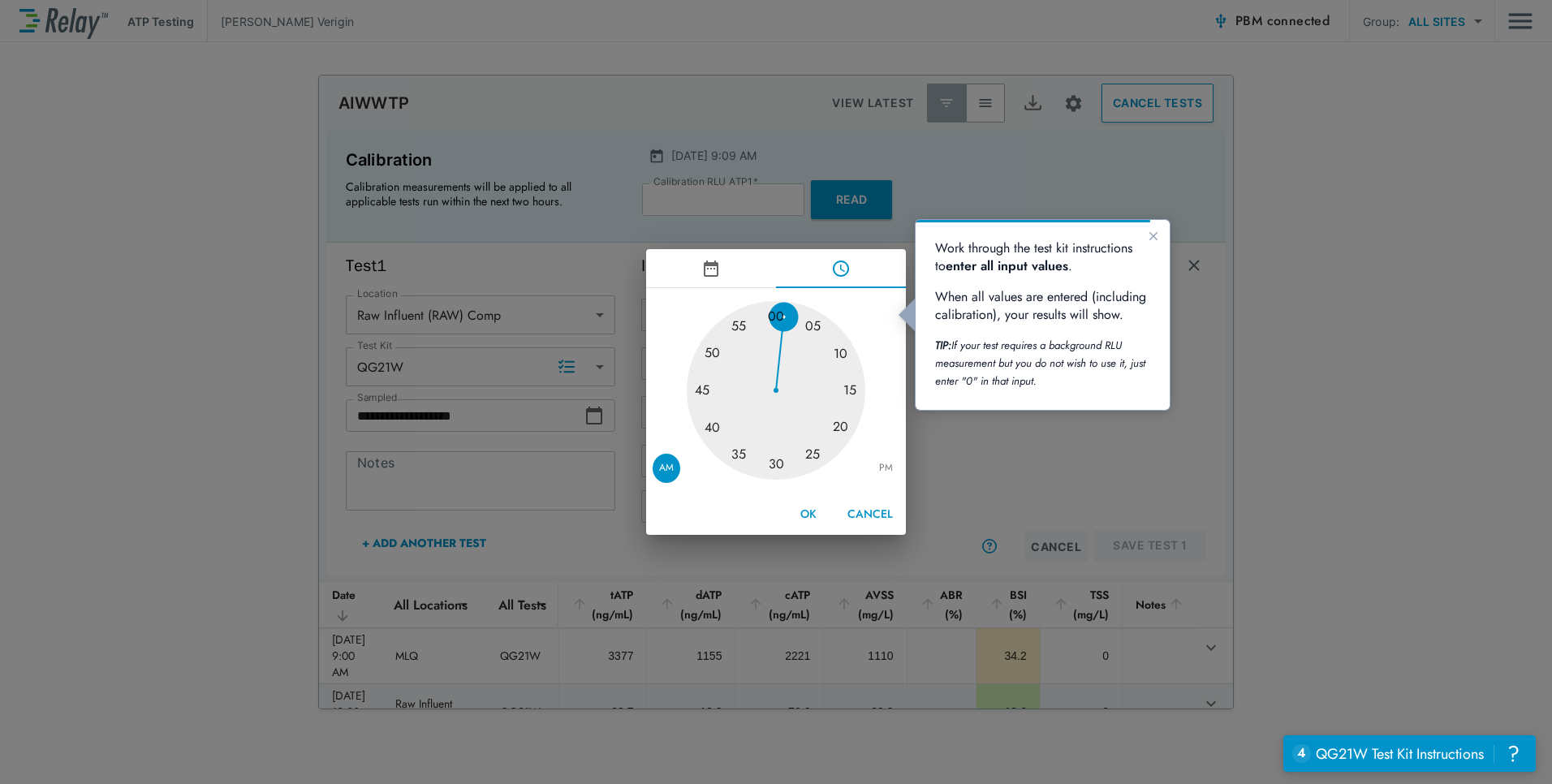 click at bounding box center [776, 390] 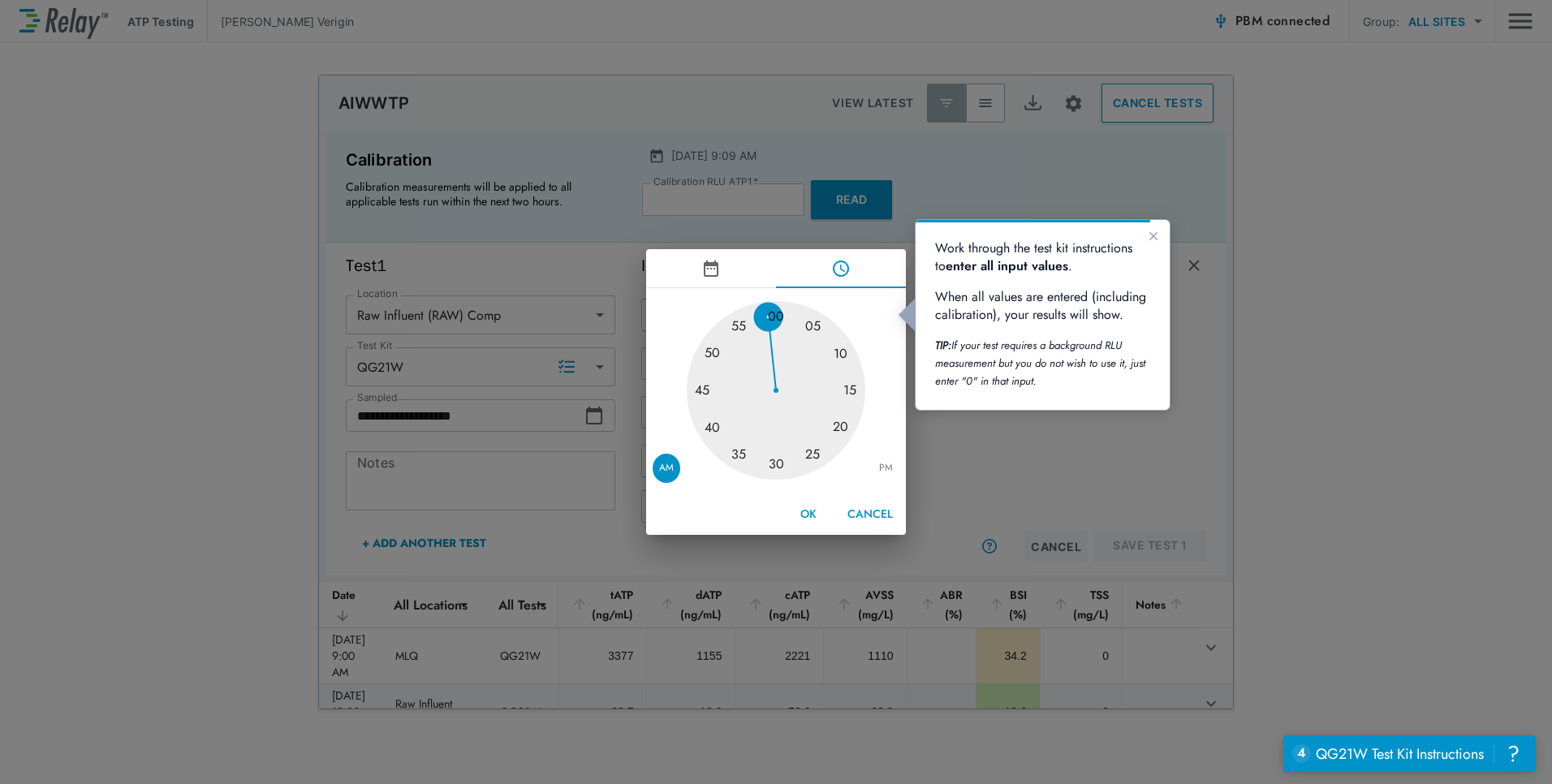 click at bounding box center (776, 390) 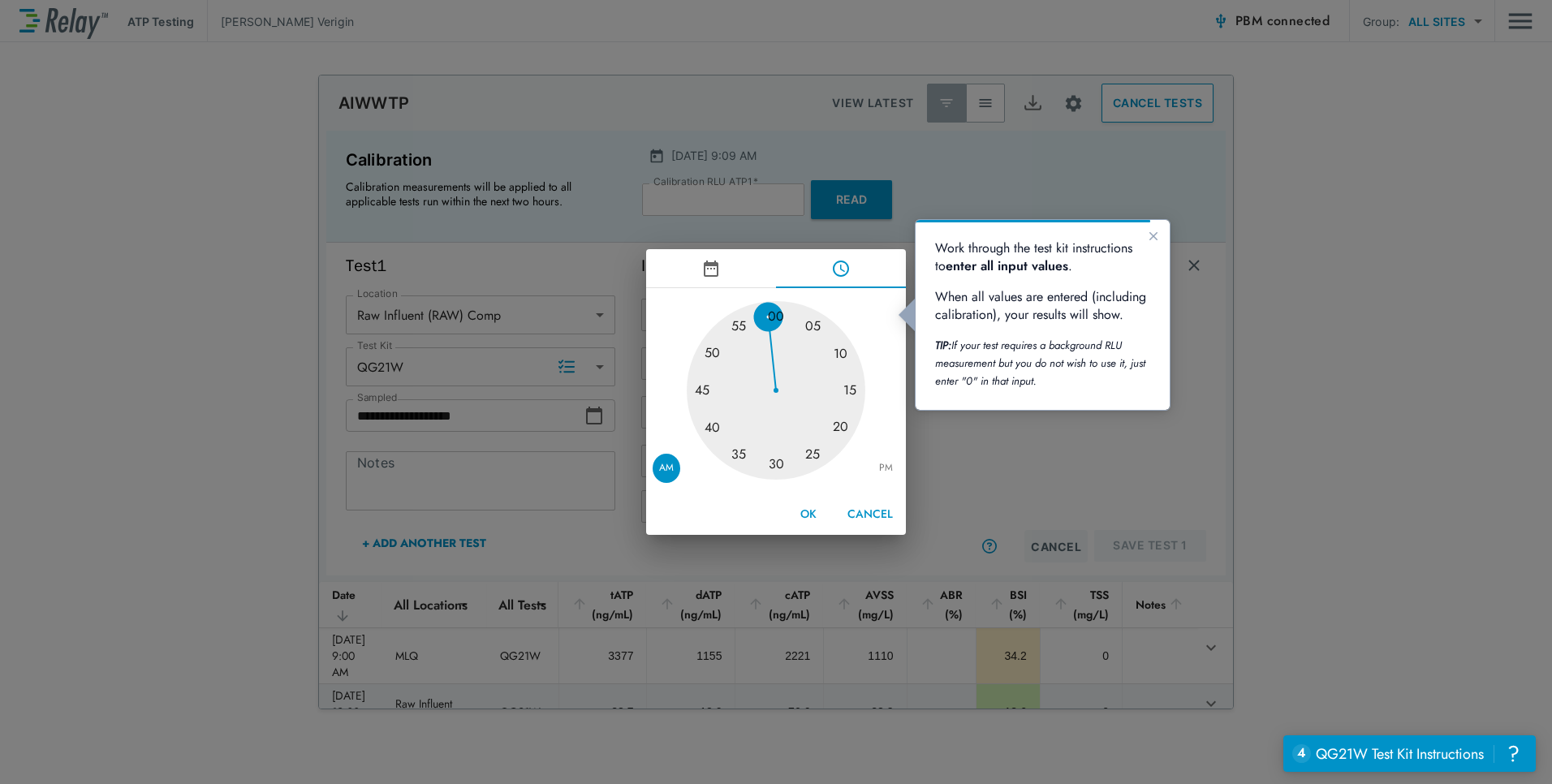 click on "OK" at bounding box center (808, 514) 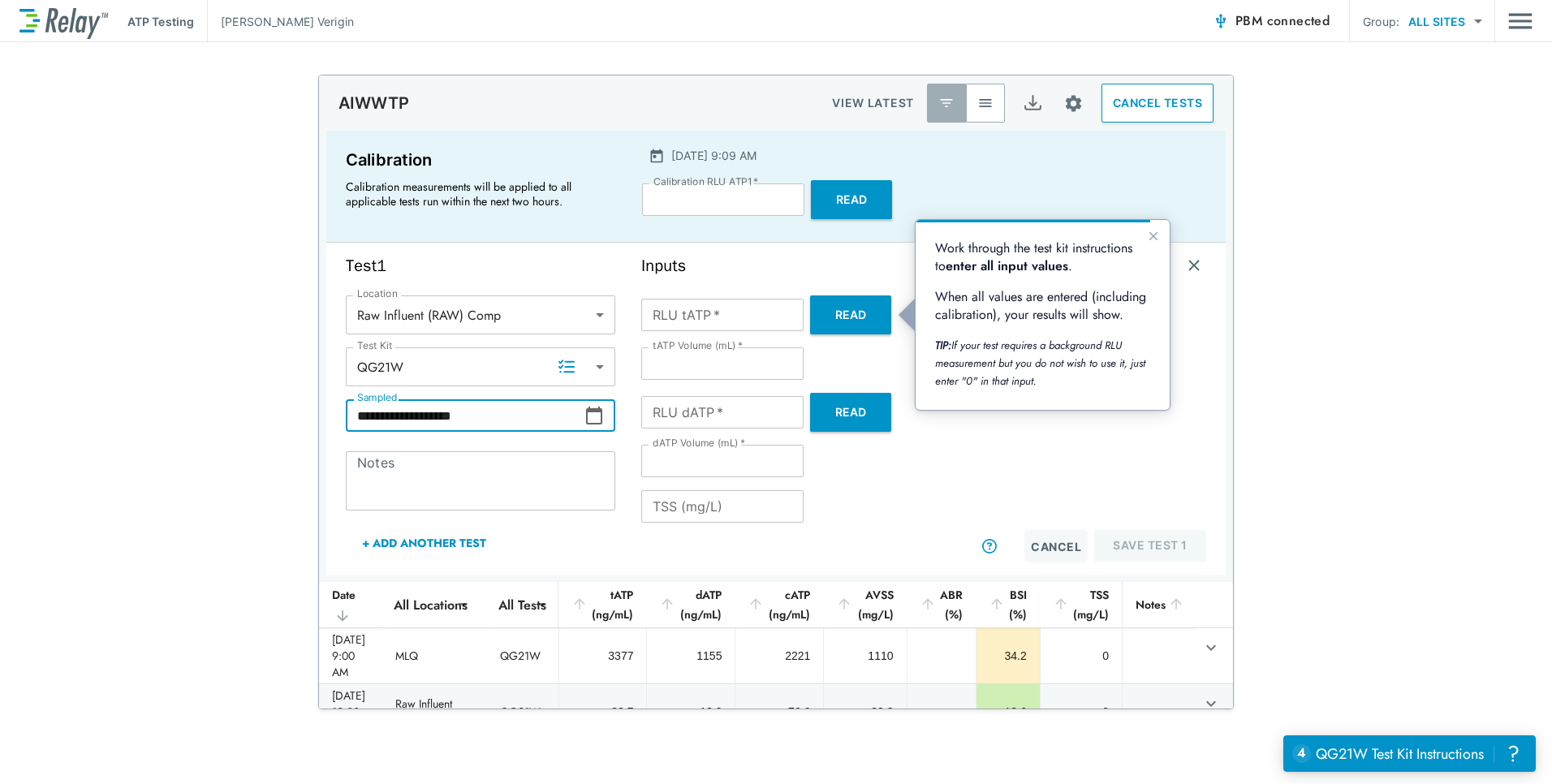 click on "**********" at bounding box center (465, 416) 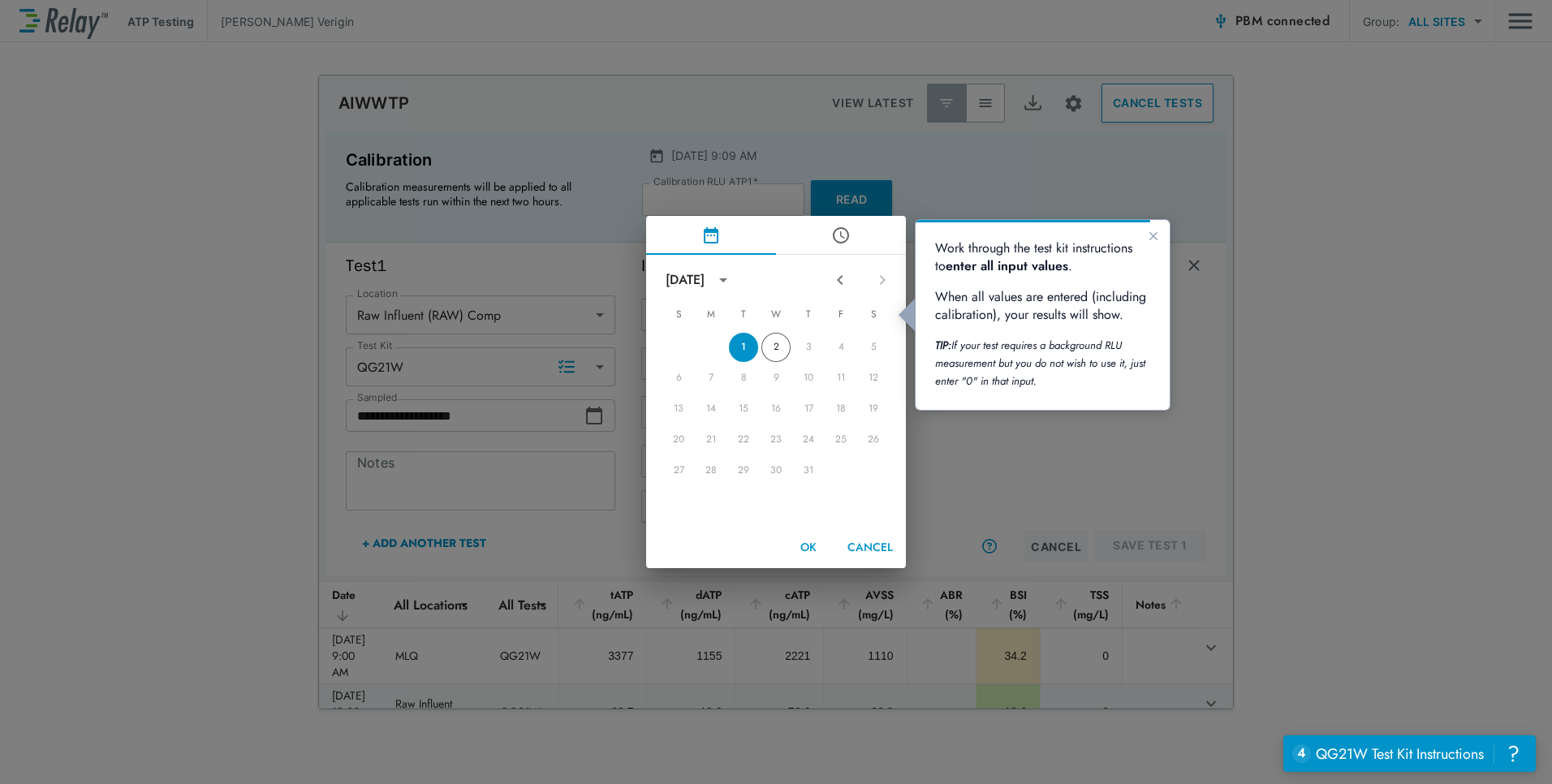 click 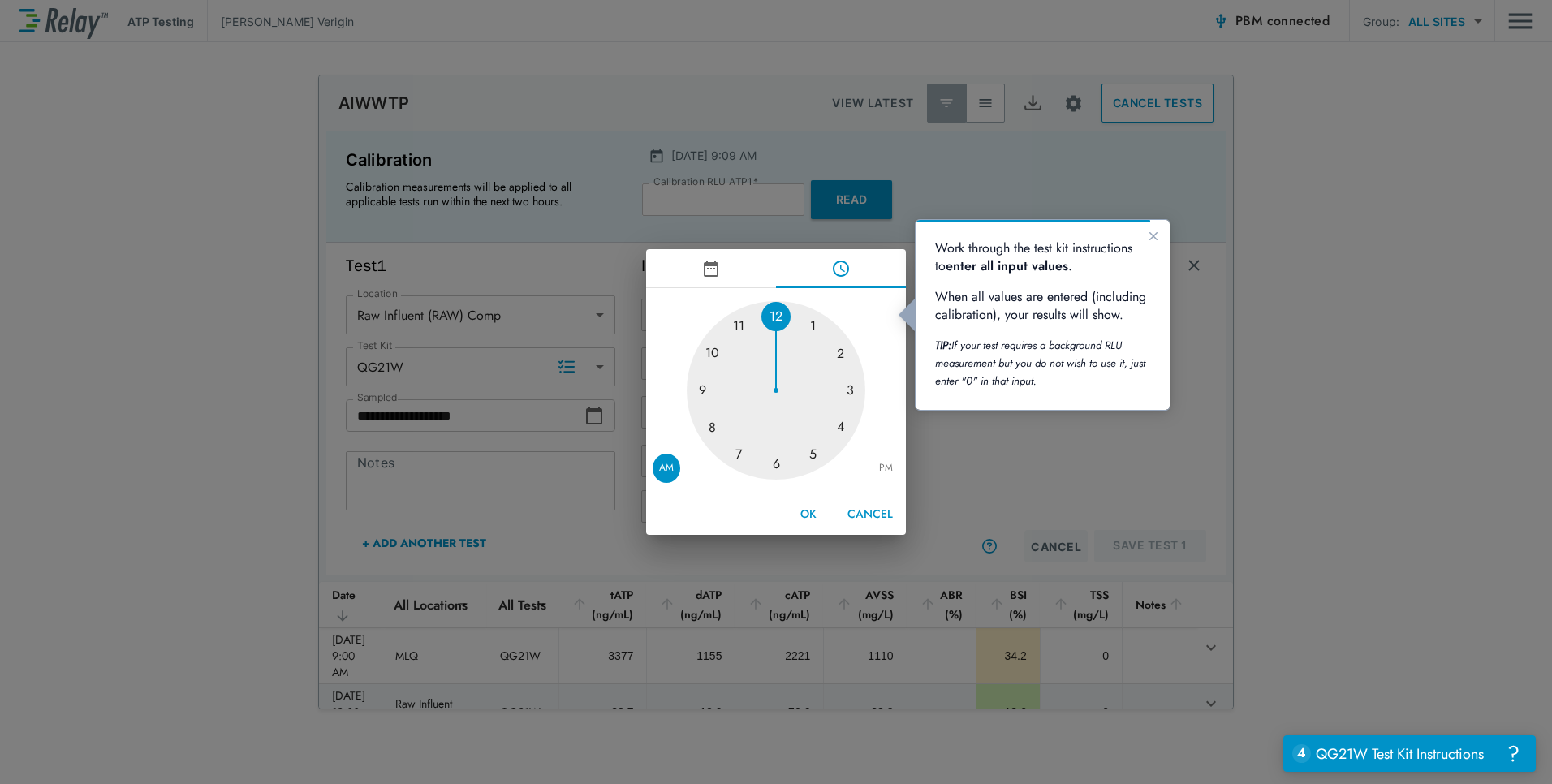 click at bounding box center (776, 390) 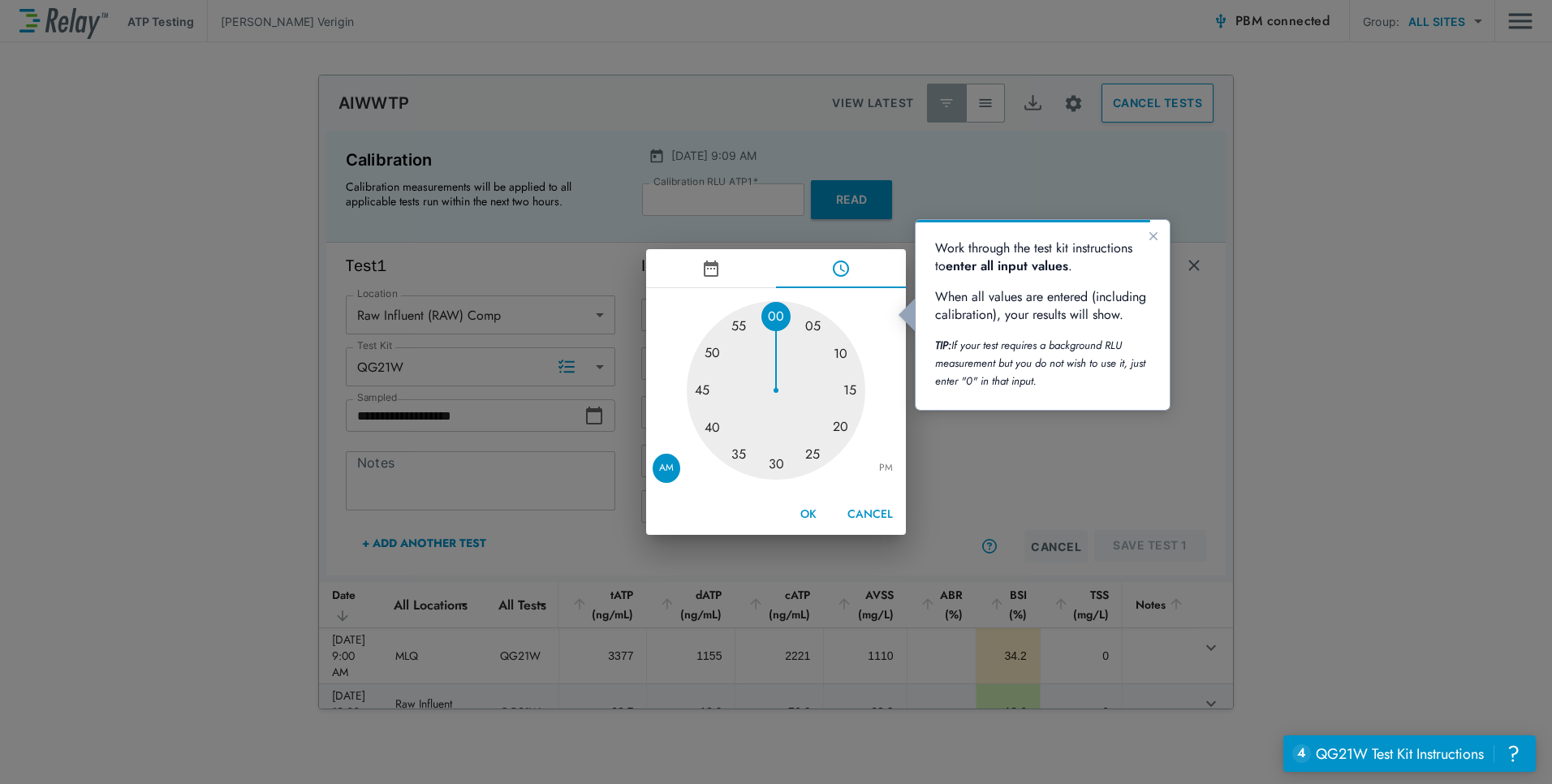 click at bounding box center [776, 390] 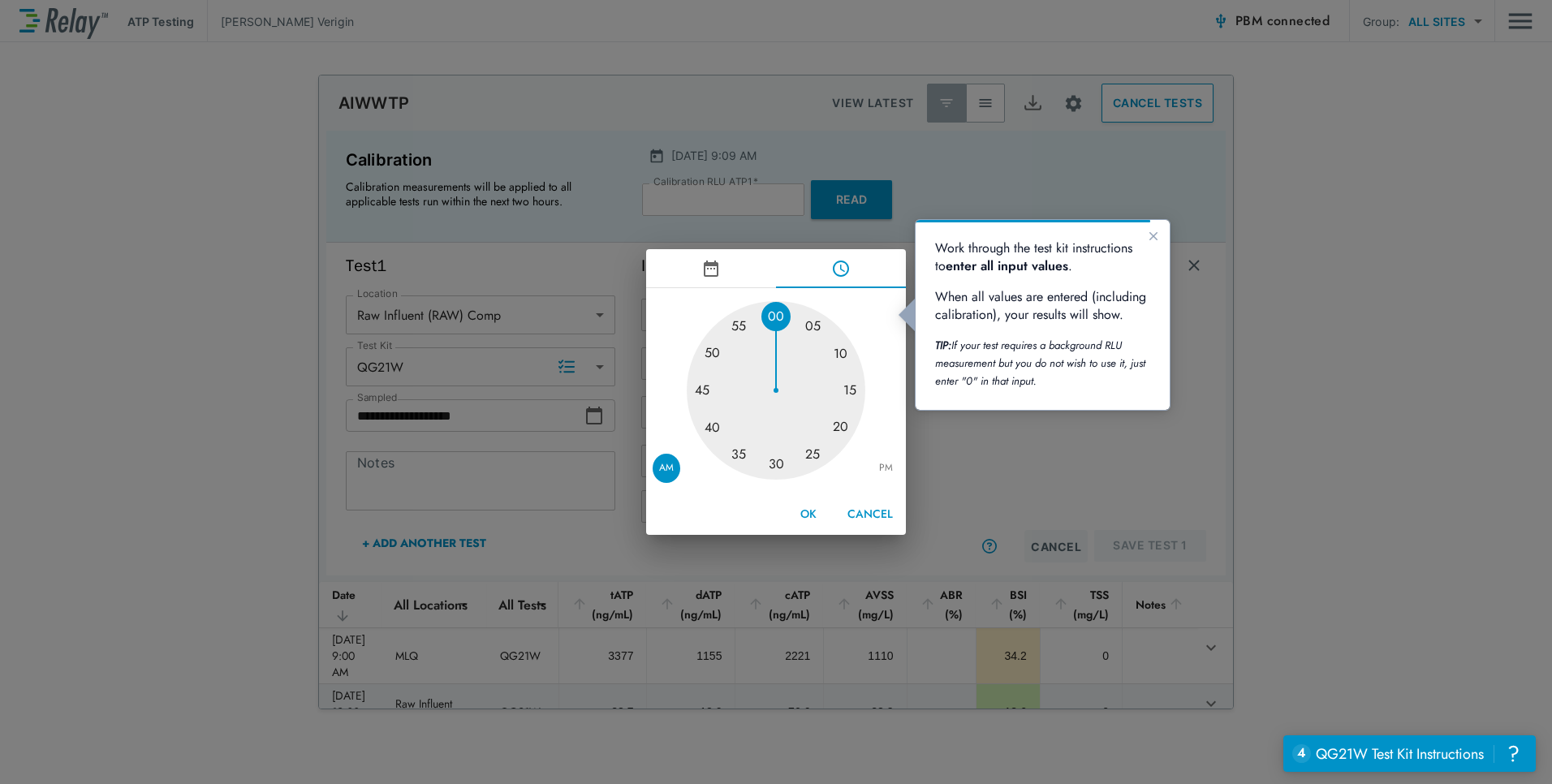 click on "OK" at bounding box center (808, 514) 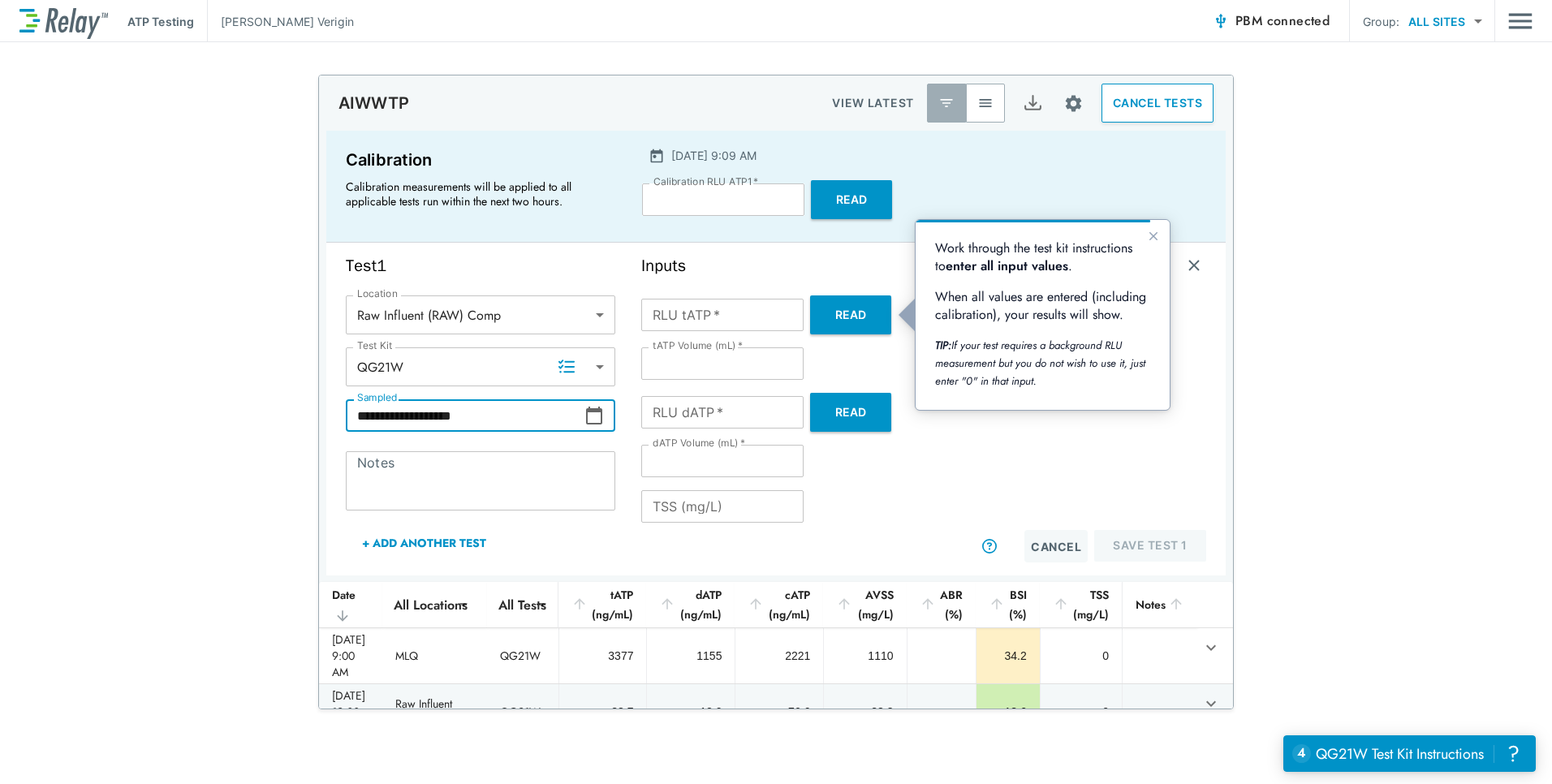 click on "**********" at bounding box center [776, 392] 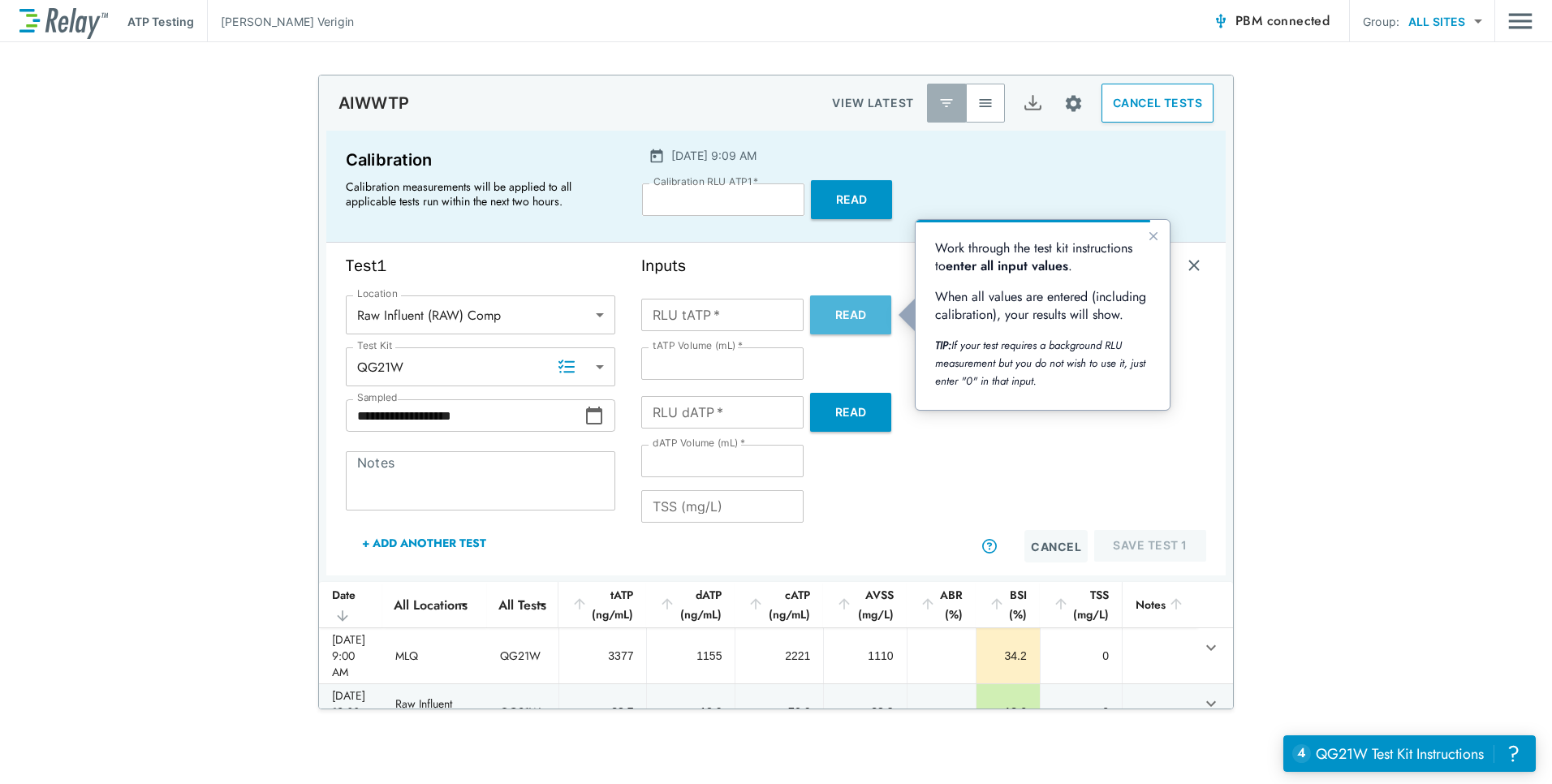 click on "Read" at bounding box center [851, 315] 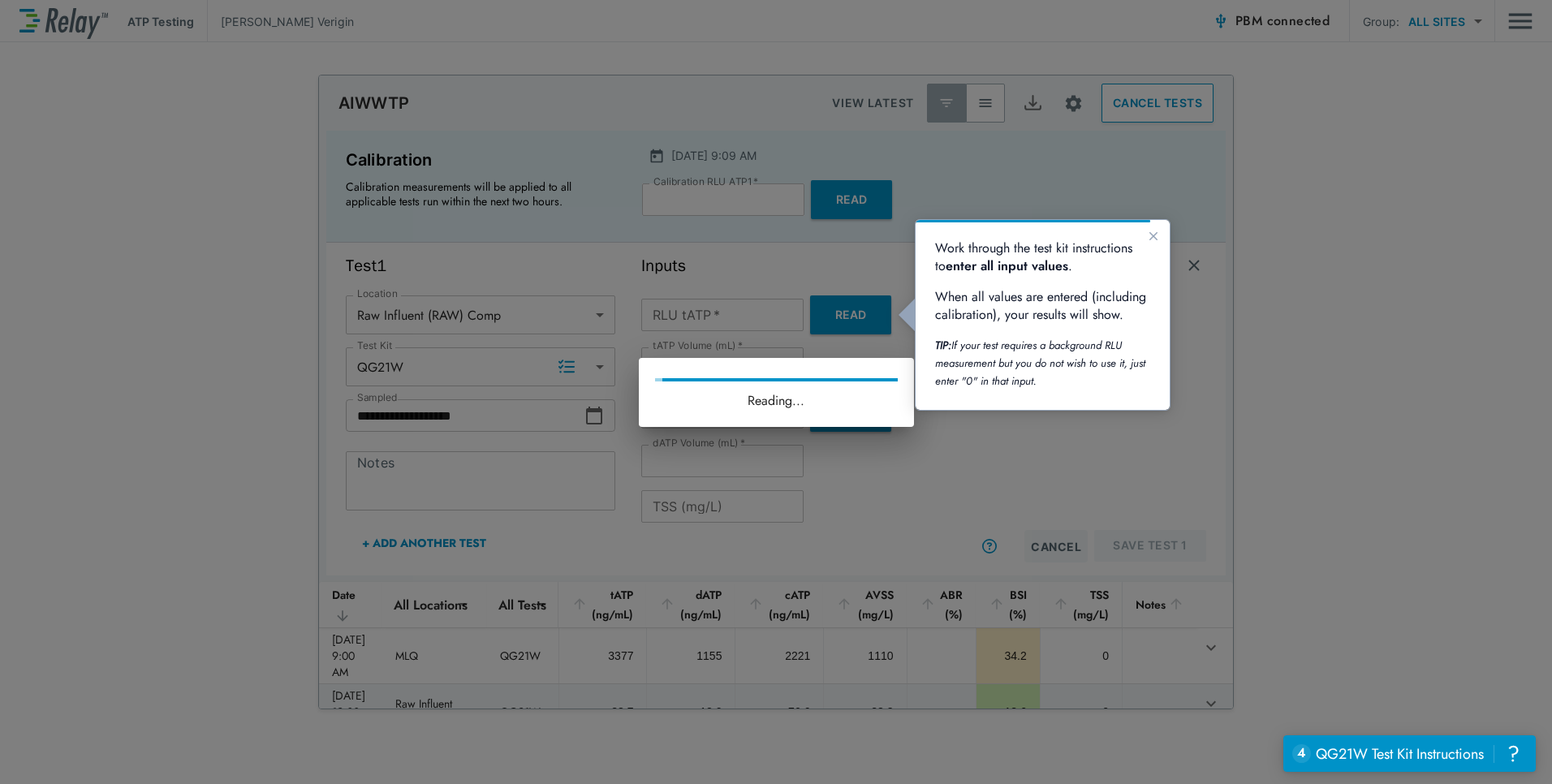 type on "*****" 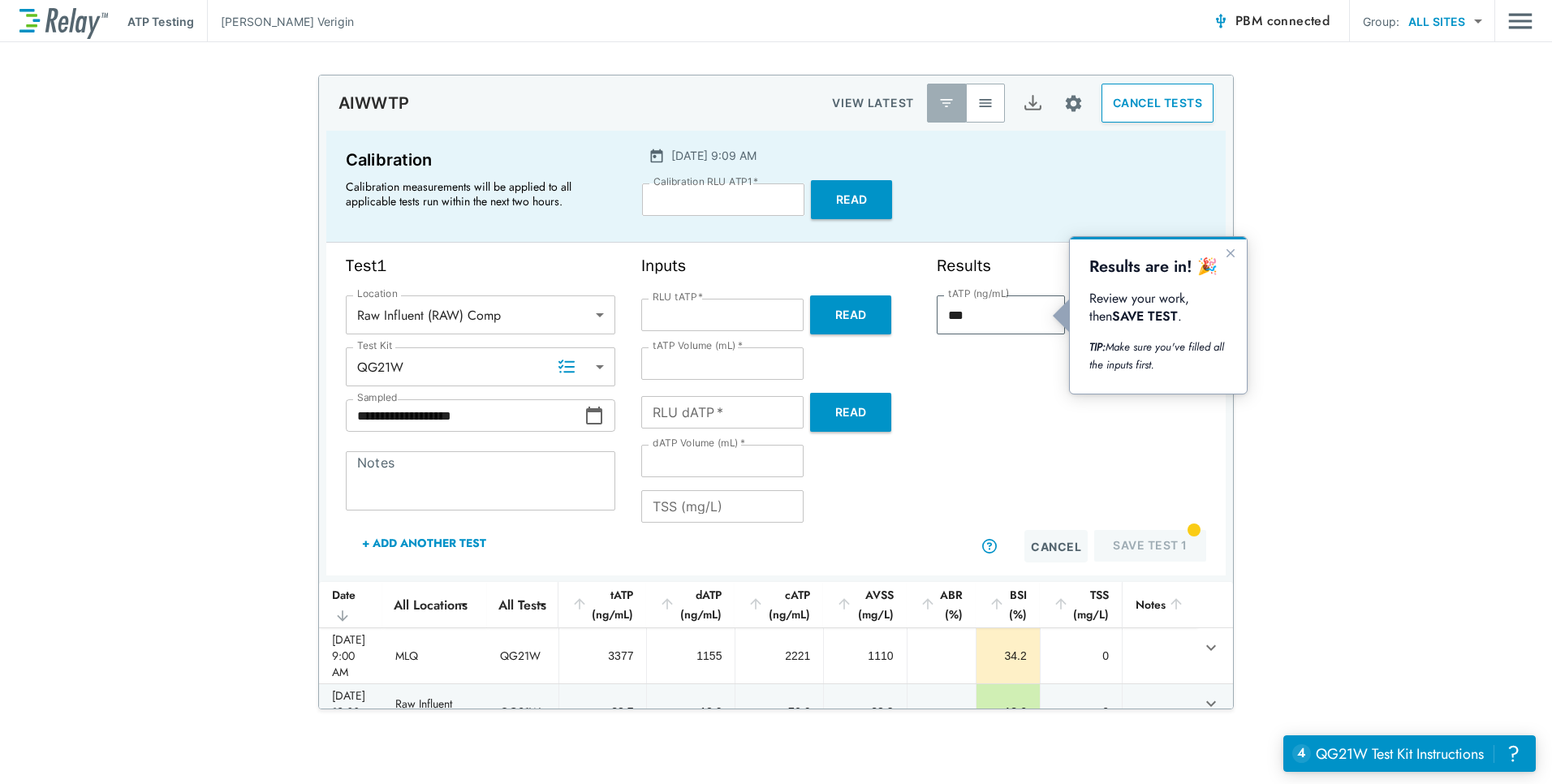 click on "Read" at bounding box center [851, 412] 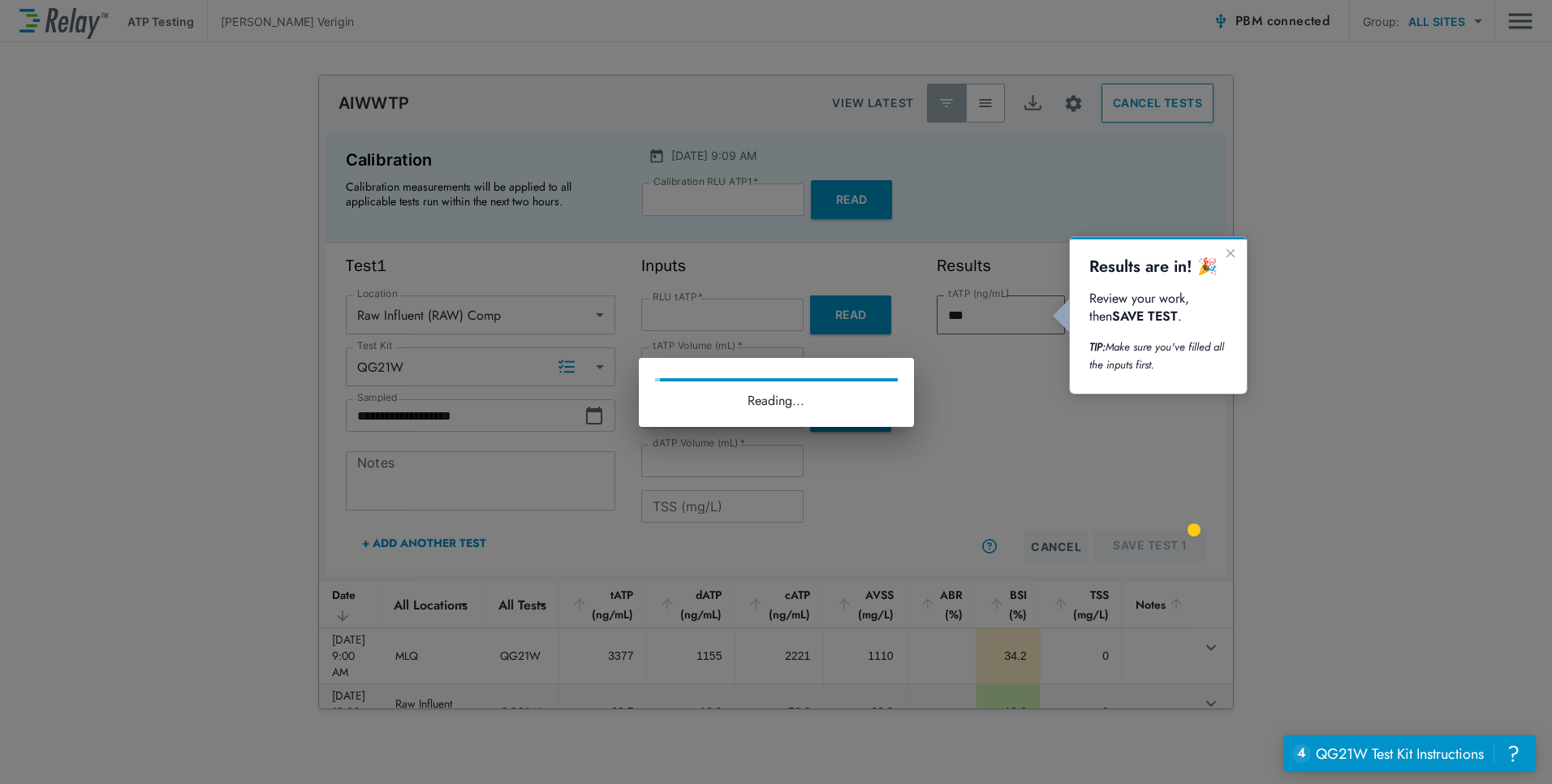 type on "***" 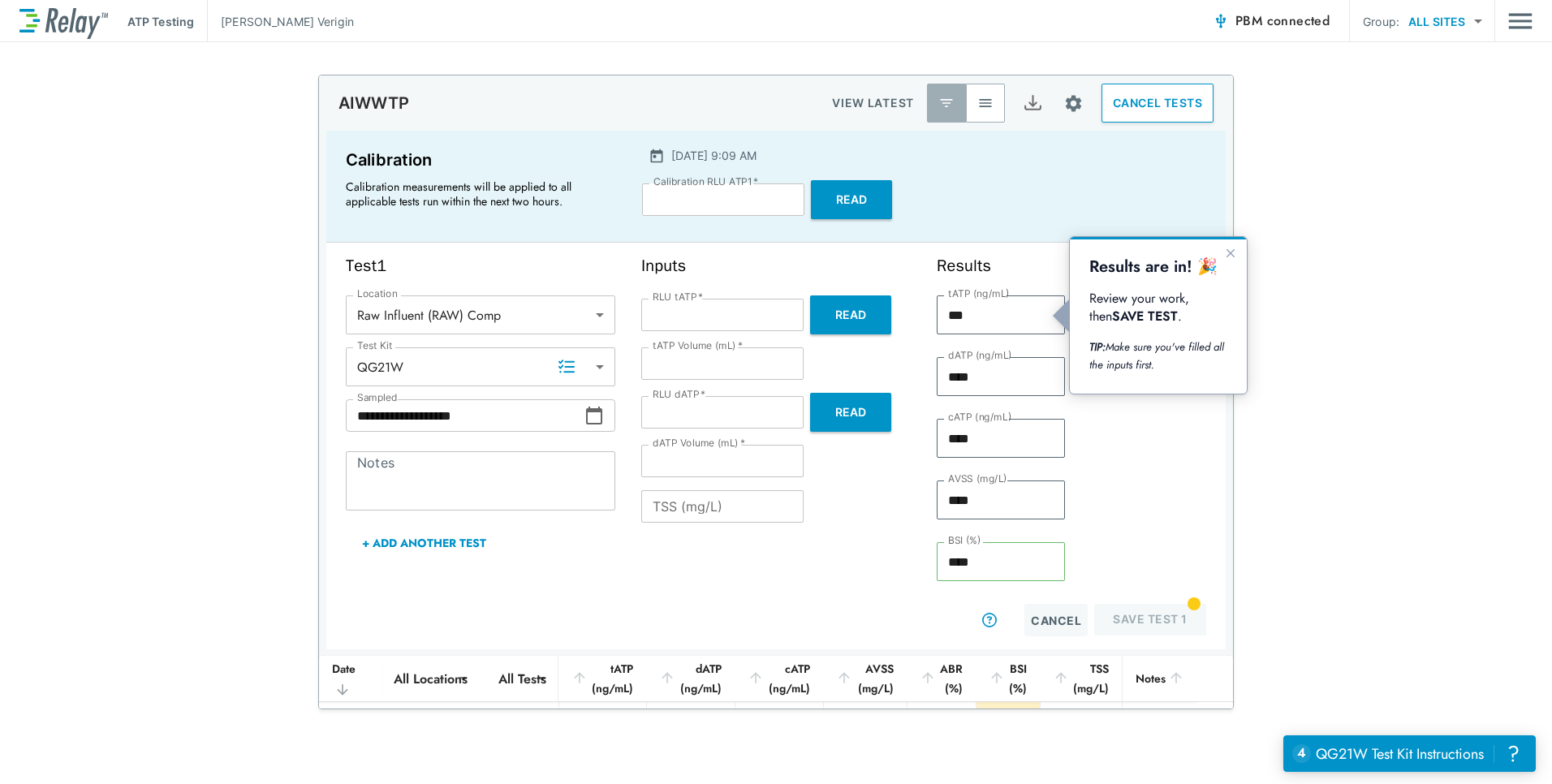 click on "Inputs RLU tATP   * ***** RLU tATP   * Read tATP Volume (mL)   * * tATP Volume (mL)   * RLU dATP   * *** RLU dATP   * Read dATP Volume (mL)   * *** dATP Volume (mL)   * TSS (mg/L) TSS (mg/L)" at bounding box center (776, 446) 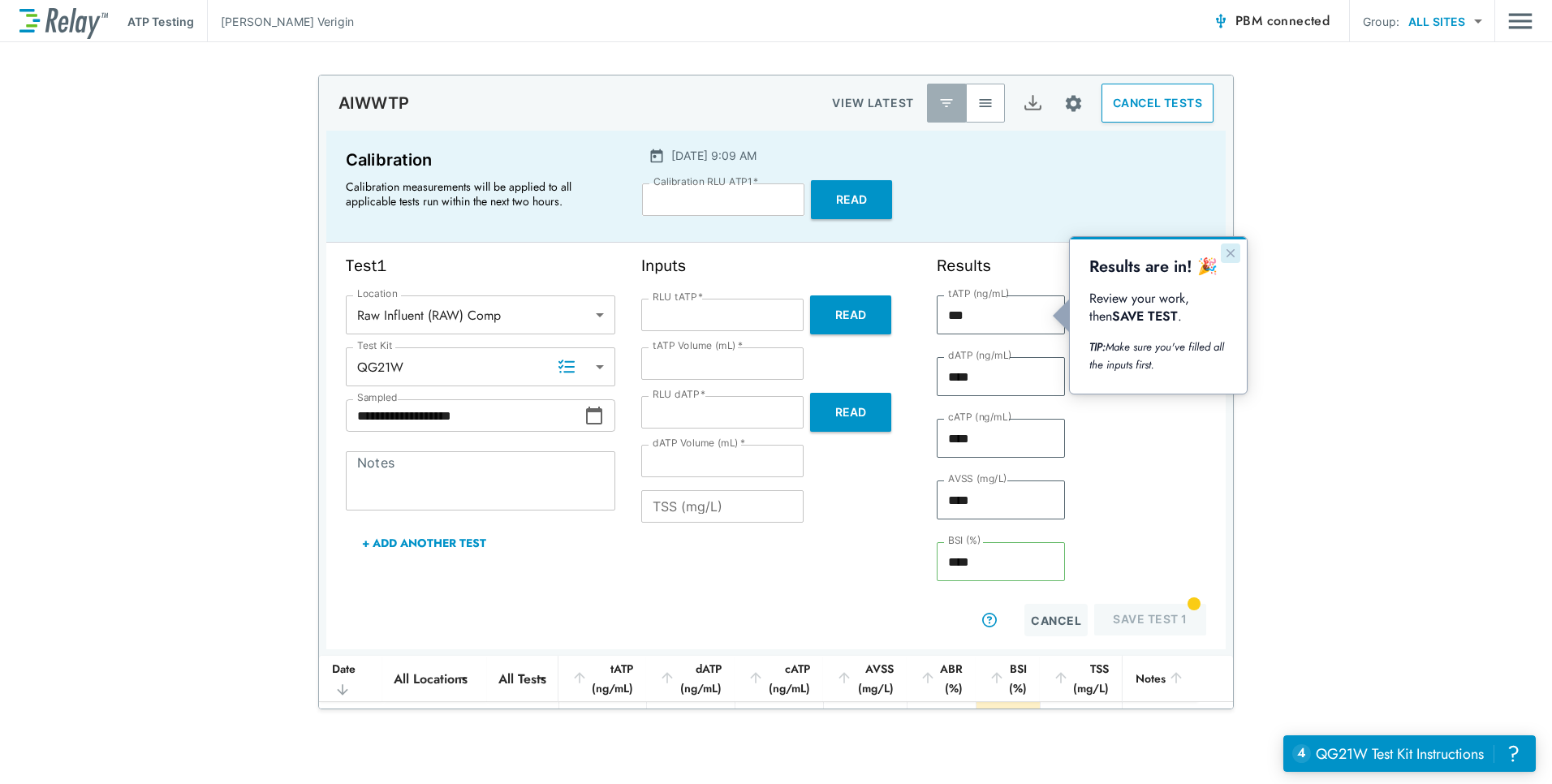 click 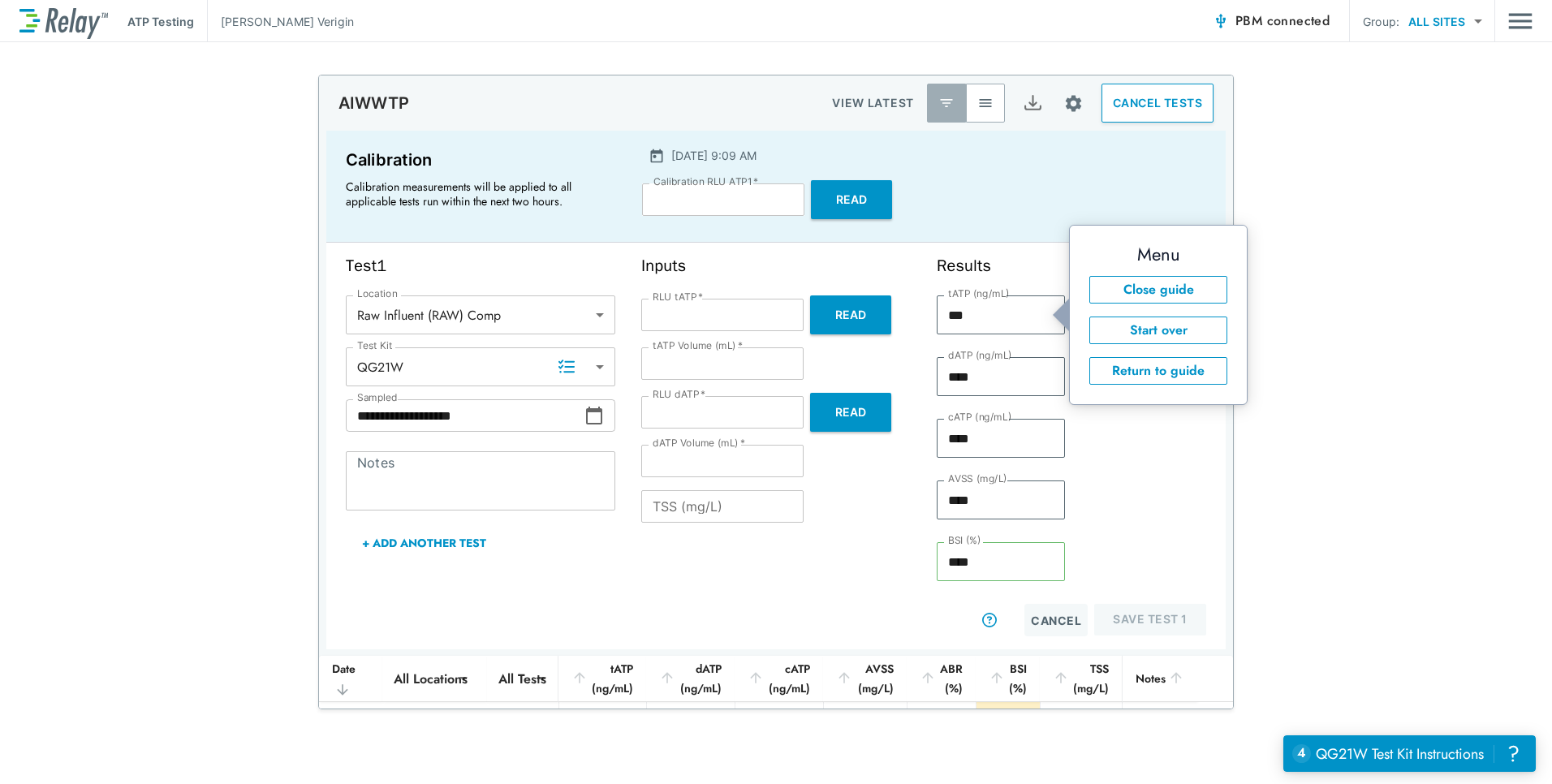 click on "**********" at bounding box center (776, 392) 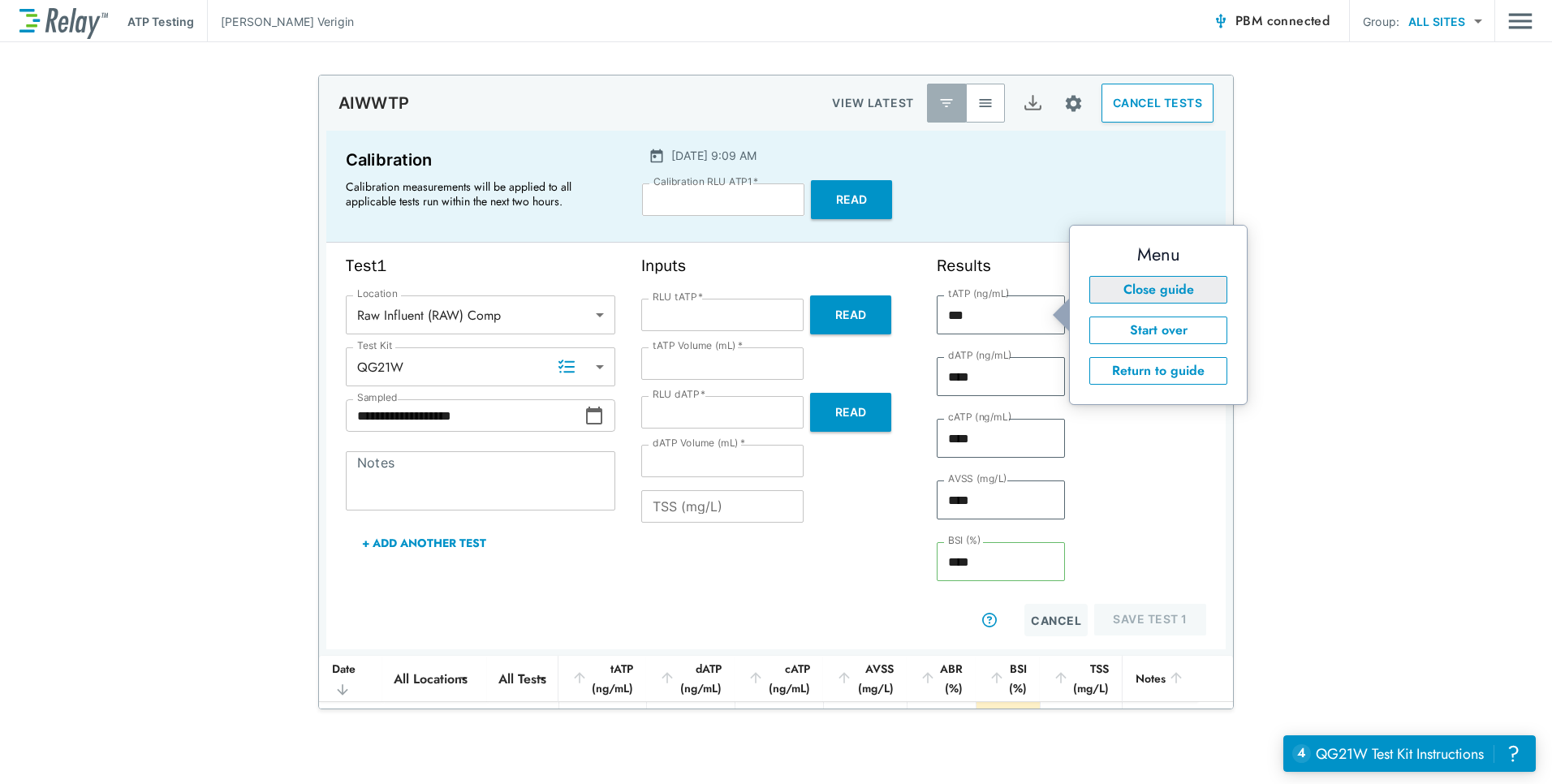 click on "Close guide" at bounding box center [1158, 290] 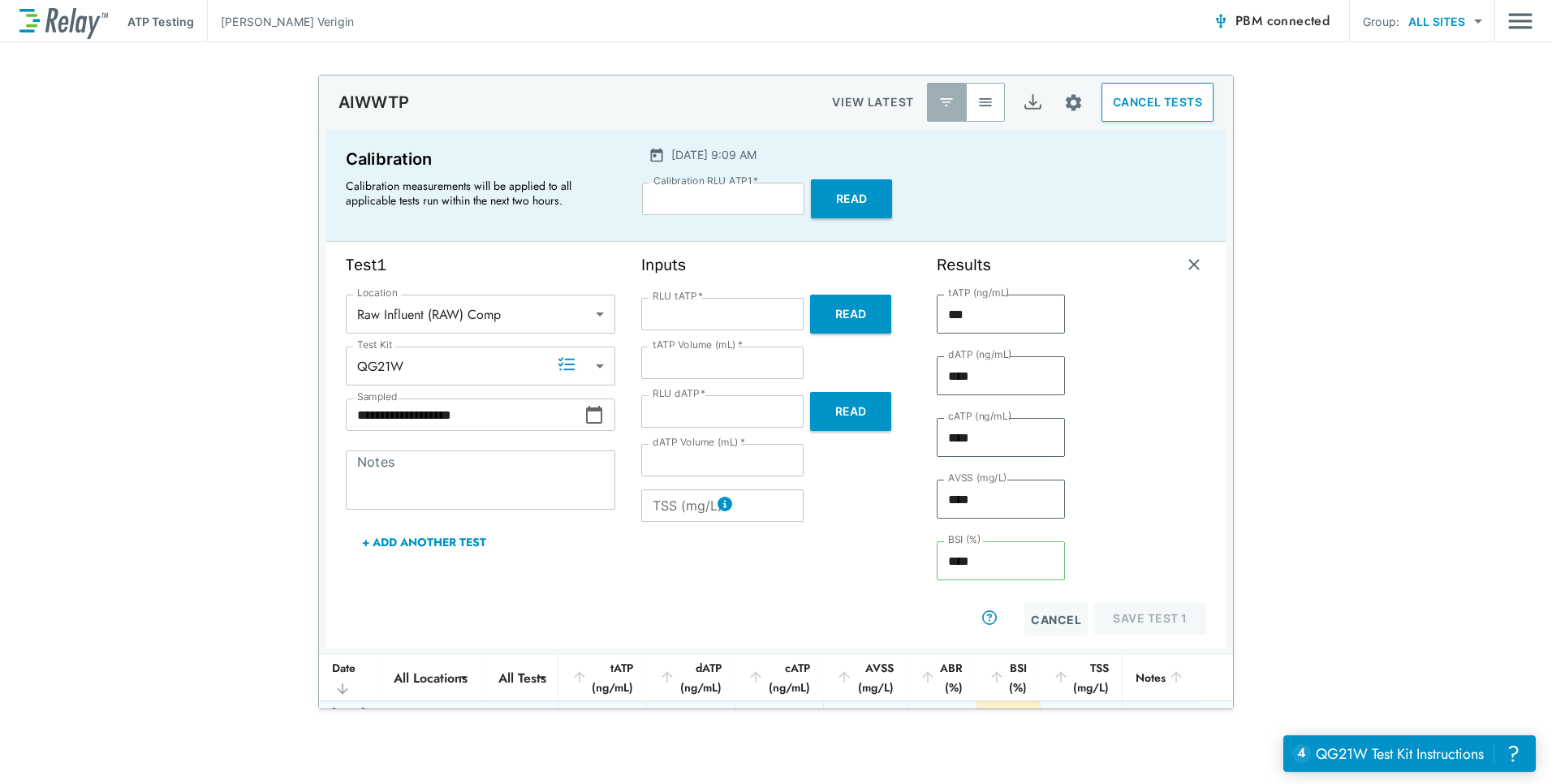scroll, scrollTop: 0, scrollLeft: 0, axis: both 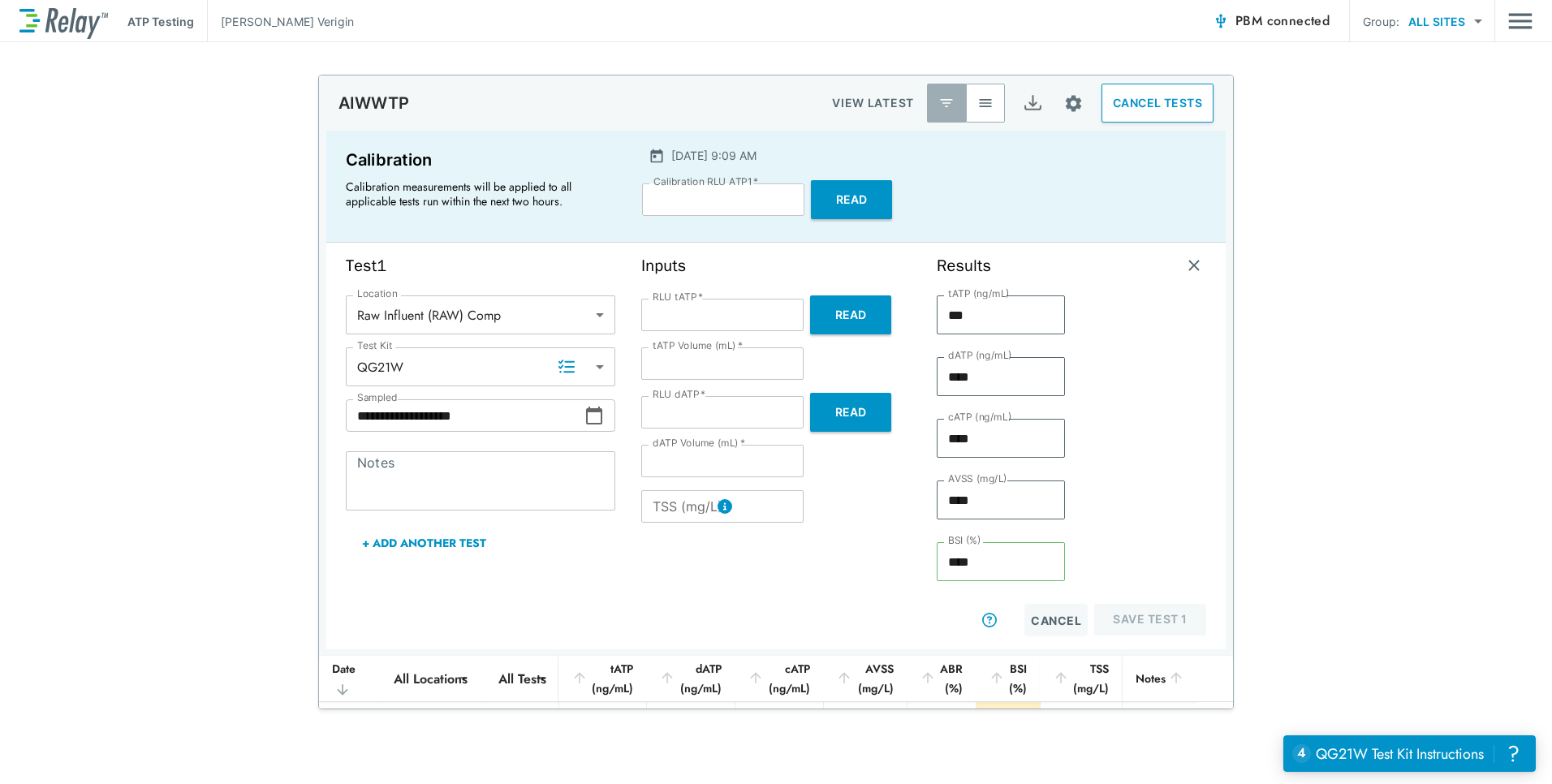 click on "Cancel Save Test 1" at bounding box center [1071, 620] 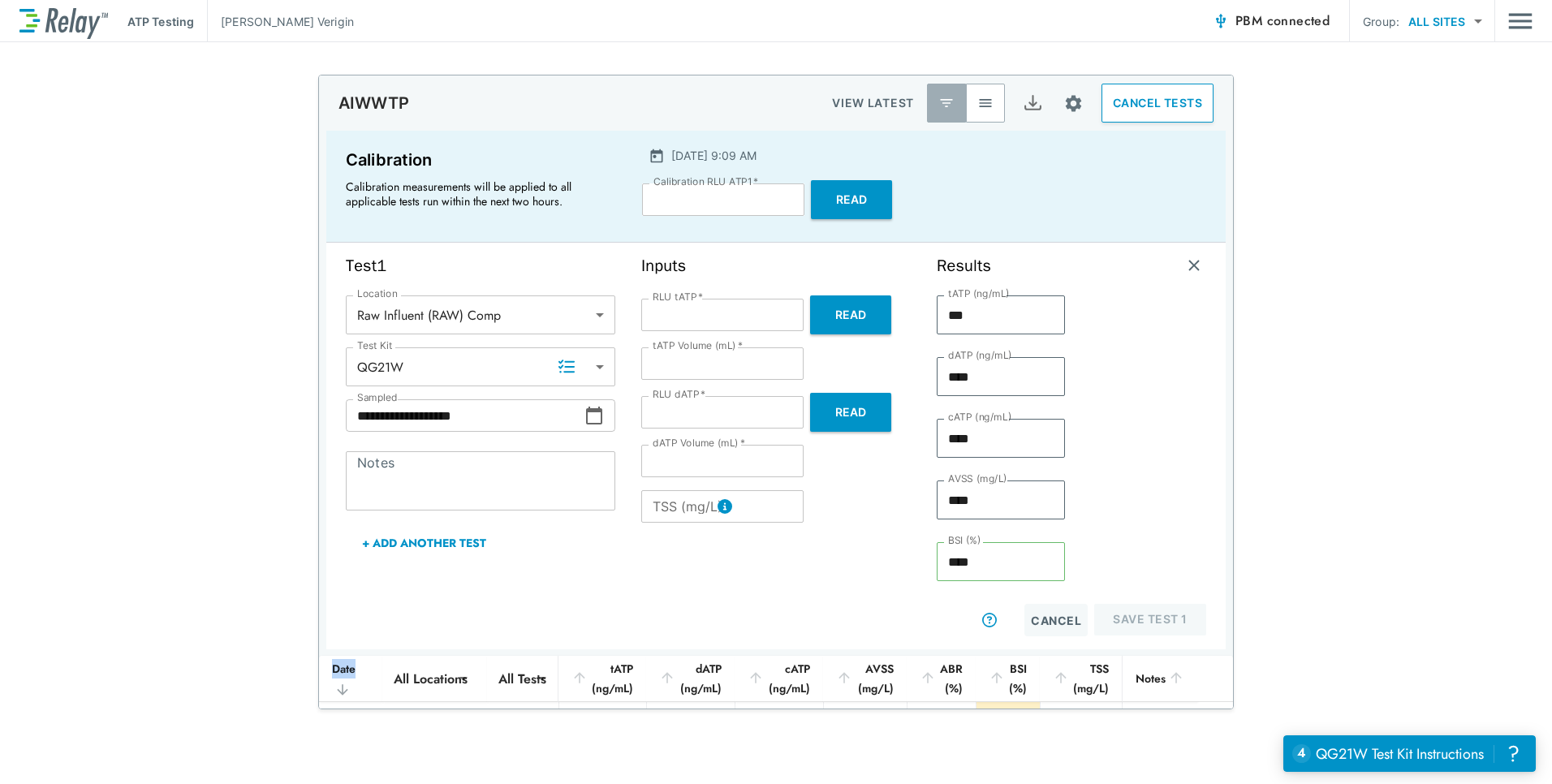 click on "Cancel Save Test 1" at bounding box center (1071, 620) 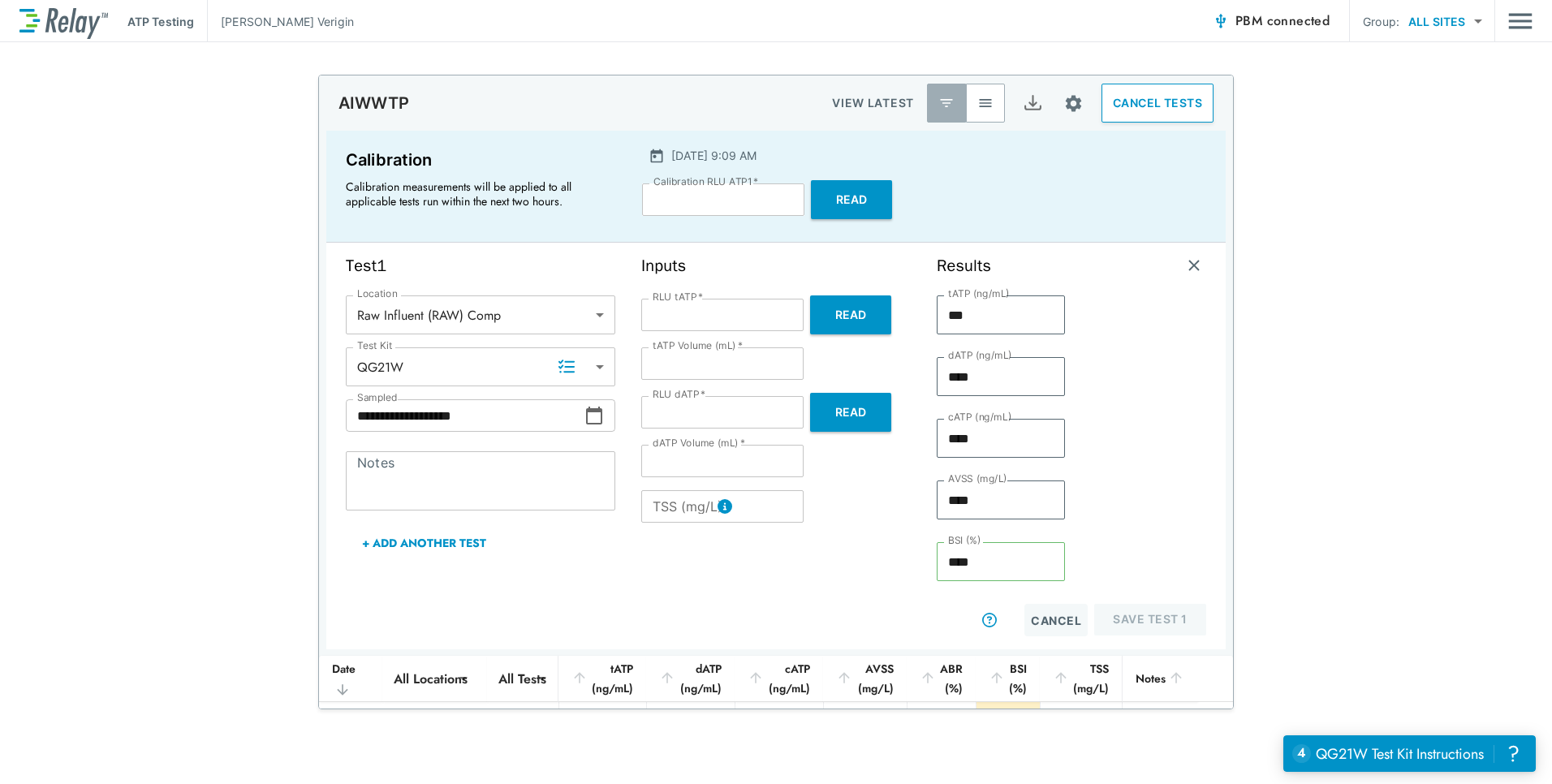 drag, startPoint x: 1149, startPoint y: 624, endPoint x: 1092, endPoint y: 528, distance: 111.64676 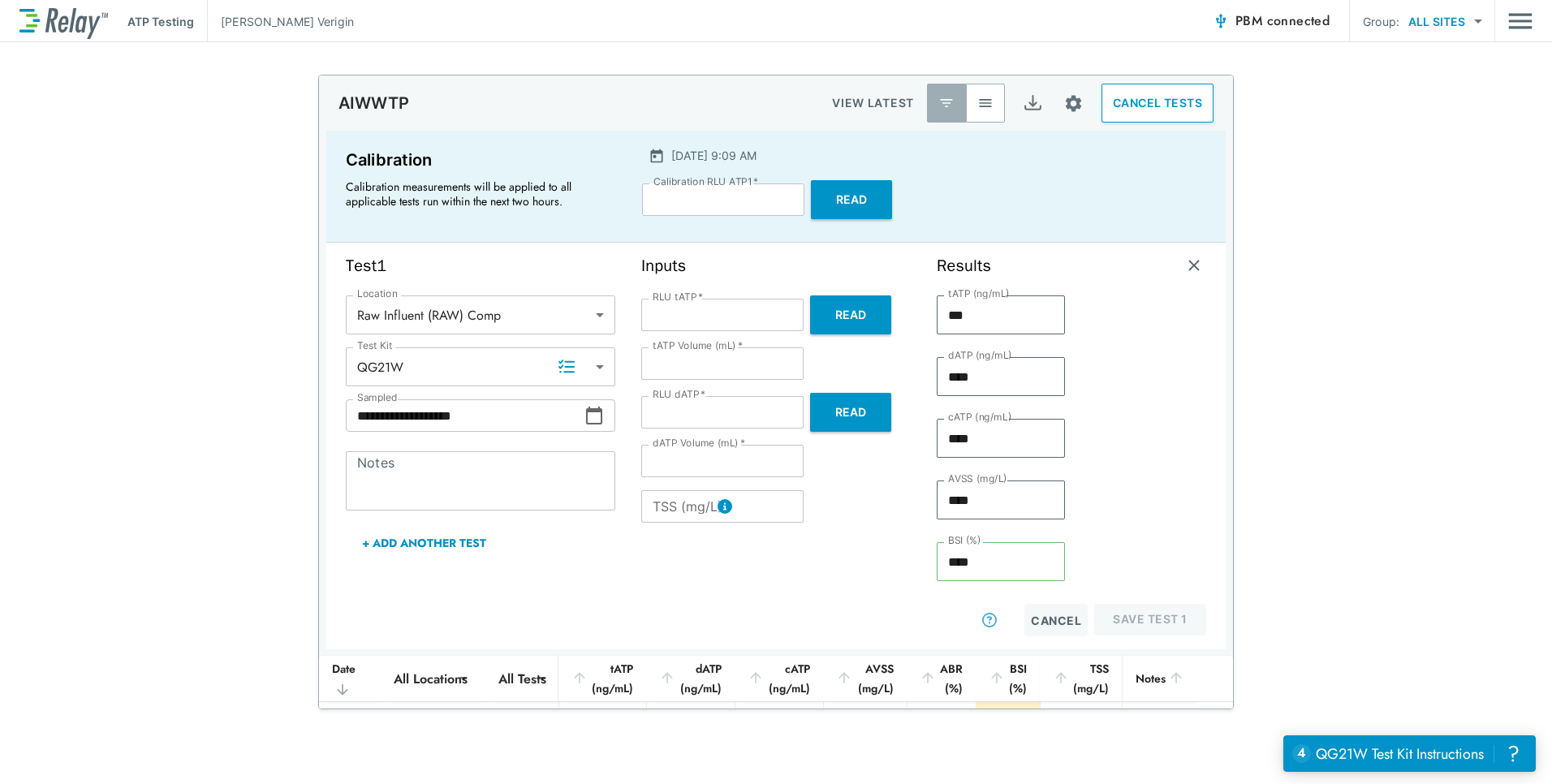 click 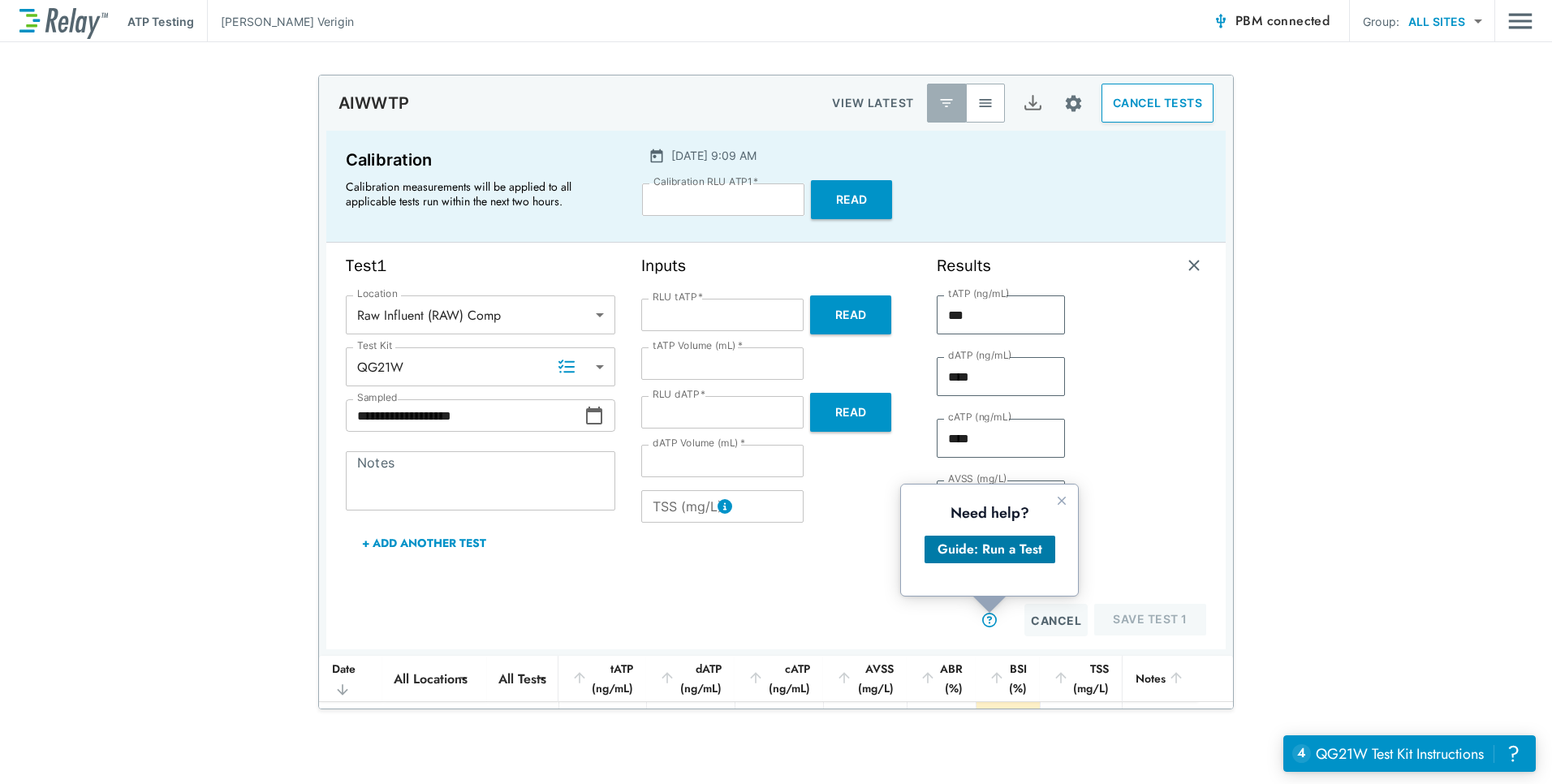 click on "Guide: Run a Test" at bounding box center (989, 549) 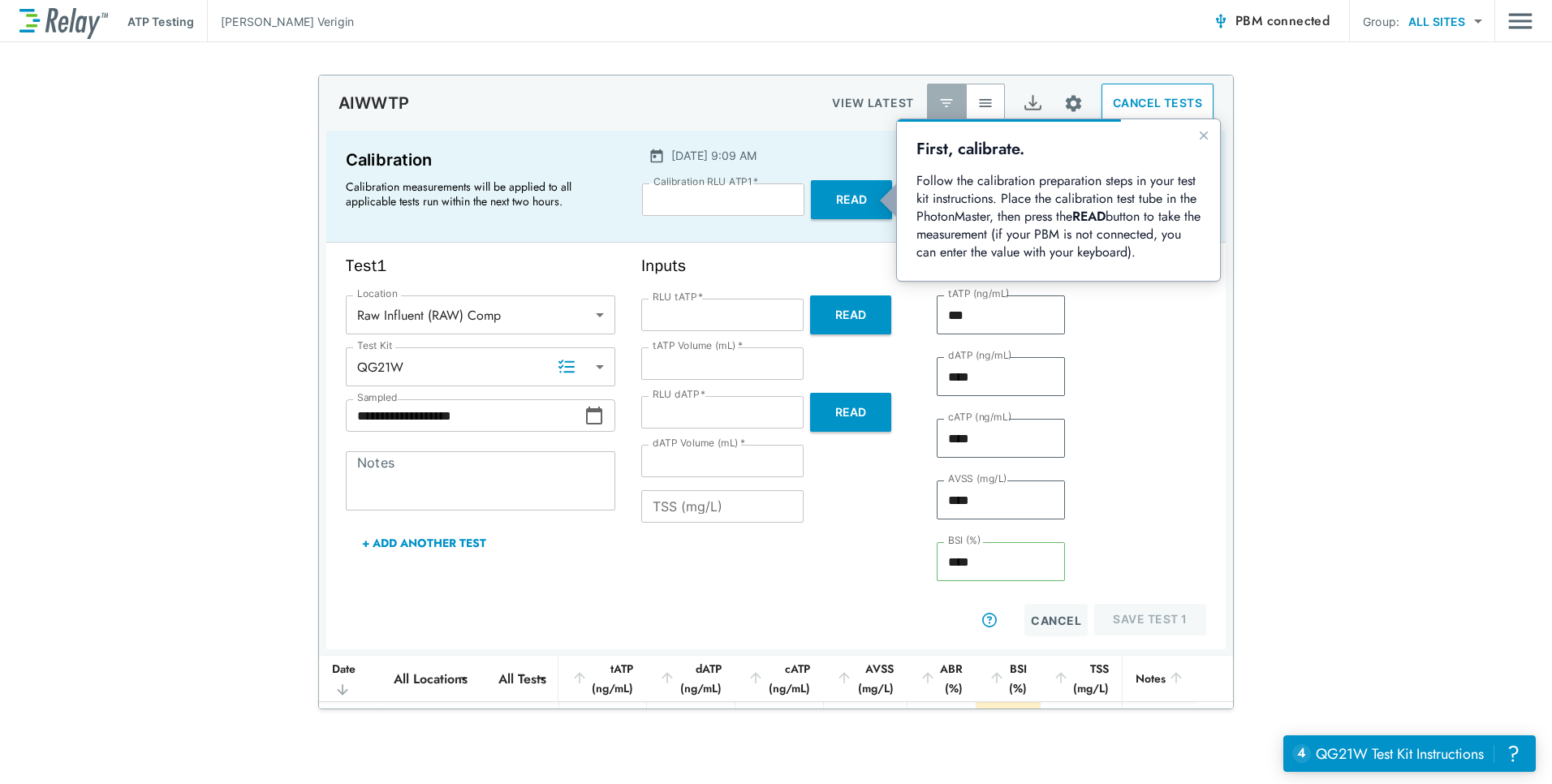 scroll, scrollTop: 0, scrollLeft: 0, axis: both 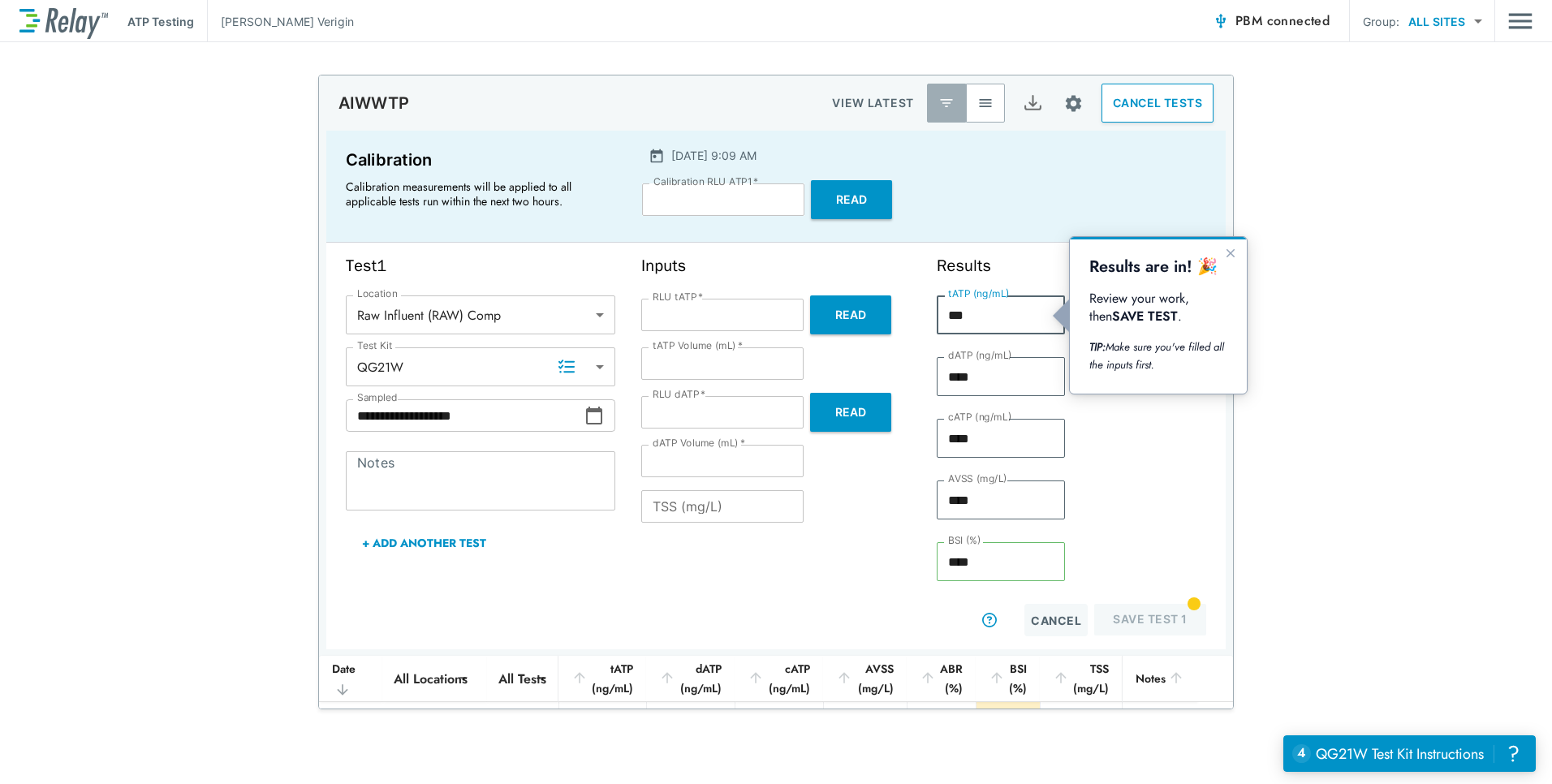 click on "***" at bounding box center [1001, 315] 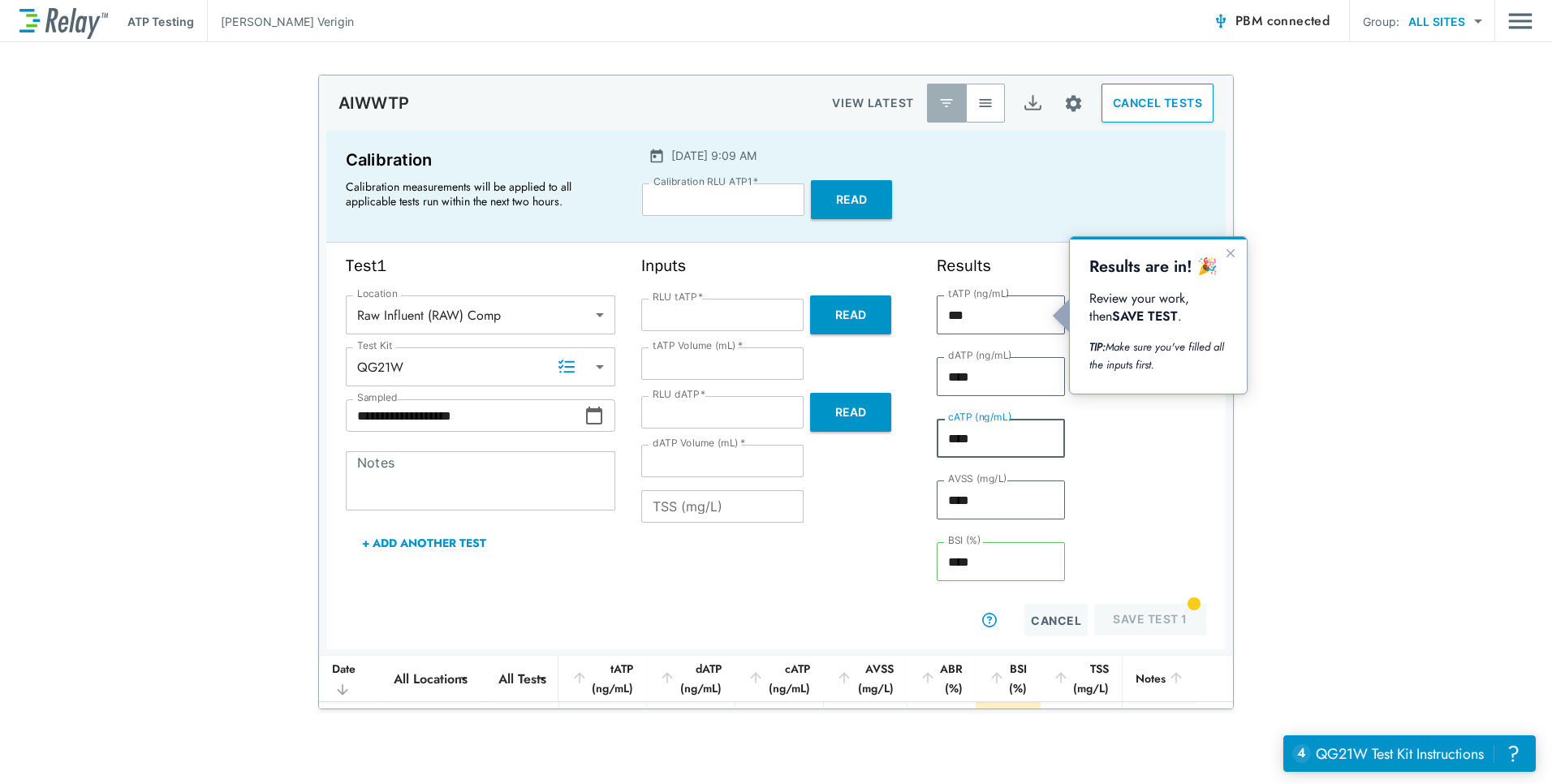 click on "****" at bounding box center (1001, 438) 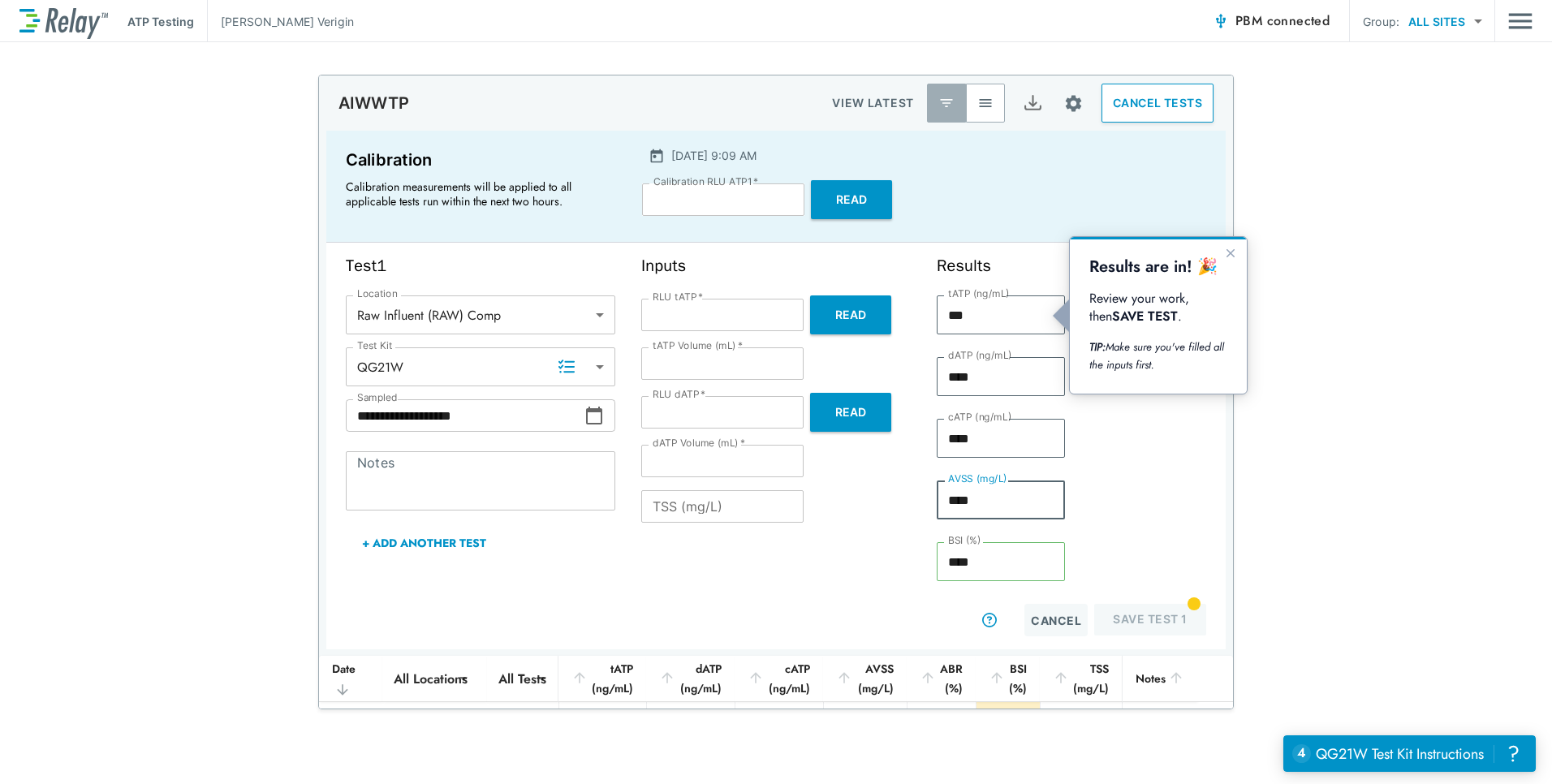 click on "****" at bounding box center (1001, 500) 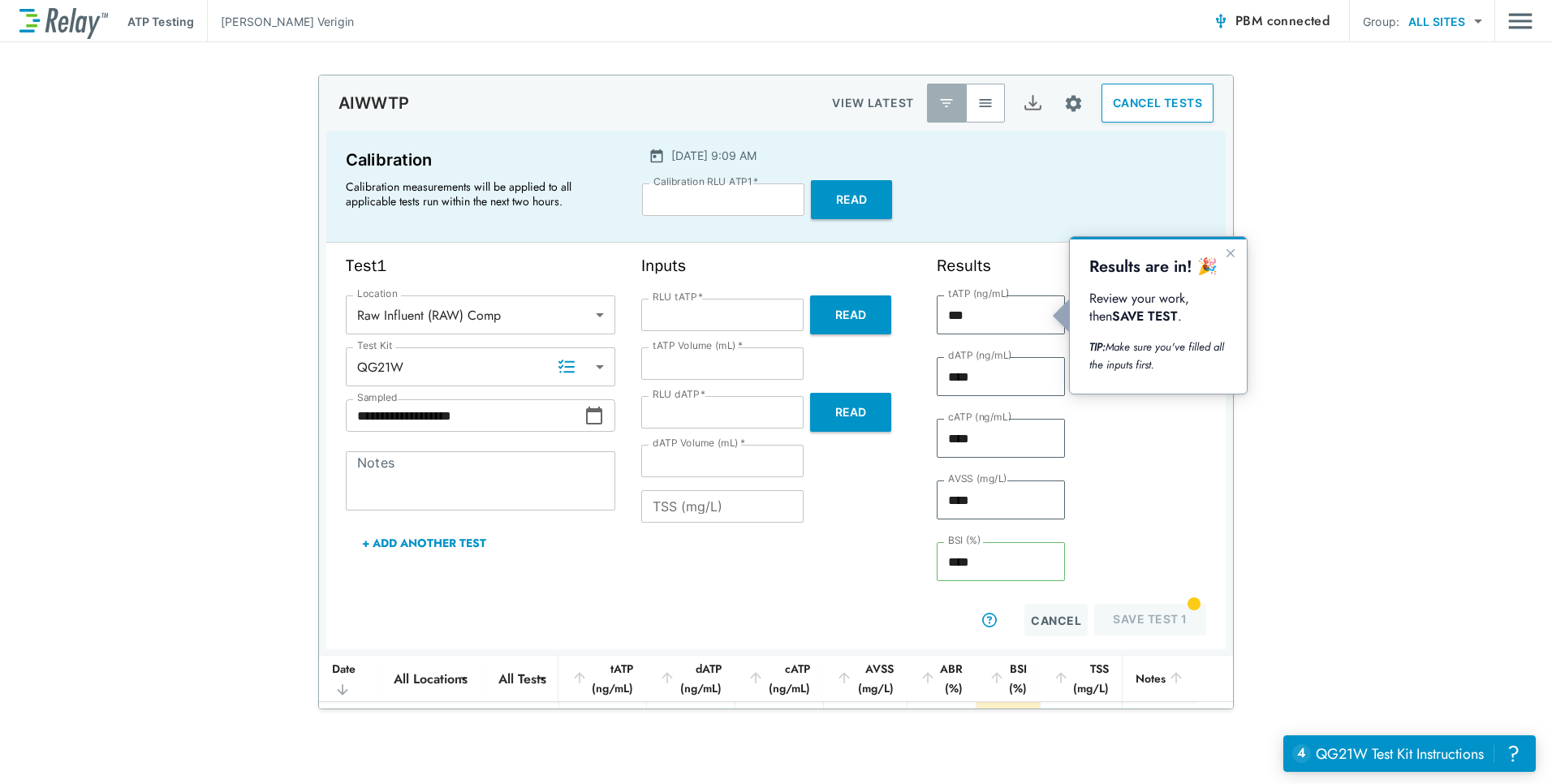 click on "Results tATP (ng/mL) *** tATP (ng/mL) dATP (ng/mL) **** dATP (ng/mL) cATP (ng/mL) **** cATP (ng/mL) AVSS (mg/L) **** AVSS (mg/L) BSI (%) **** BSI (%) Cancel Save Test 1" at bounding box center (1071, 446) 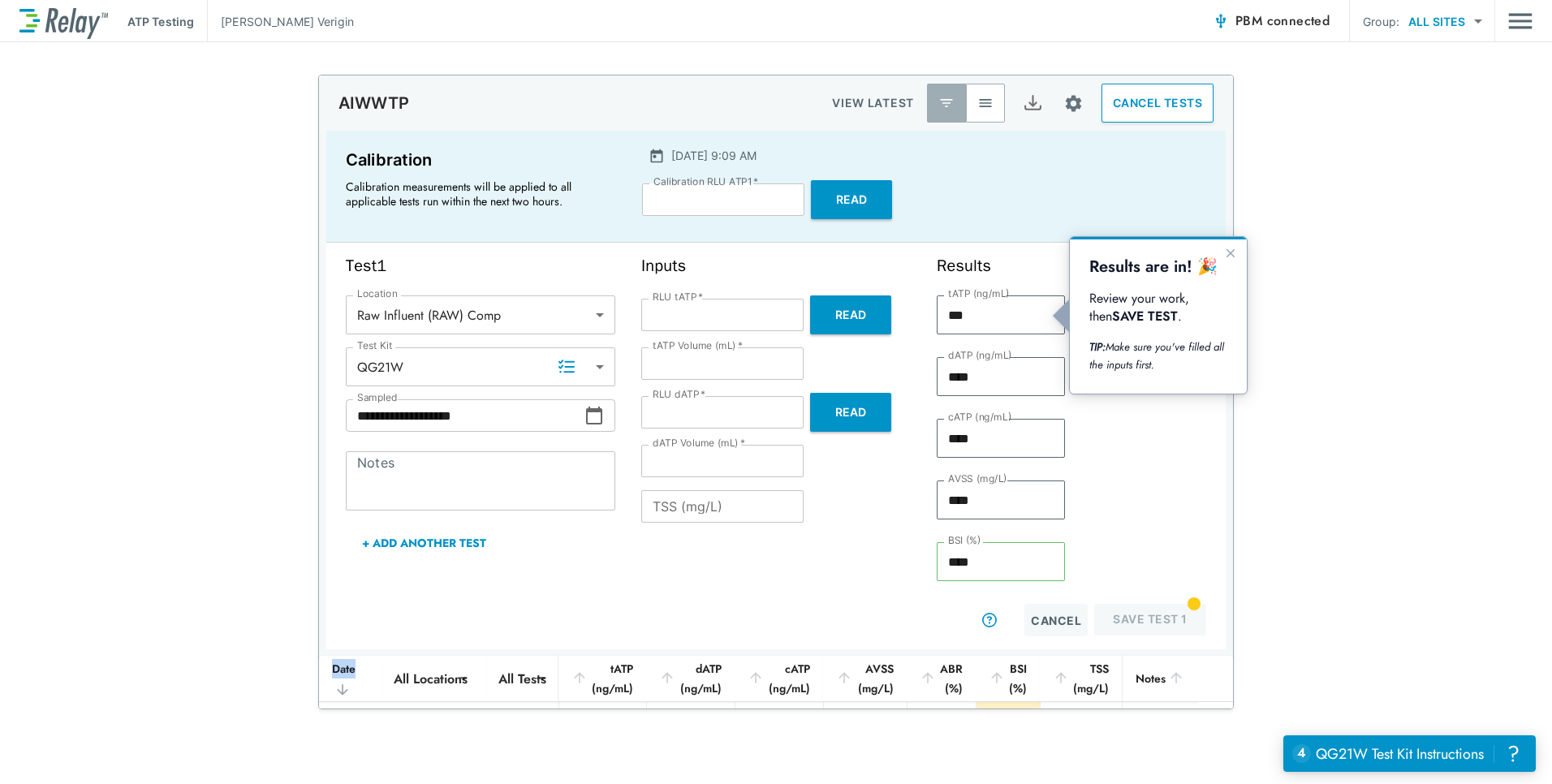 click on "Results tATP (ng/mL) *** tATP (ng/mL) dATP (ng/mL) **** dATP (ng/mL) cATP (ng/mL) **** cATP (ng/mL) AVSS (mg/L) **** AVSS (mg/L) BSI (%) **** BSI (%) Cancel Save Test 1" at bounding box center (1071, 446) 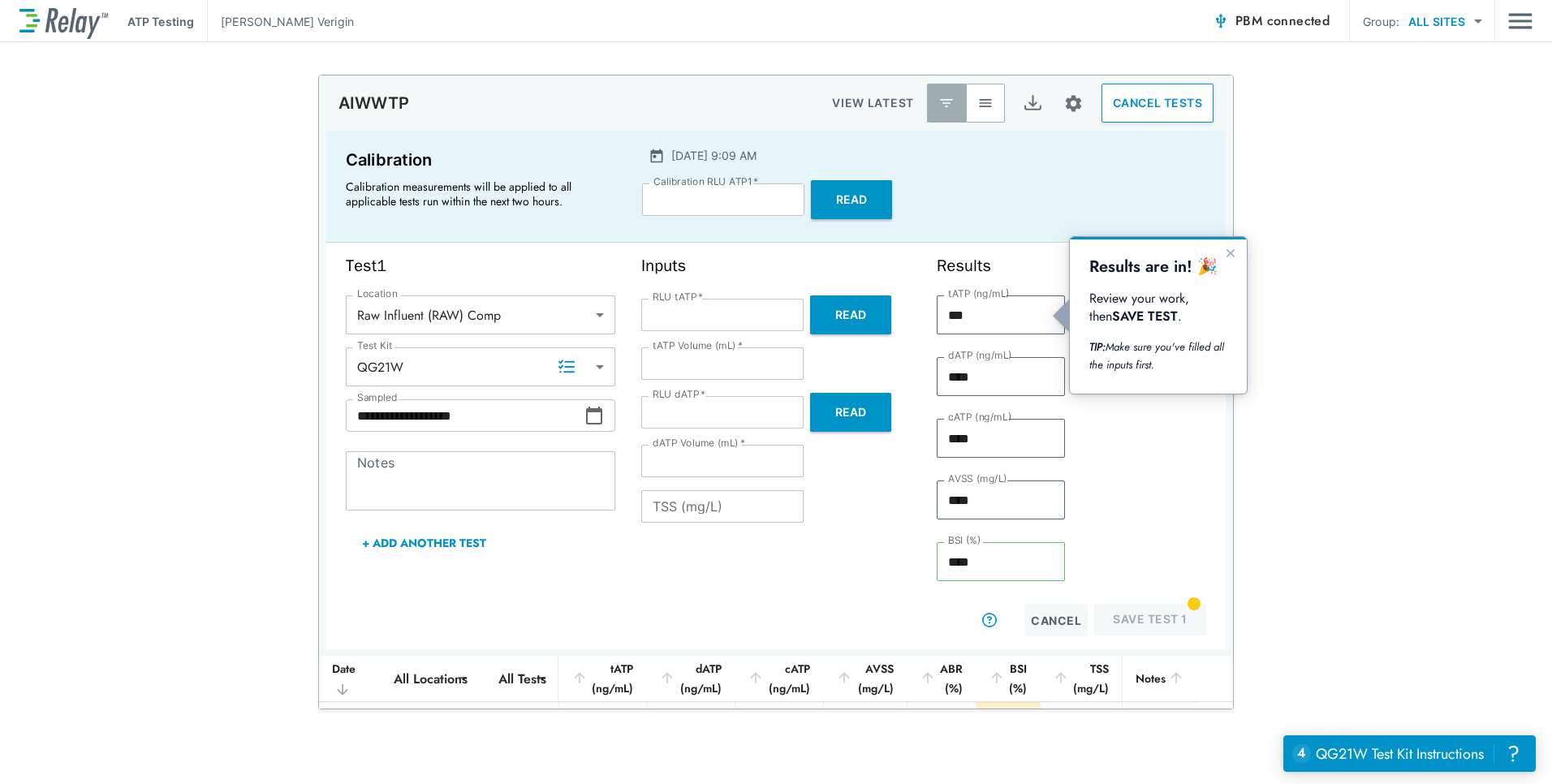 click on "Results tATP (ng/mL) *** tATP (ng/mL) dATP (ng/mL) **** dATP (ng/mL) cATP (ng/mL) **** cATP (ng/mL) AVSS (mg/L) **** AVSS (mg/L) BSI (%) **** BSI (%) Cancel Save Test 1" at bounding box center [1071, 446] 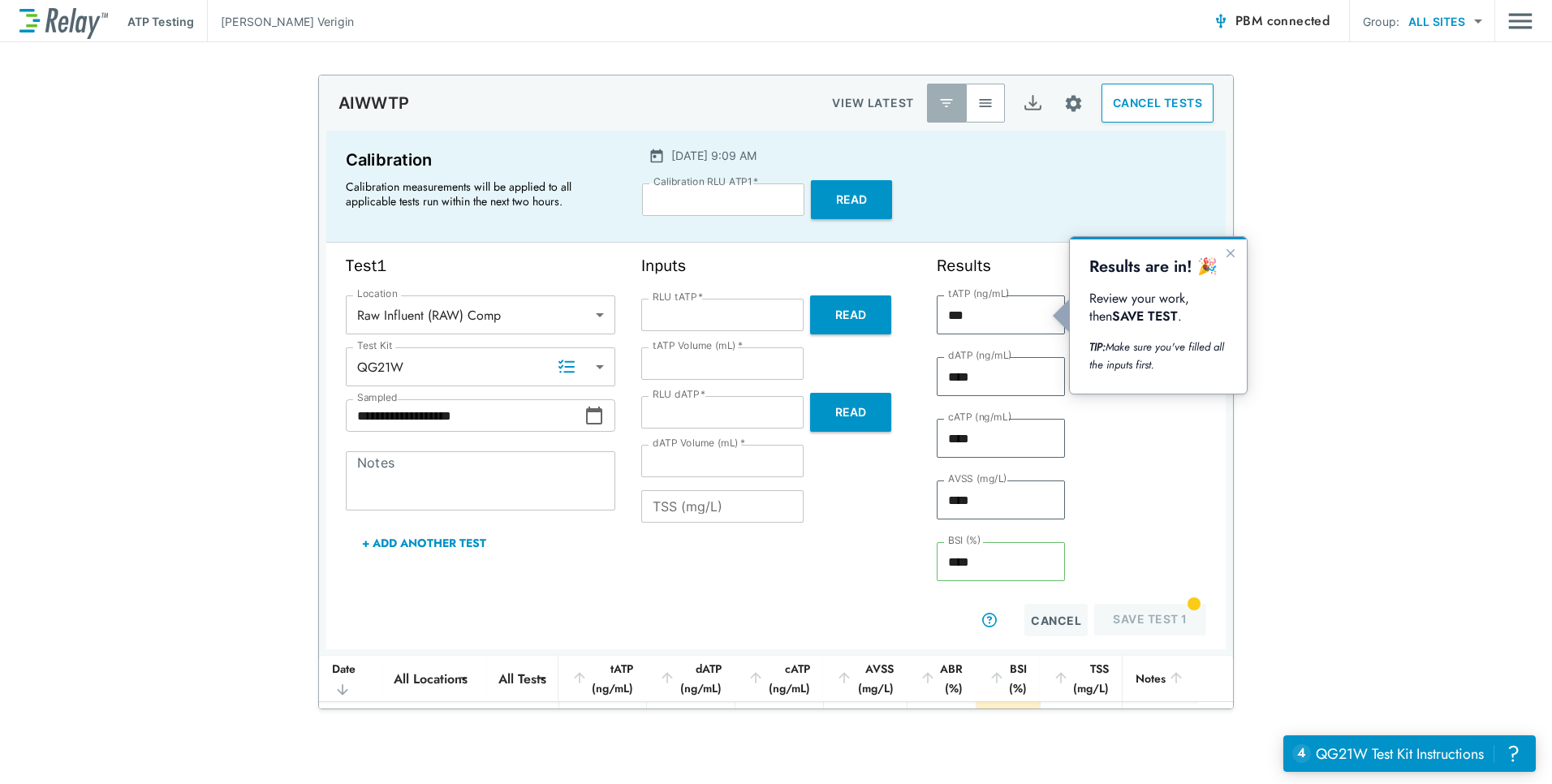 drag, startPoint x: 1230, startPoint y: 256, endPoint x: 1157, endPoint y: 415, distance: 174.95714 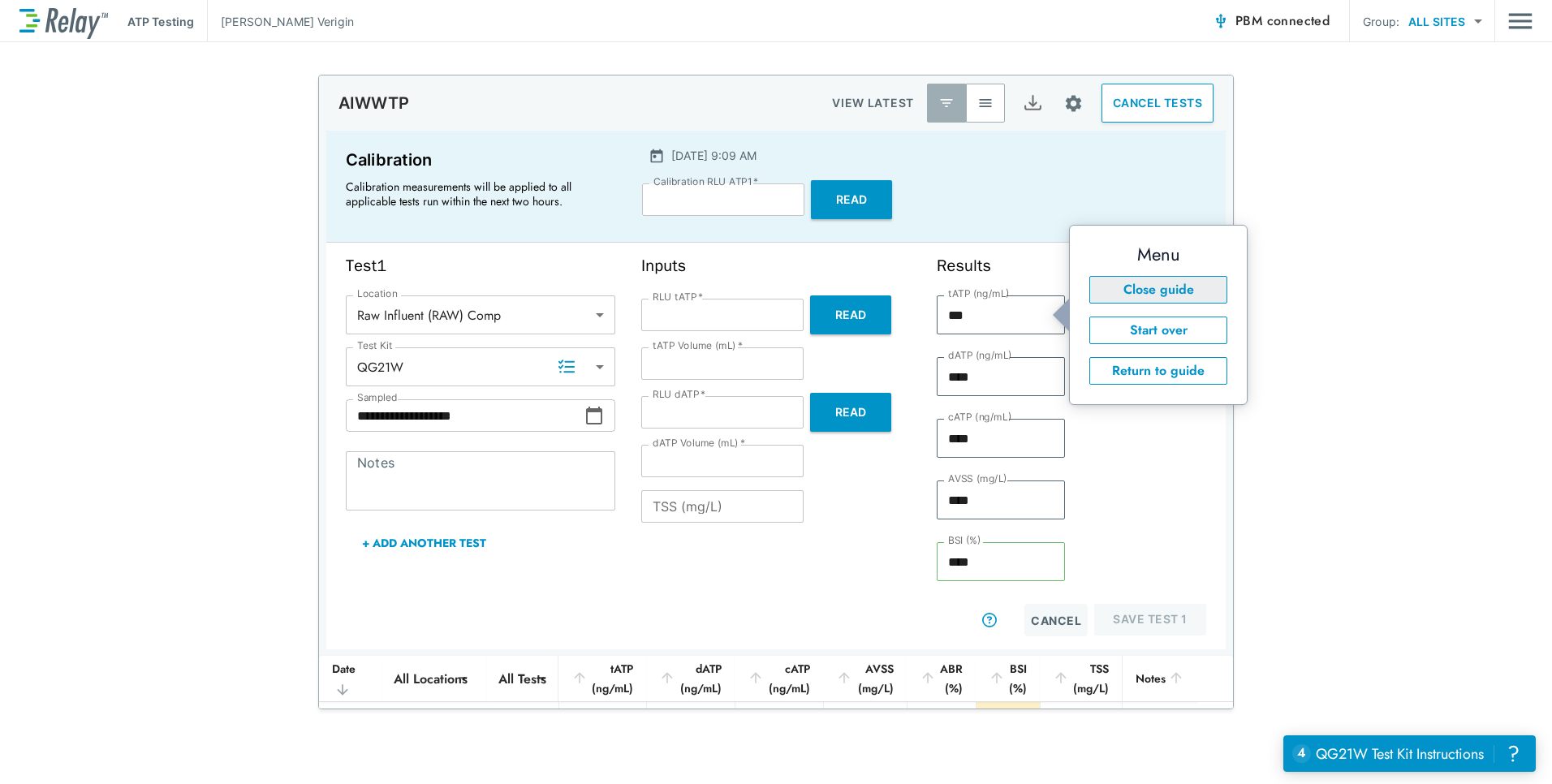 click on "Close guide" at bounding box center [1158, 290] 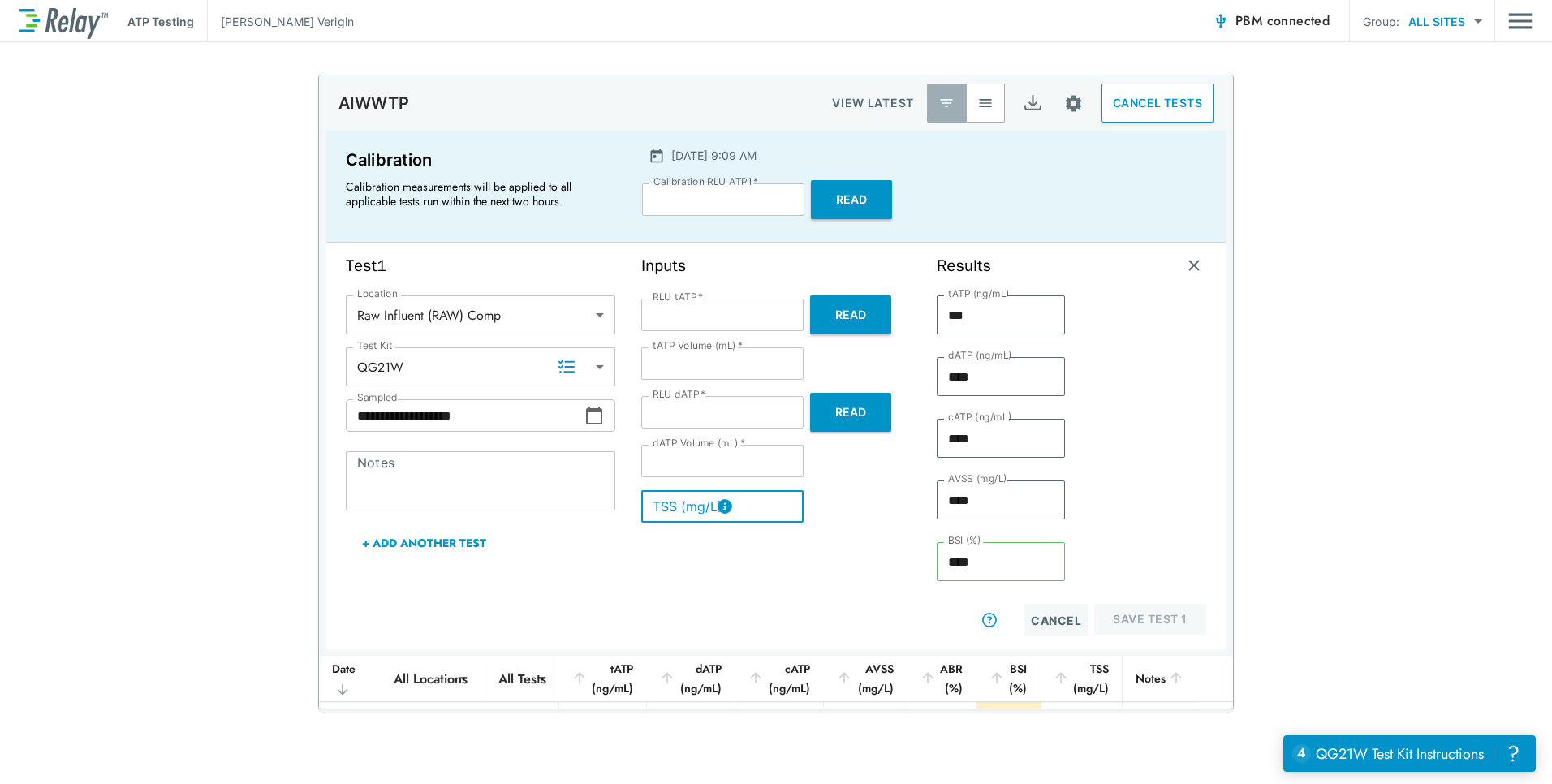 click on "TSS (mg/L)" at bounding box center (722, 506) 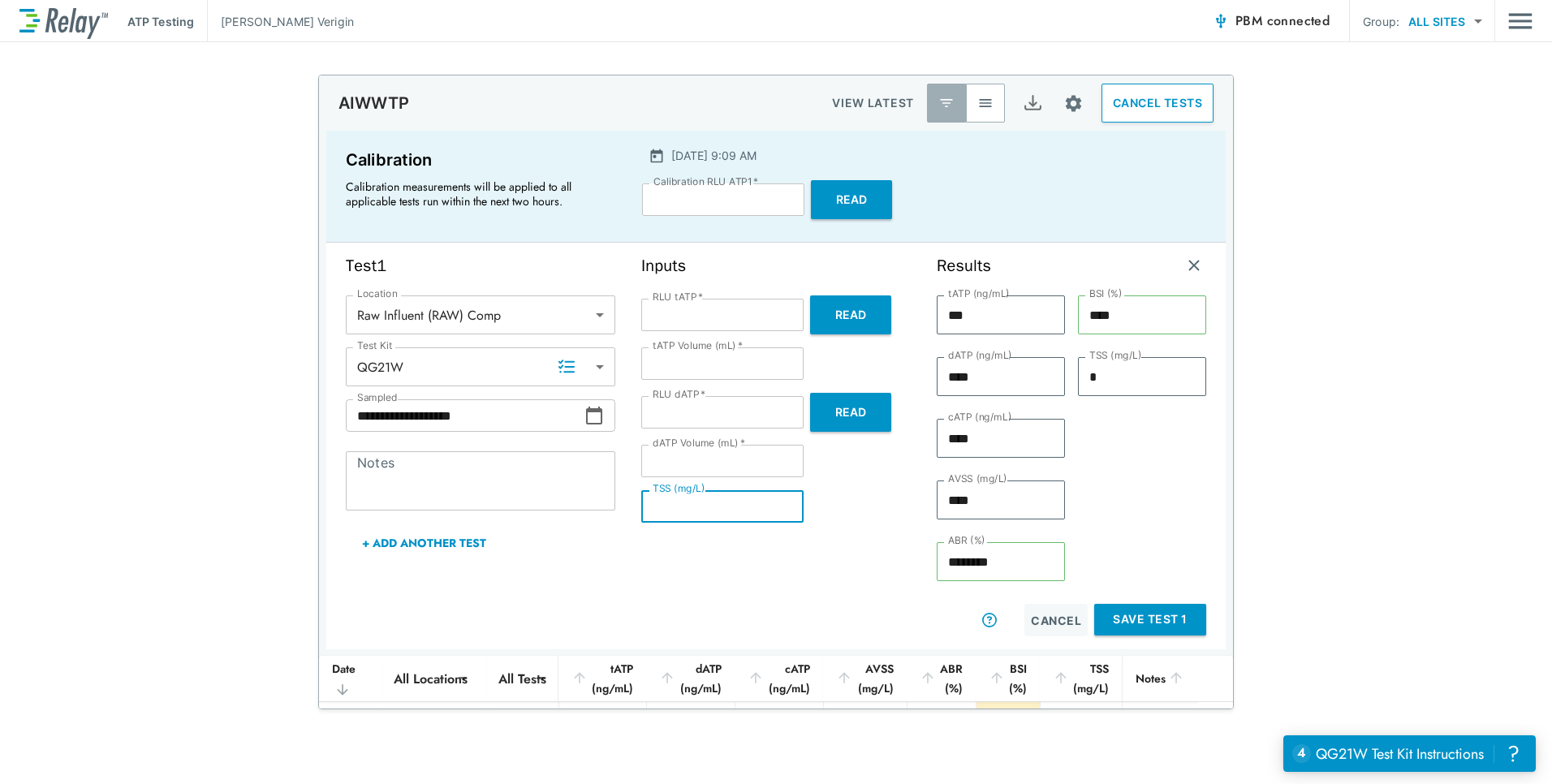 drag, startPoint x: 675, startPoint y: 509, endPoint x: 632, endPoint y: 502, distance: 43.56604 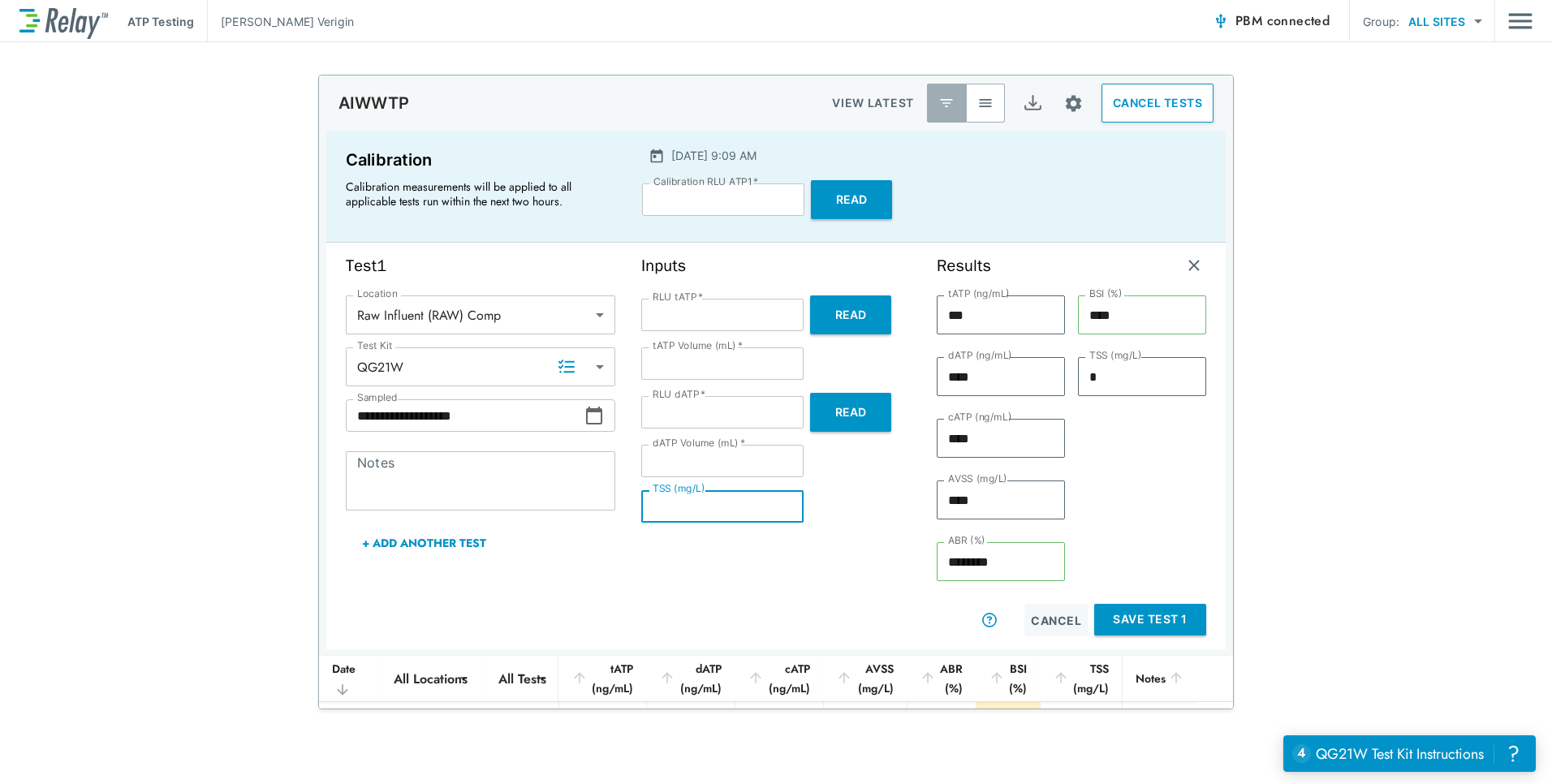 click on "*" at bounding box center (722, 506) 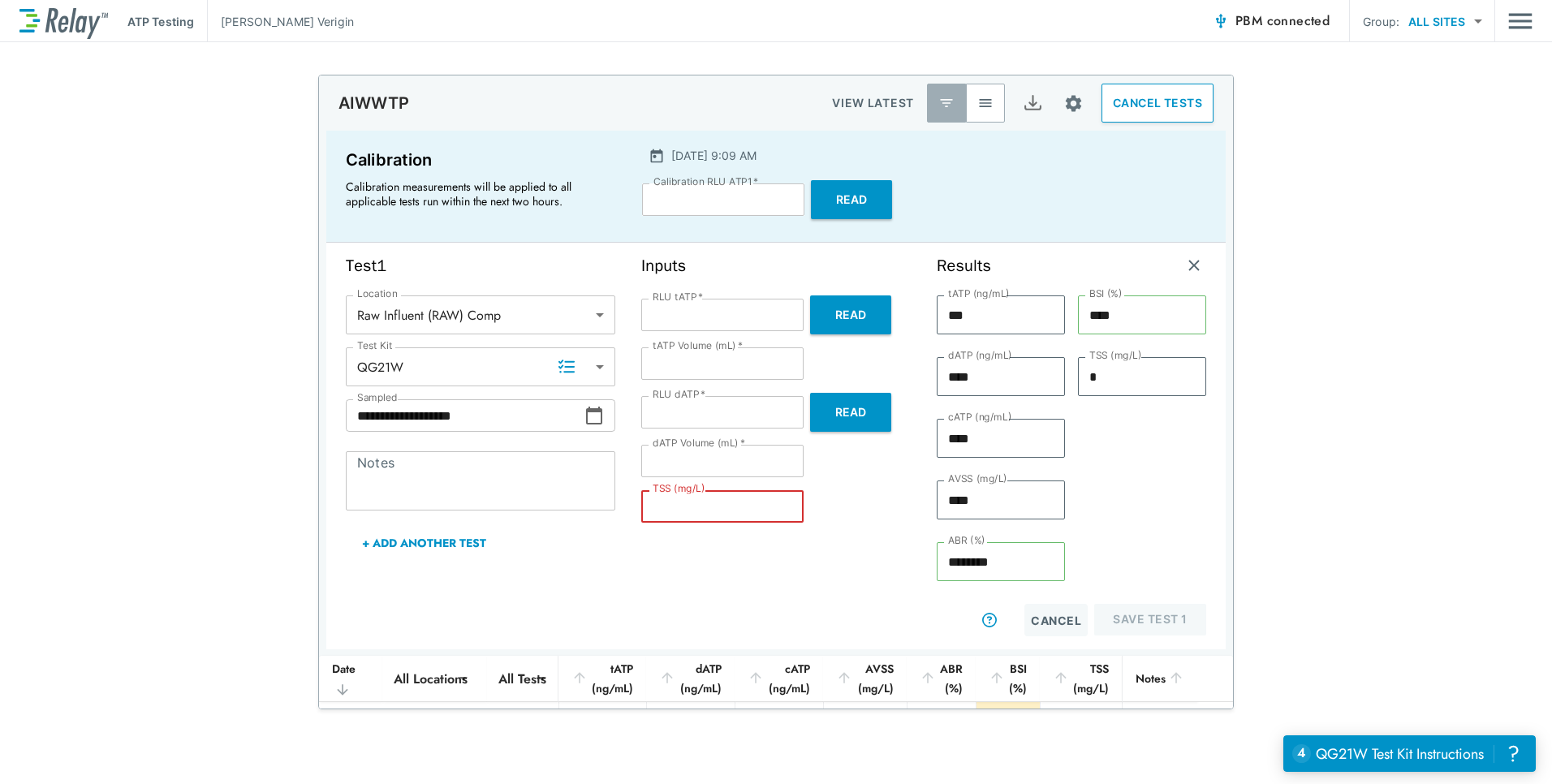 click on "***" at bounding box center (722, 461) 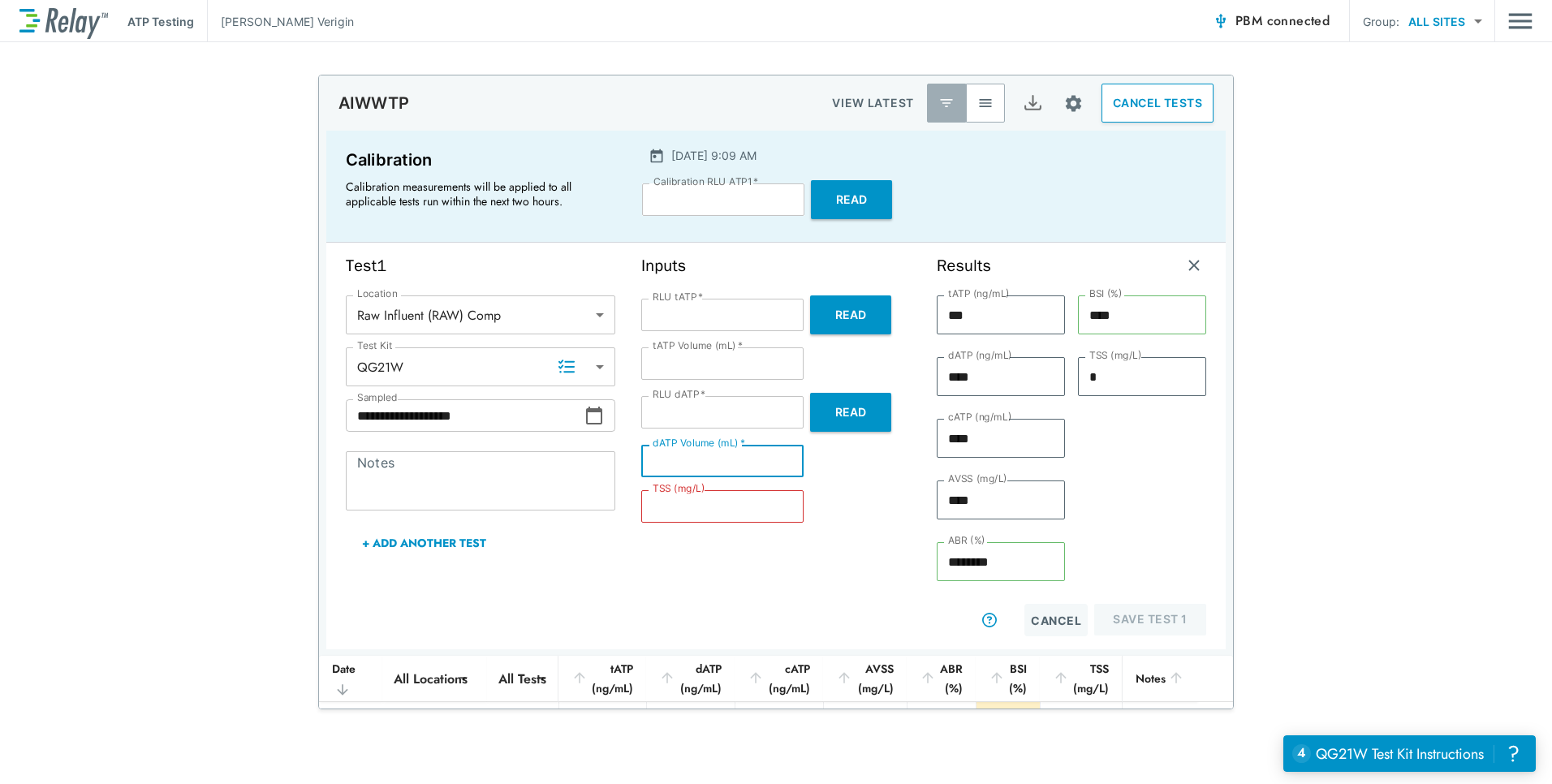 click on "TSS (mg/L)" at bounding box center [722, 506] 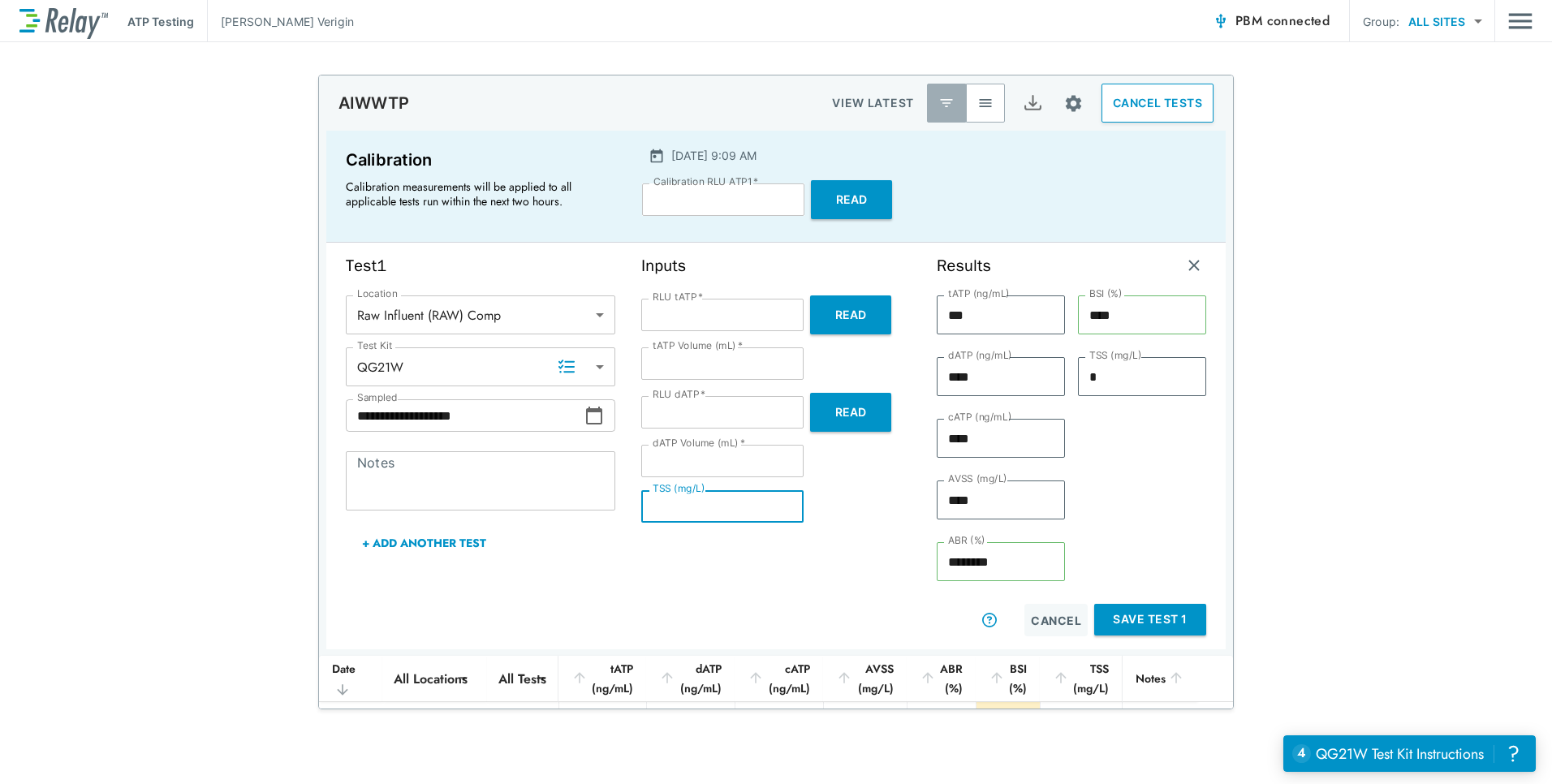 type on "*" 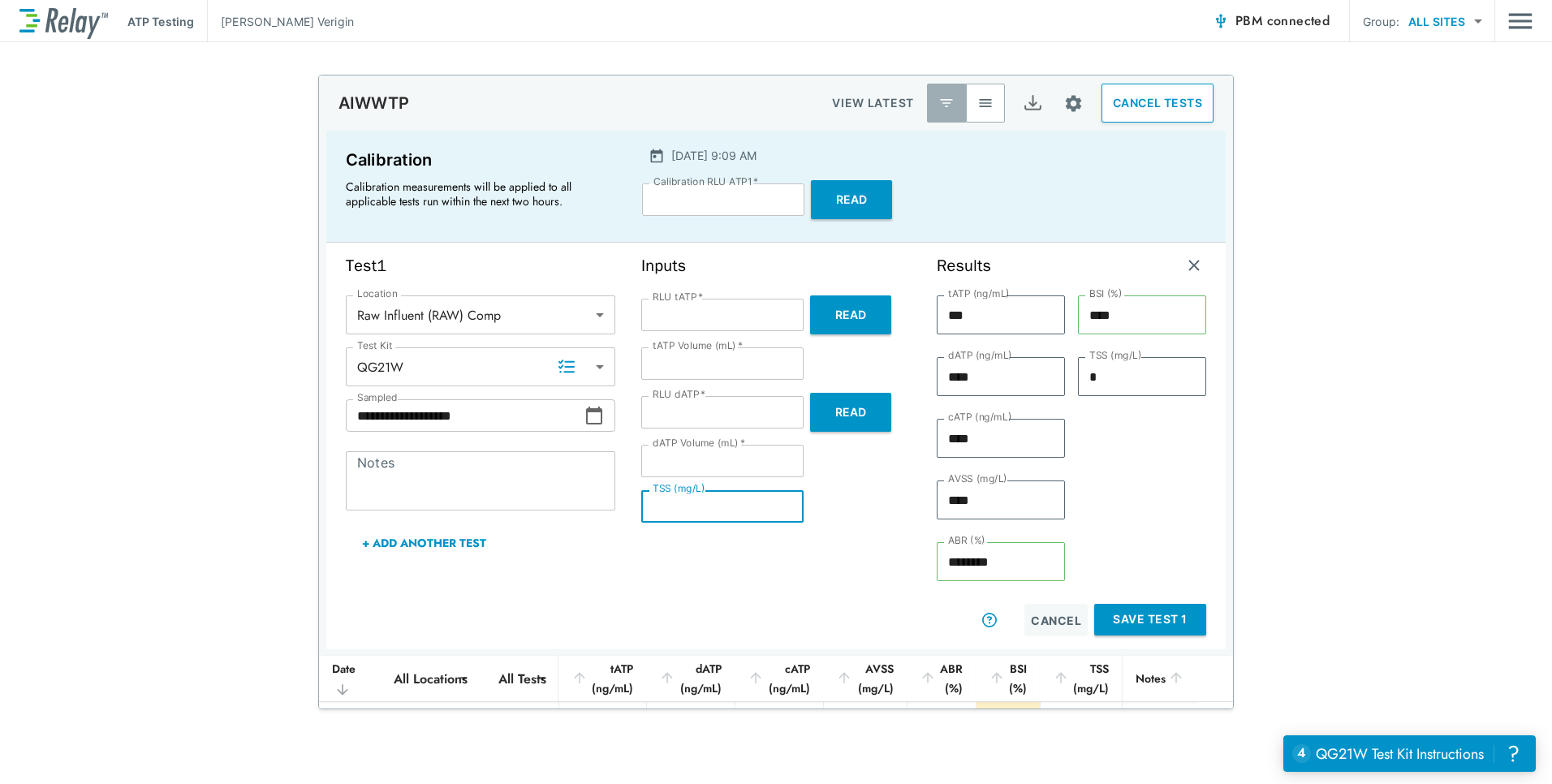 click on "TSS (mg/L) * TSS (mg/L)" at bounding box center (776, 506) 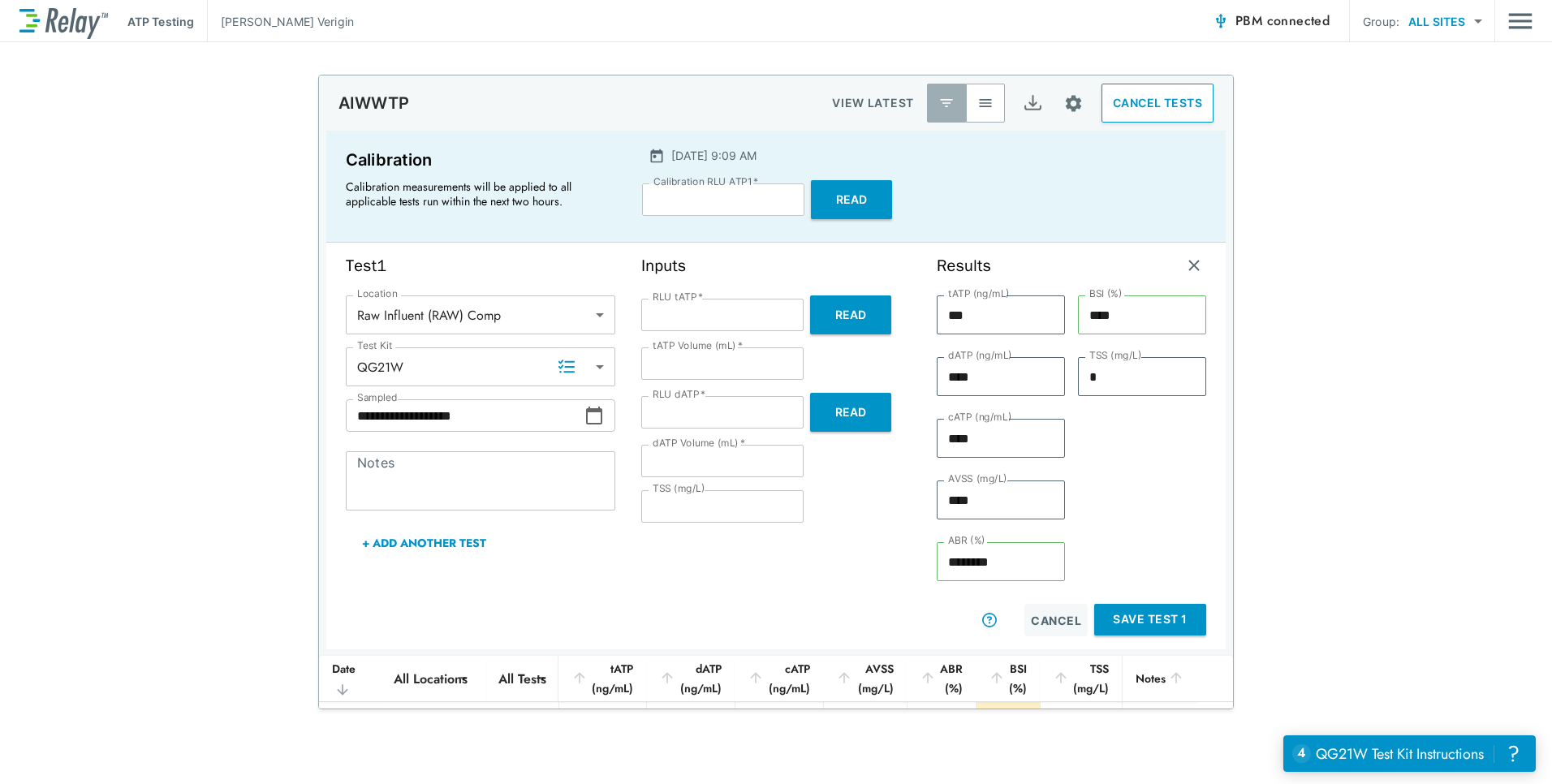 click on "Notes" at bounding box center [481, 481] 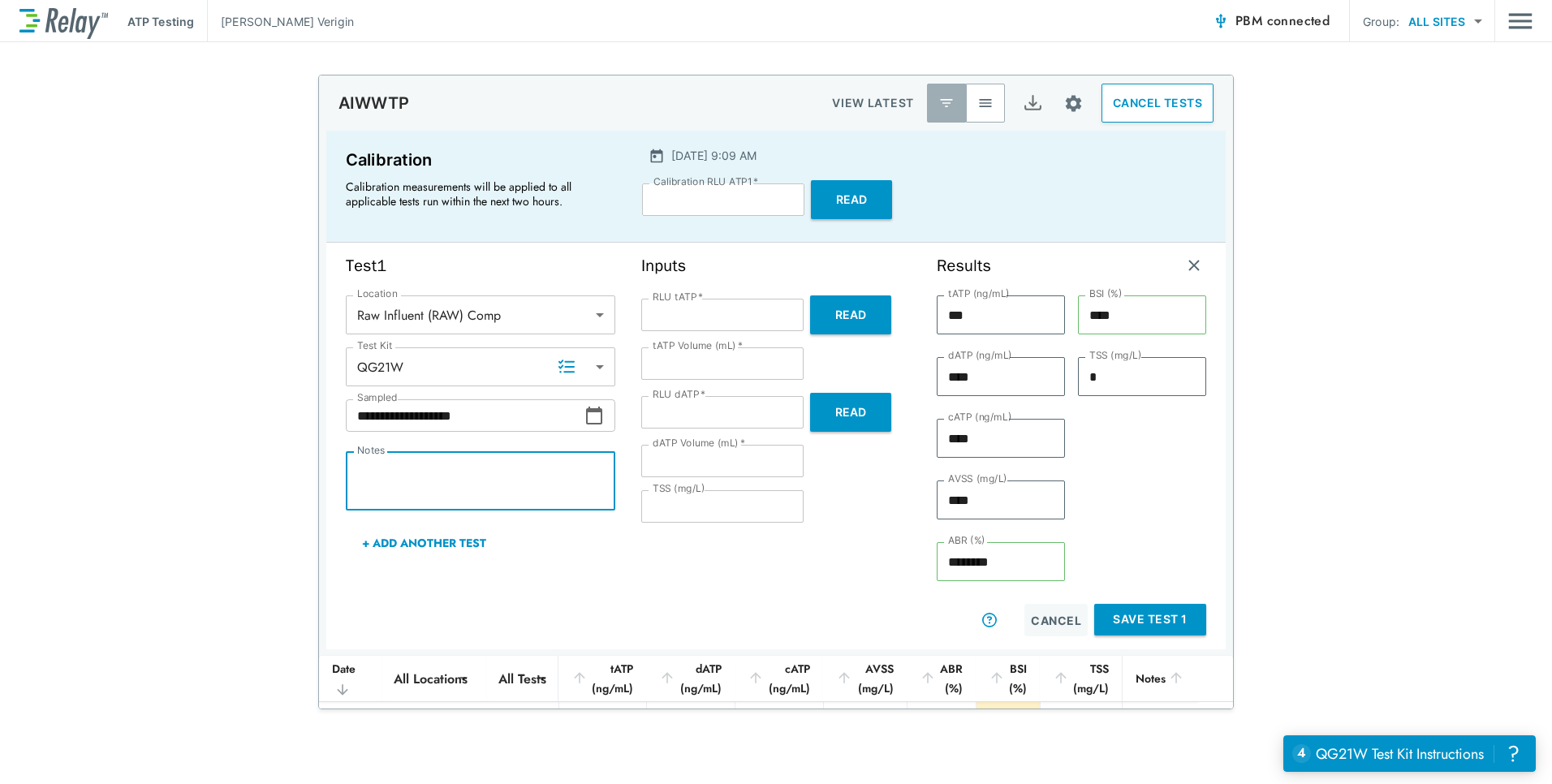 type on "*" 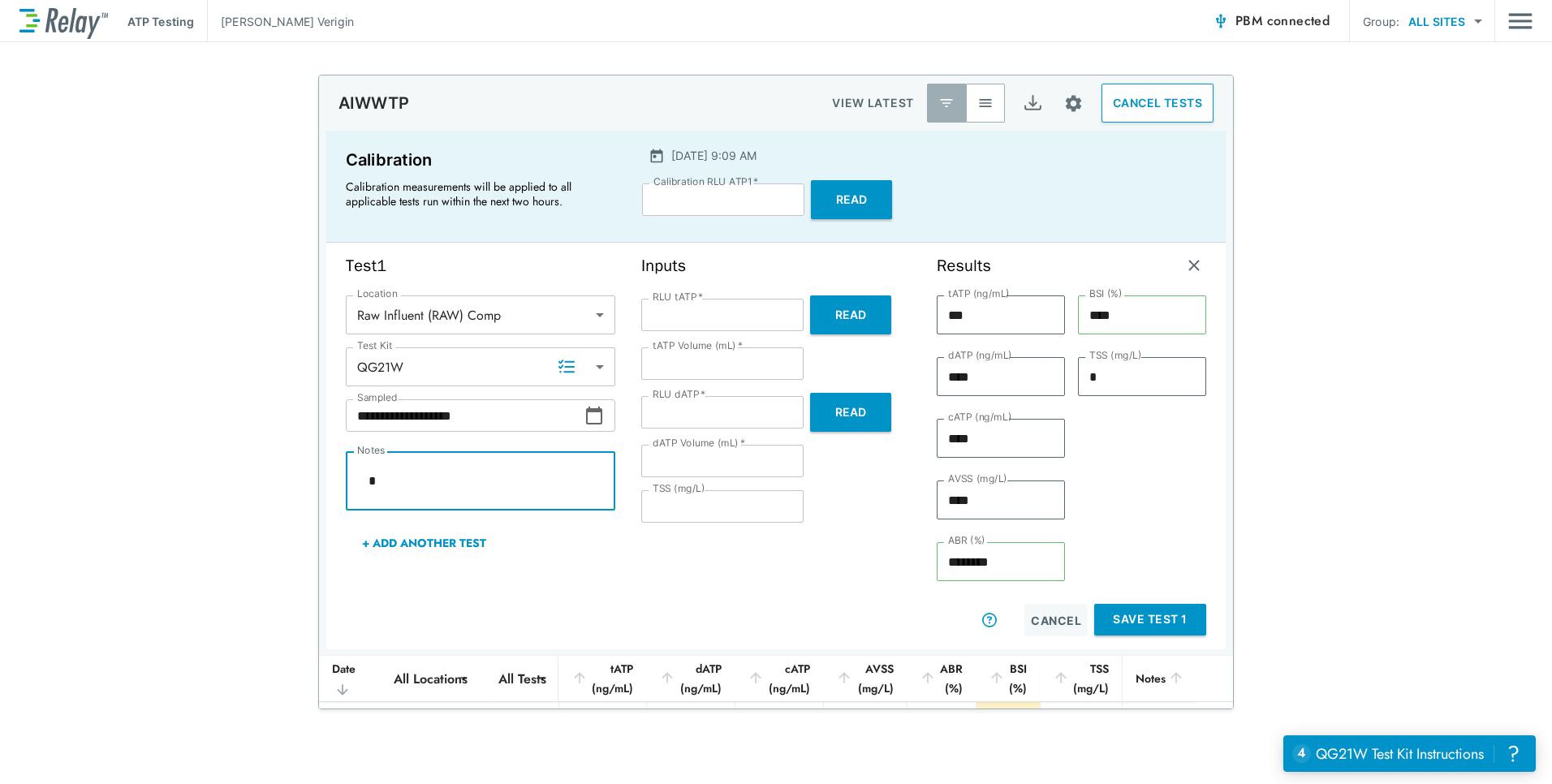 type on "*" 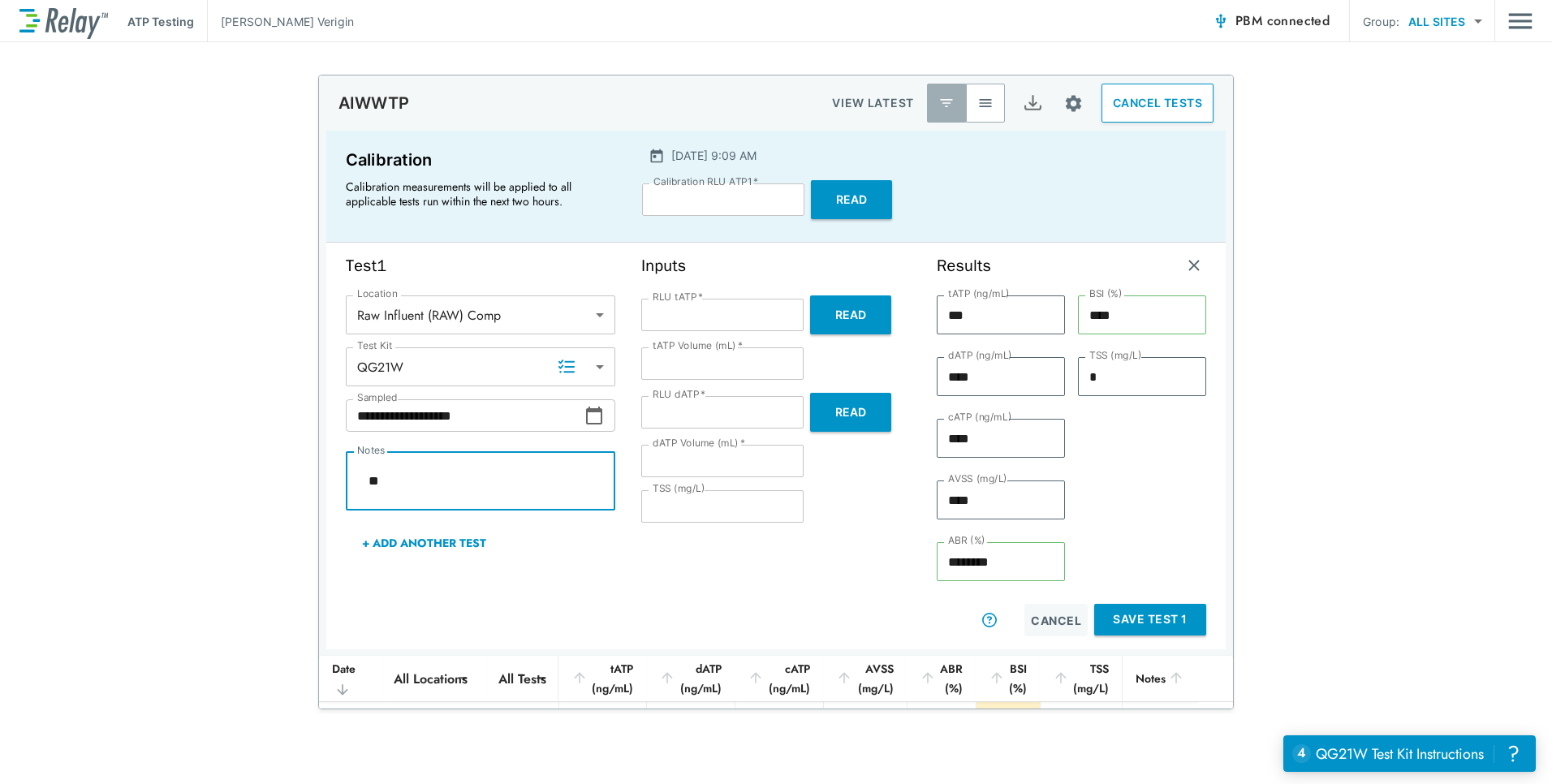 type on "*" 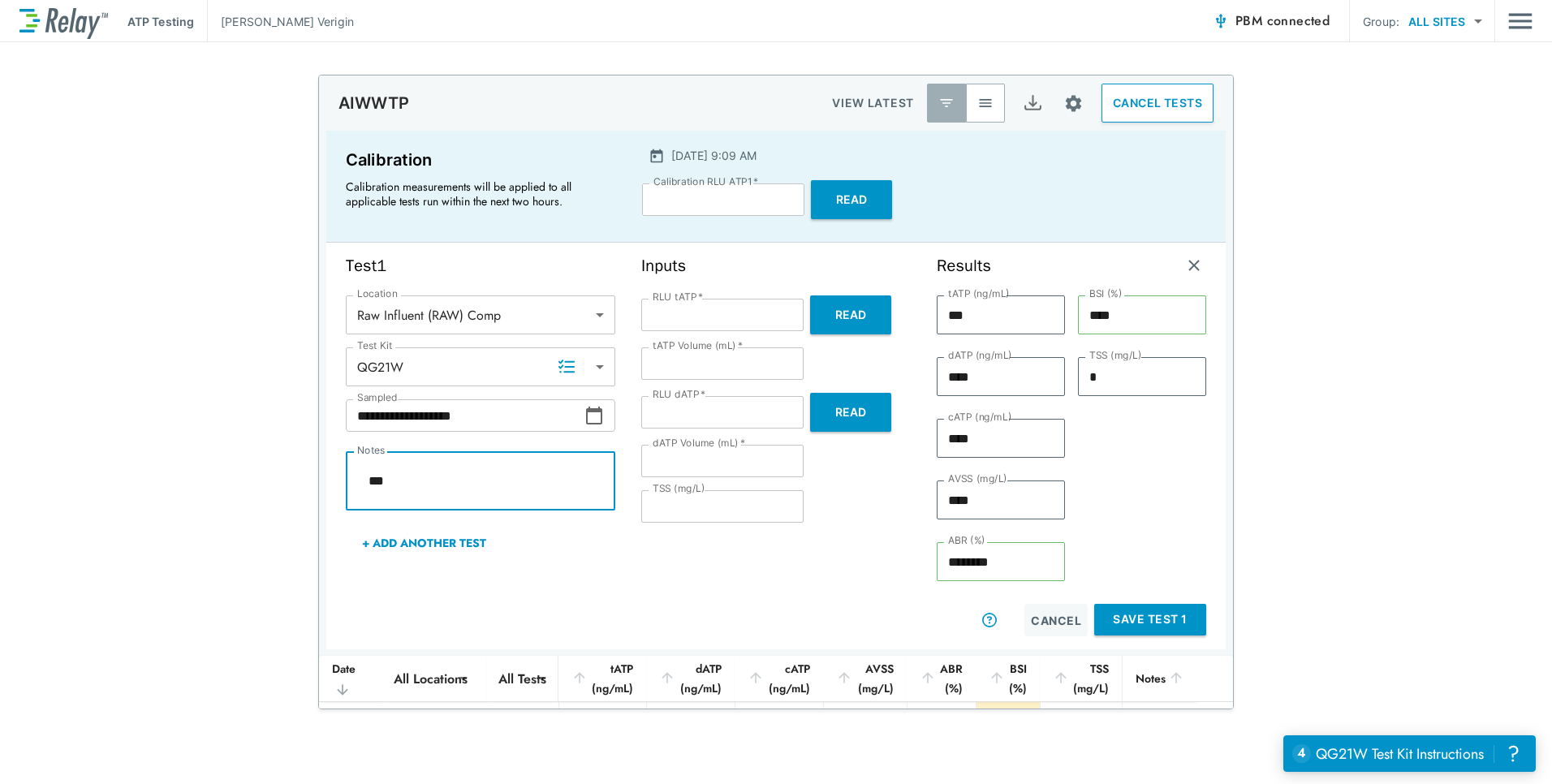 type on "*" 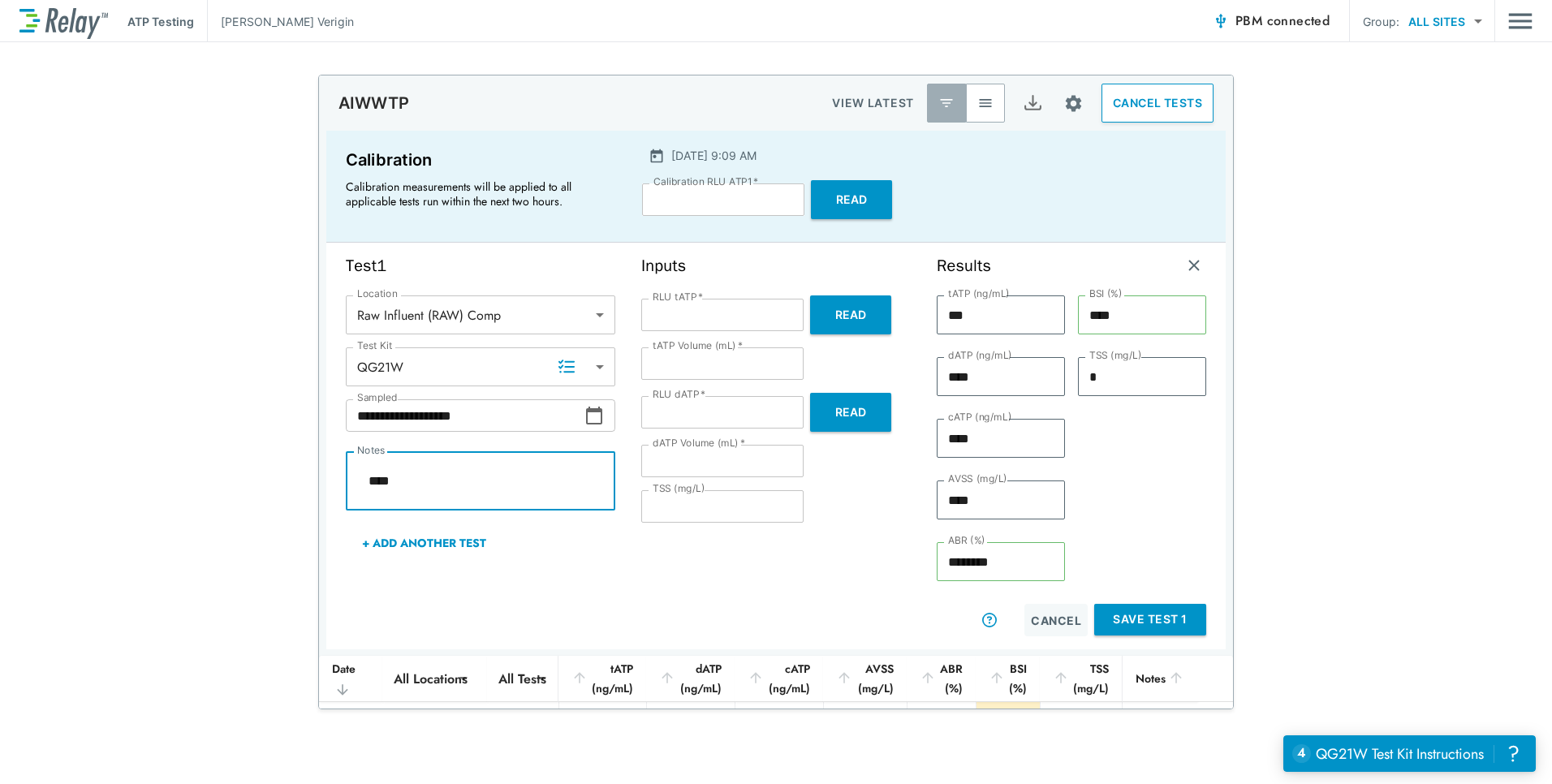 type on "*" 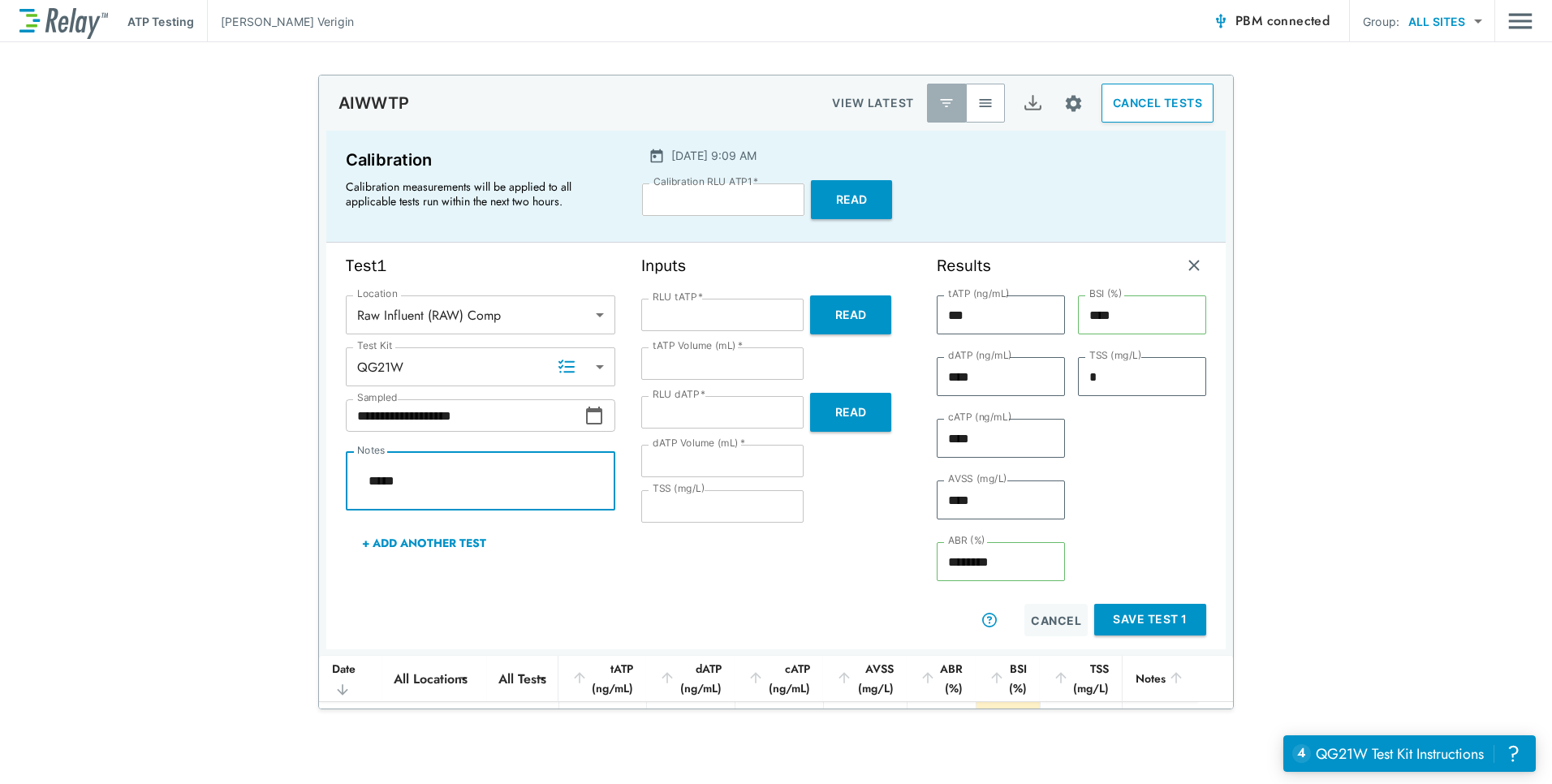 type on "******" 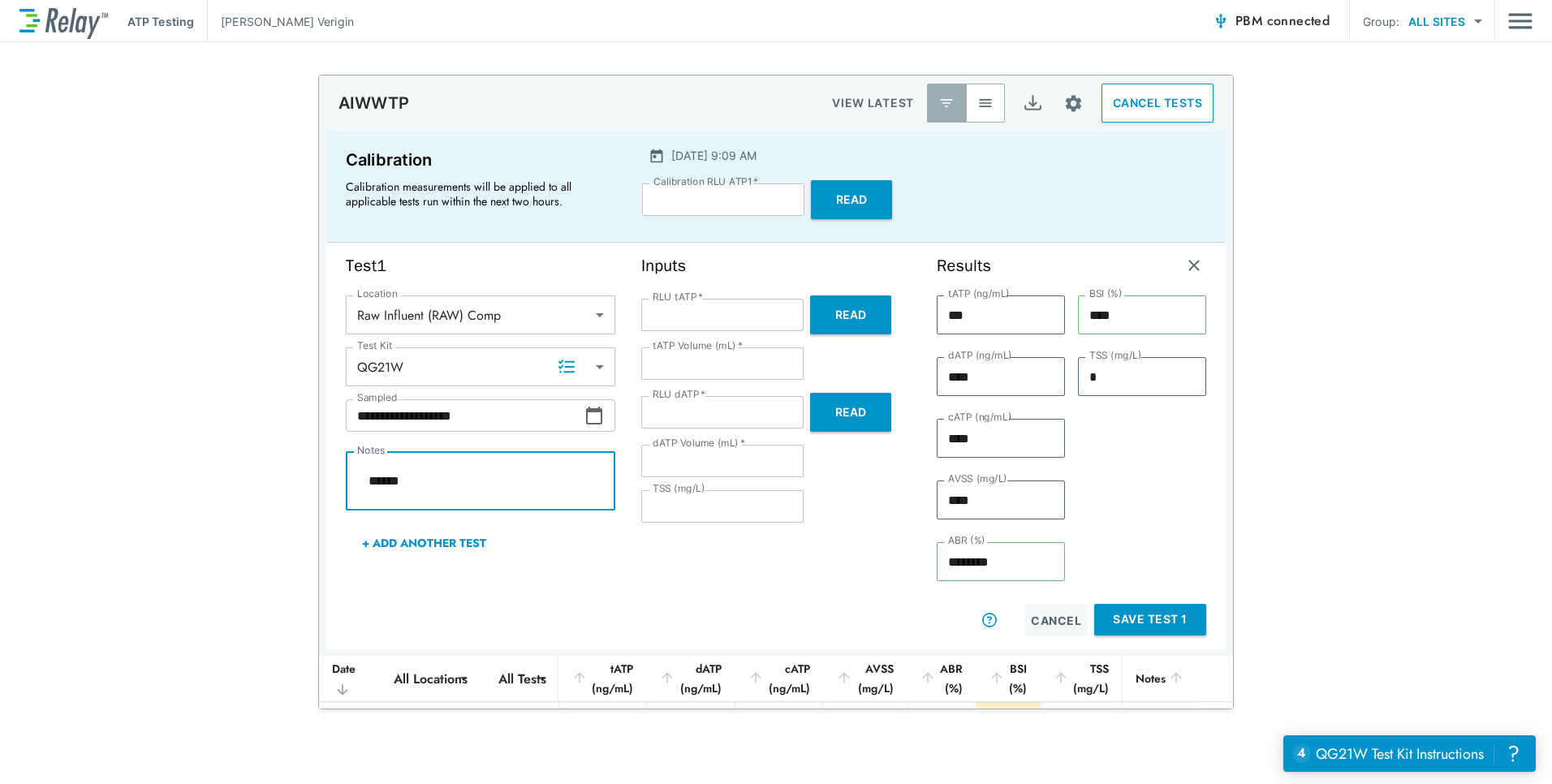 type on "*" 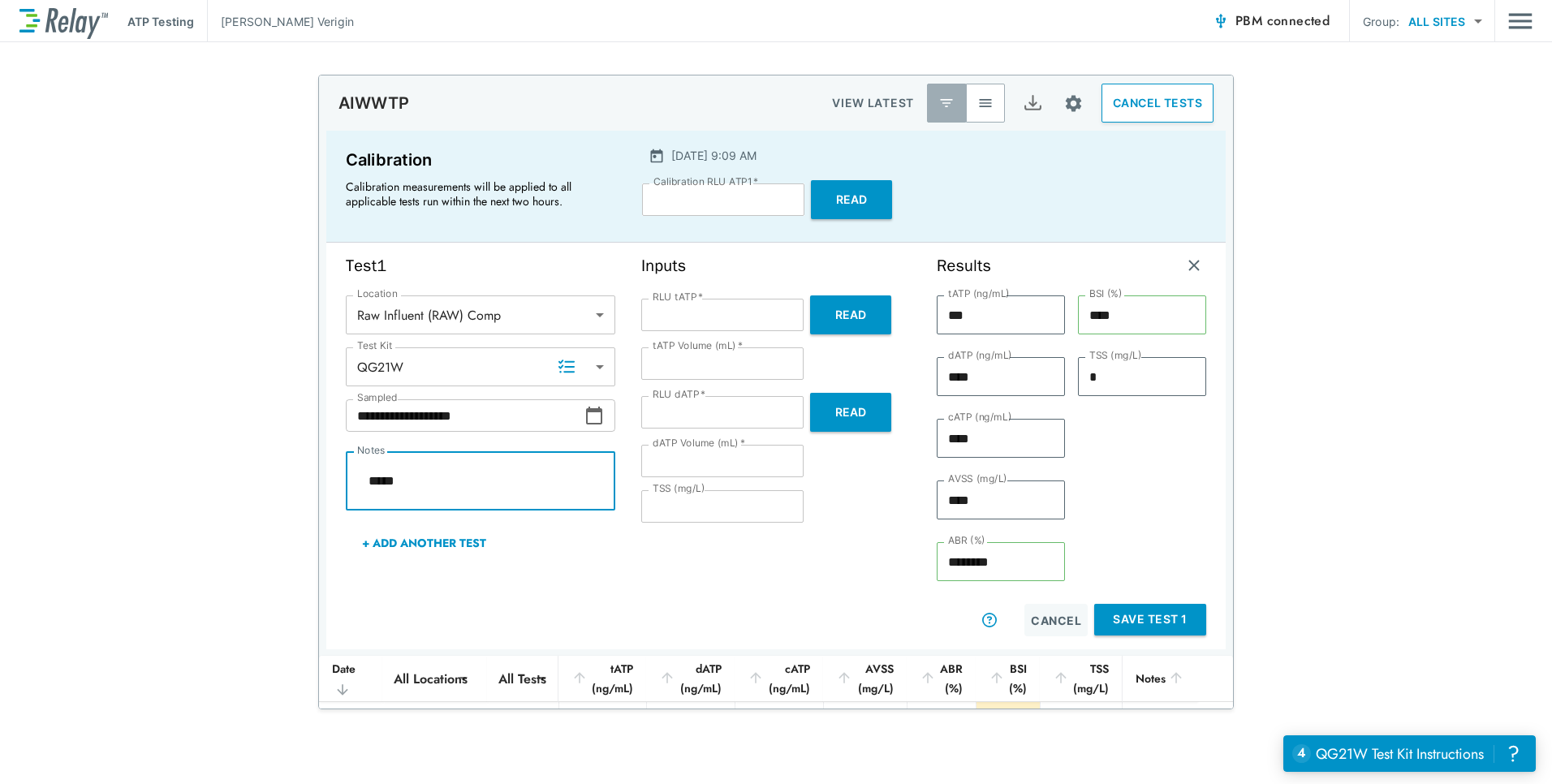type on "*" 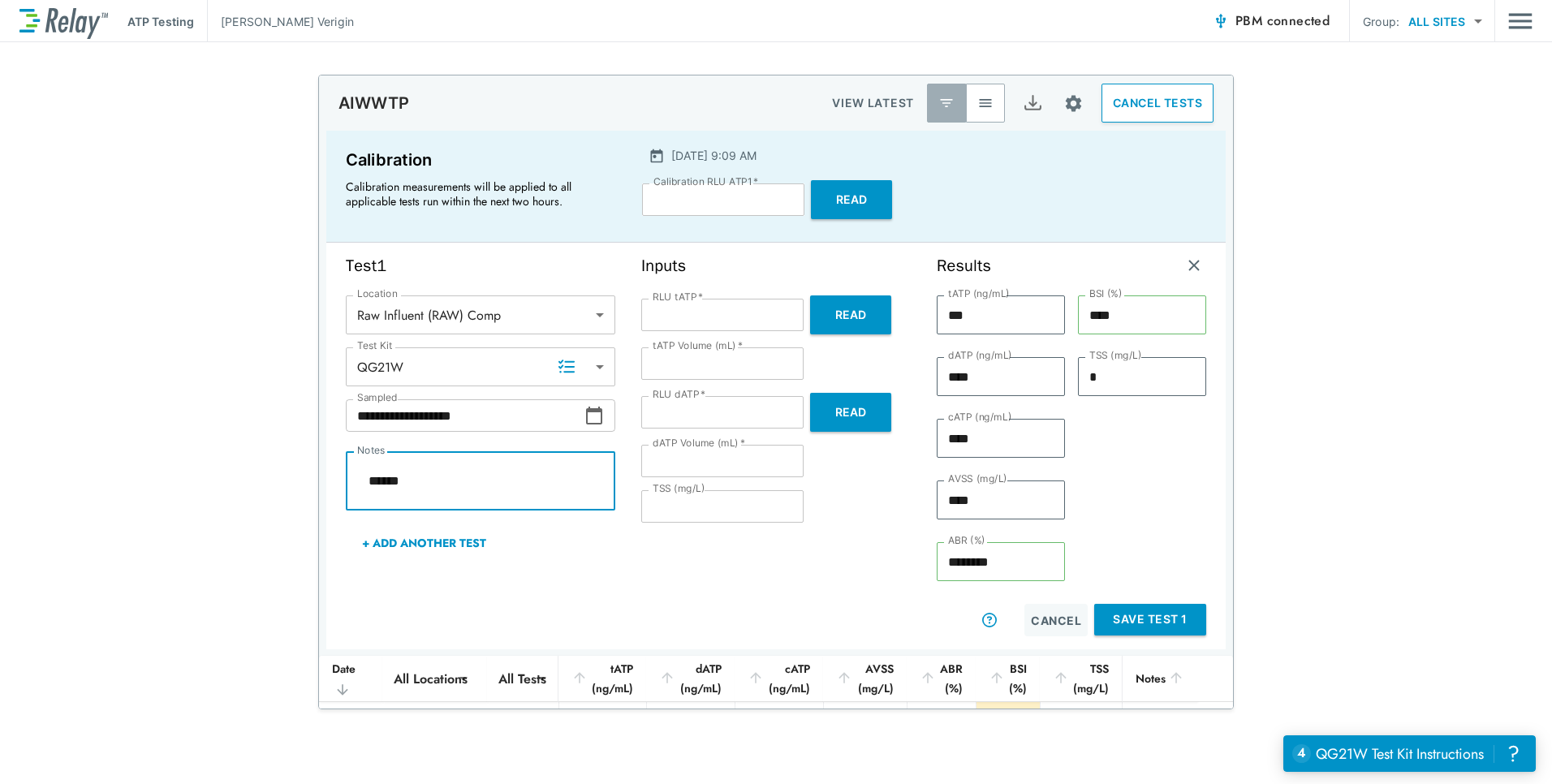 type on "*" 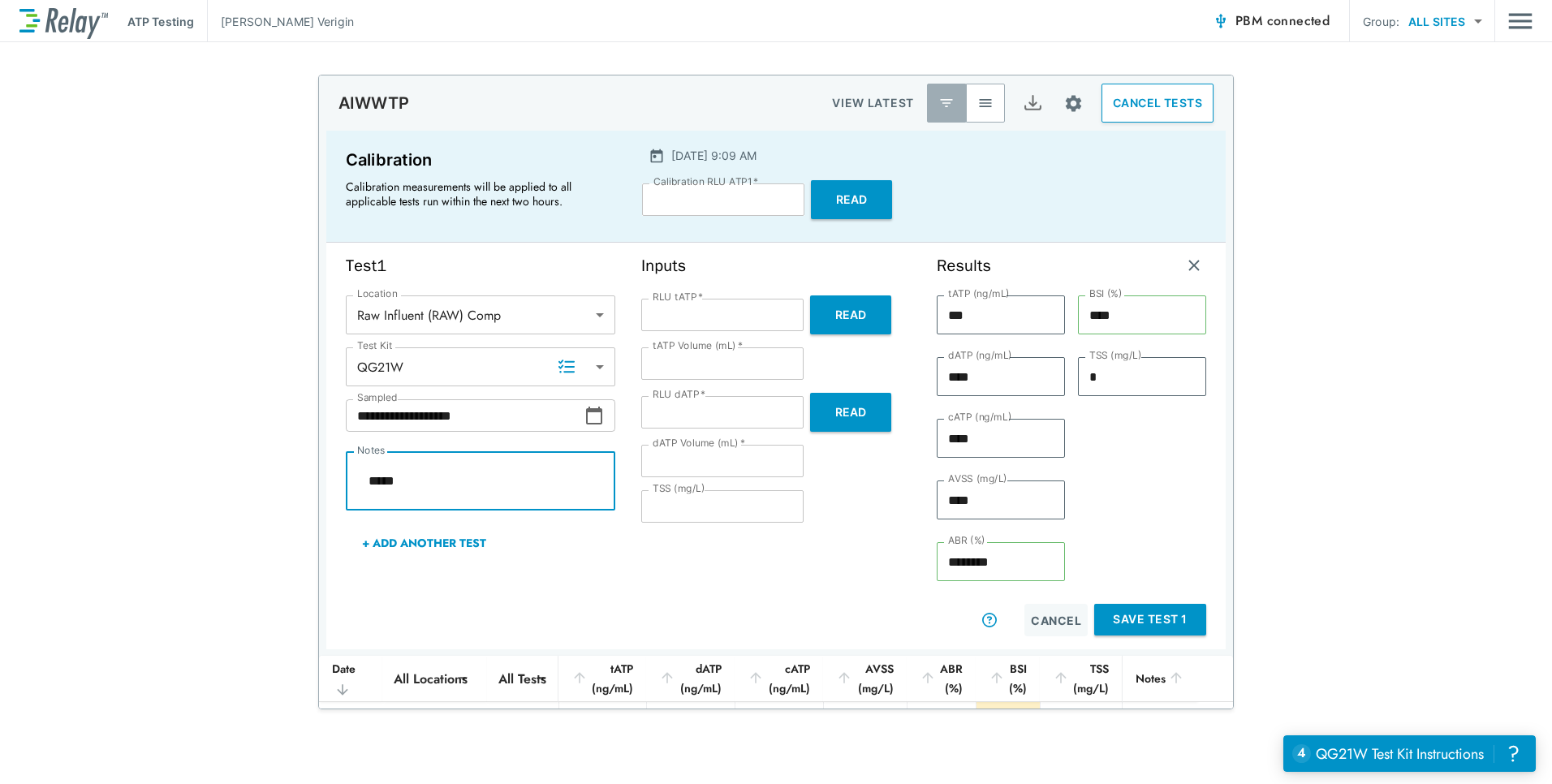type on "*" 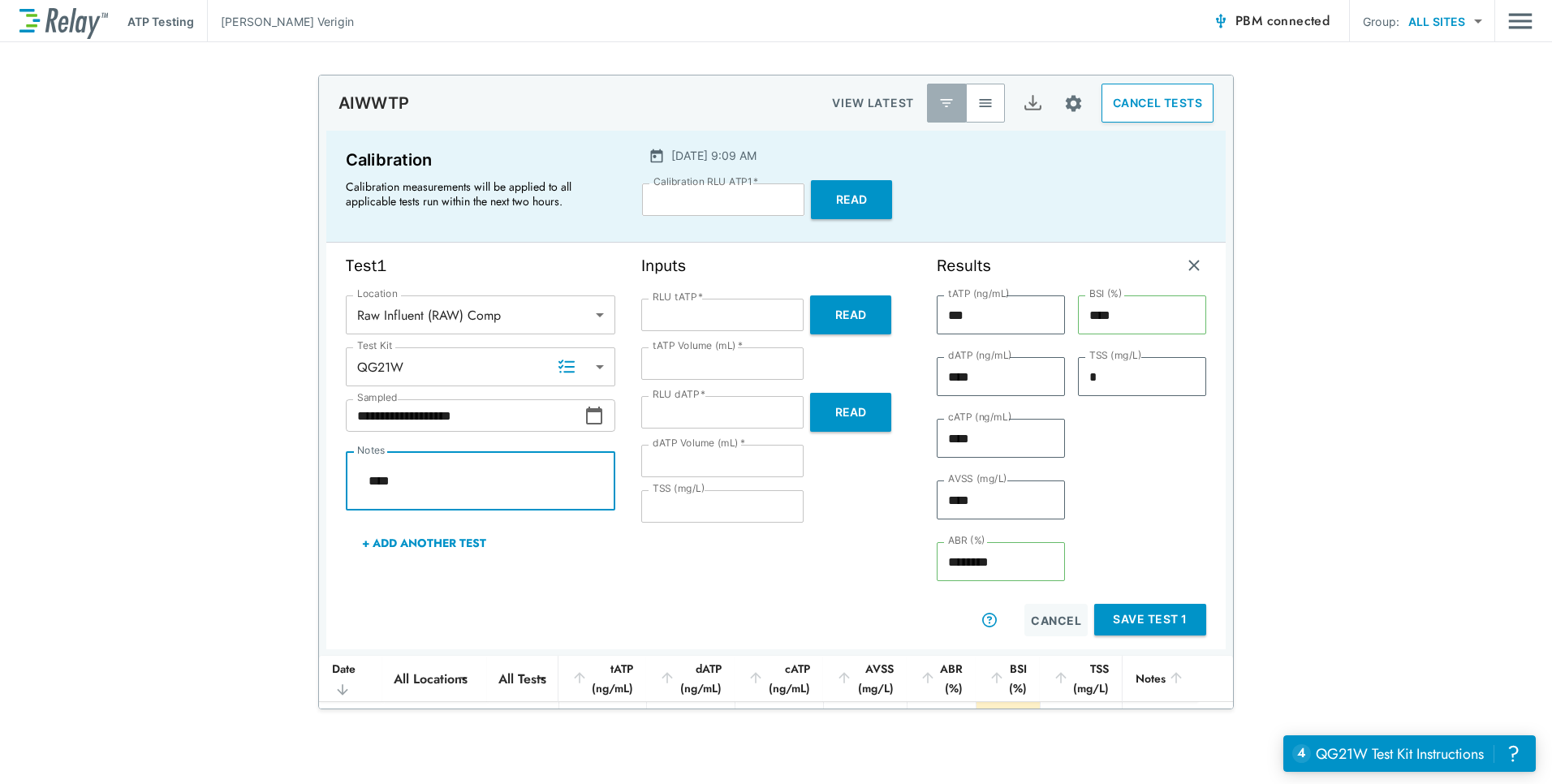 type on "*" 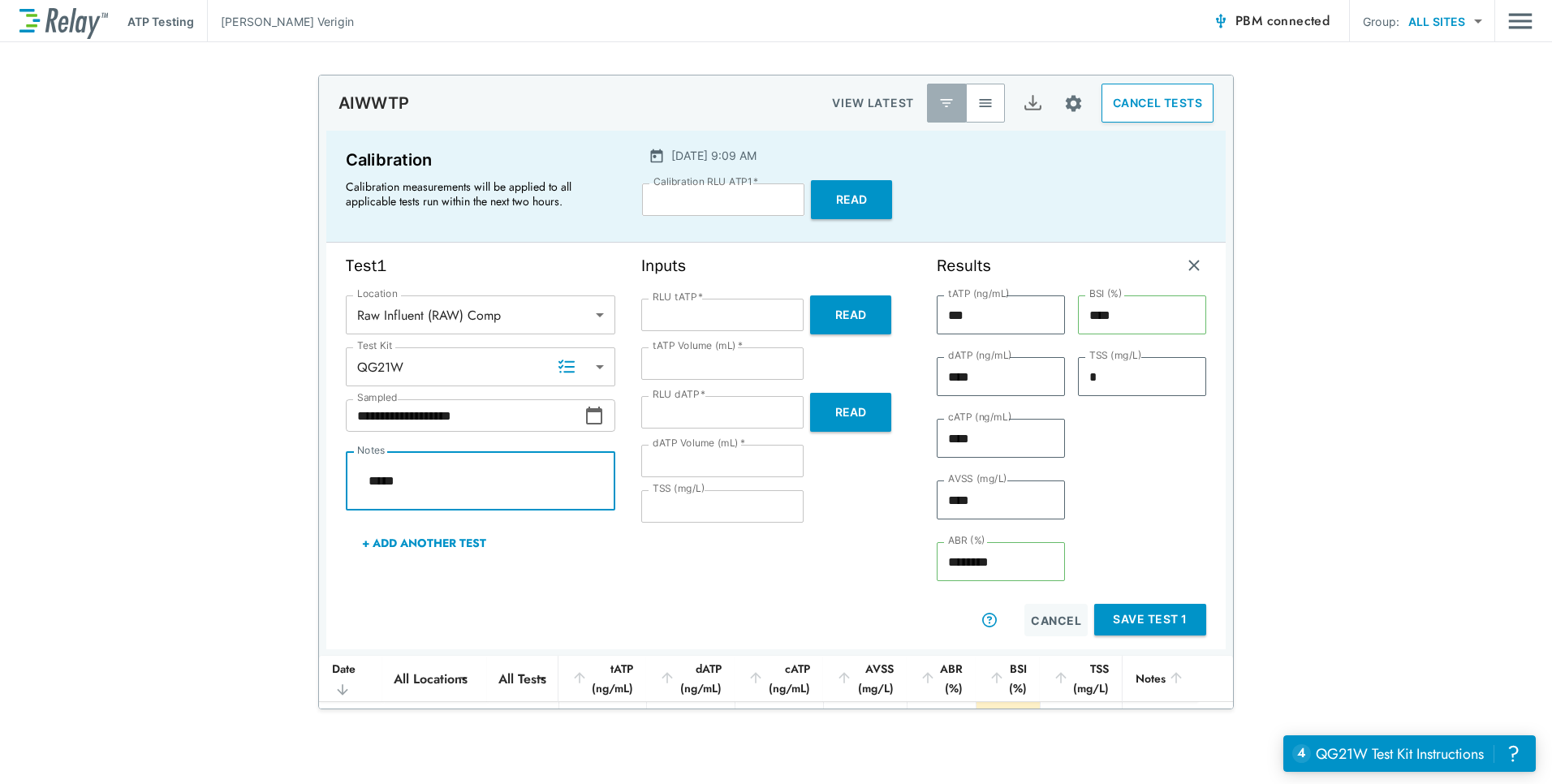 type on "*" 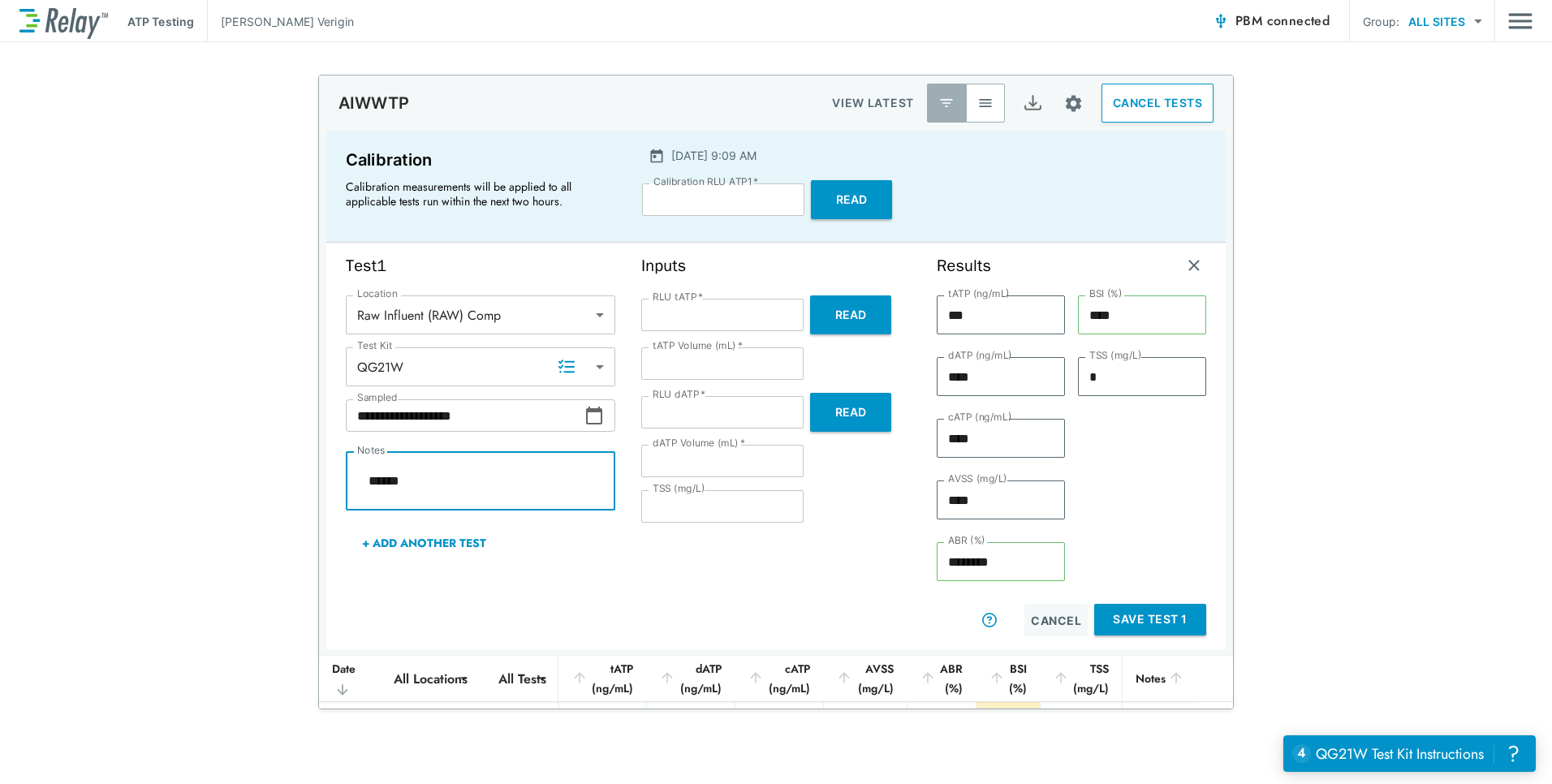 type on "*" 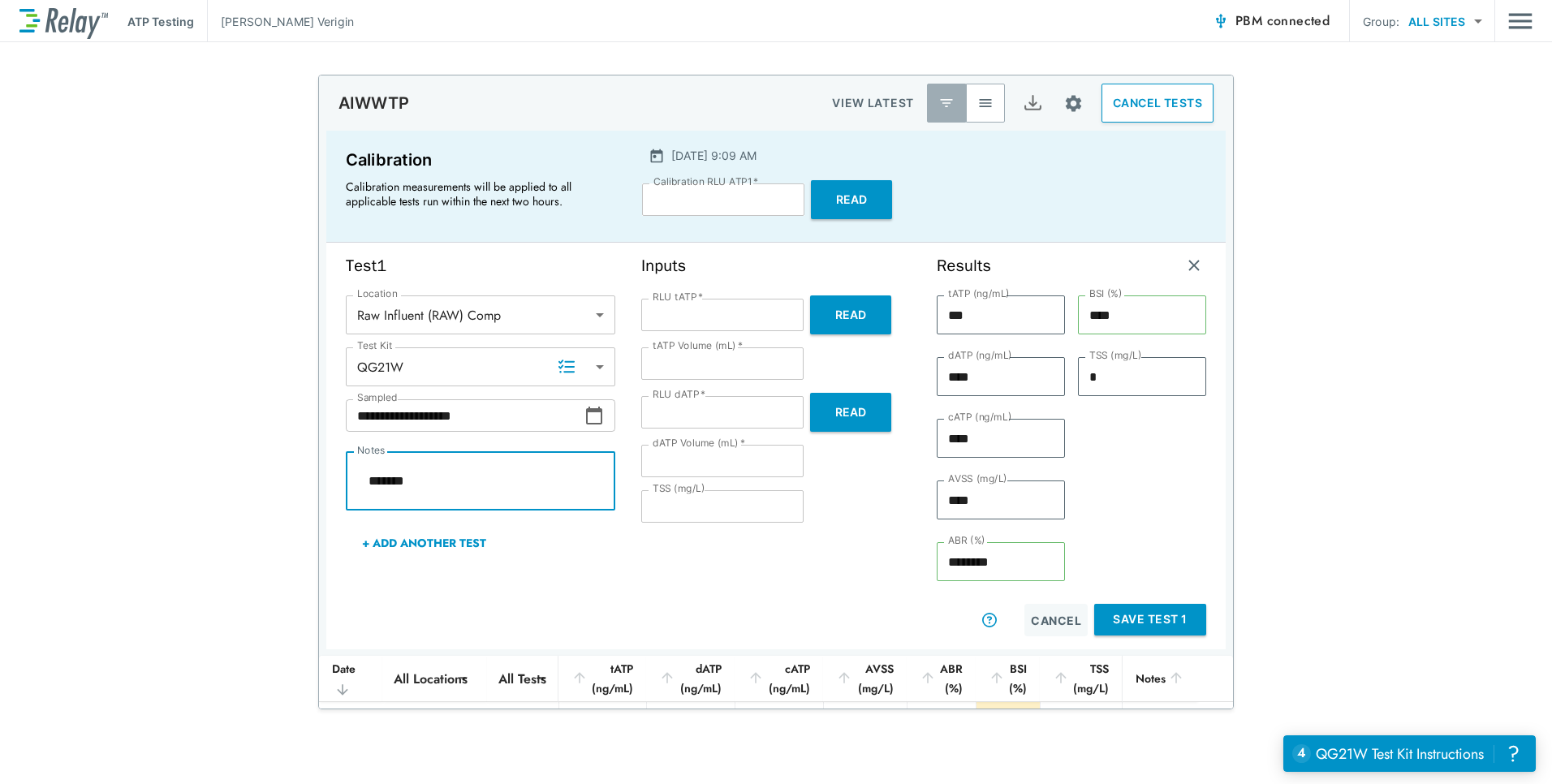 type on "*" 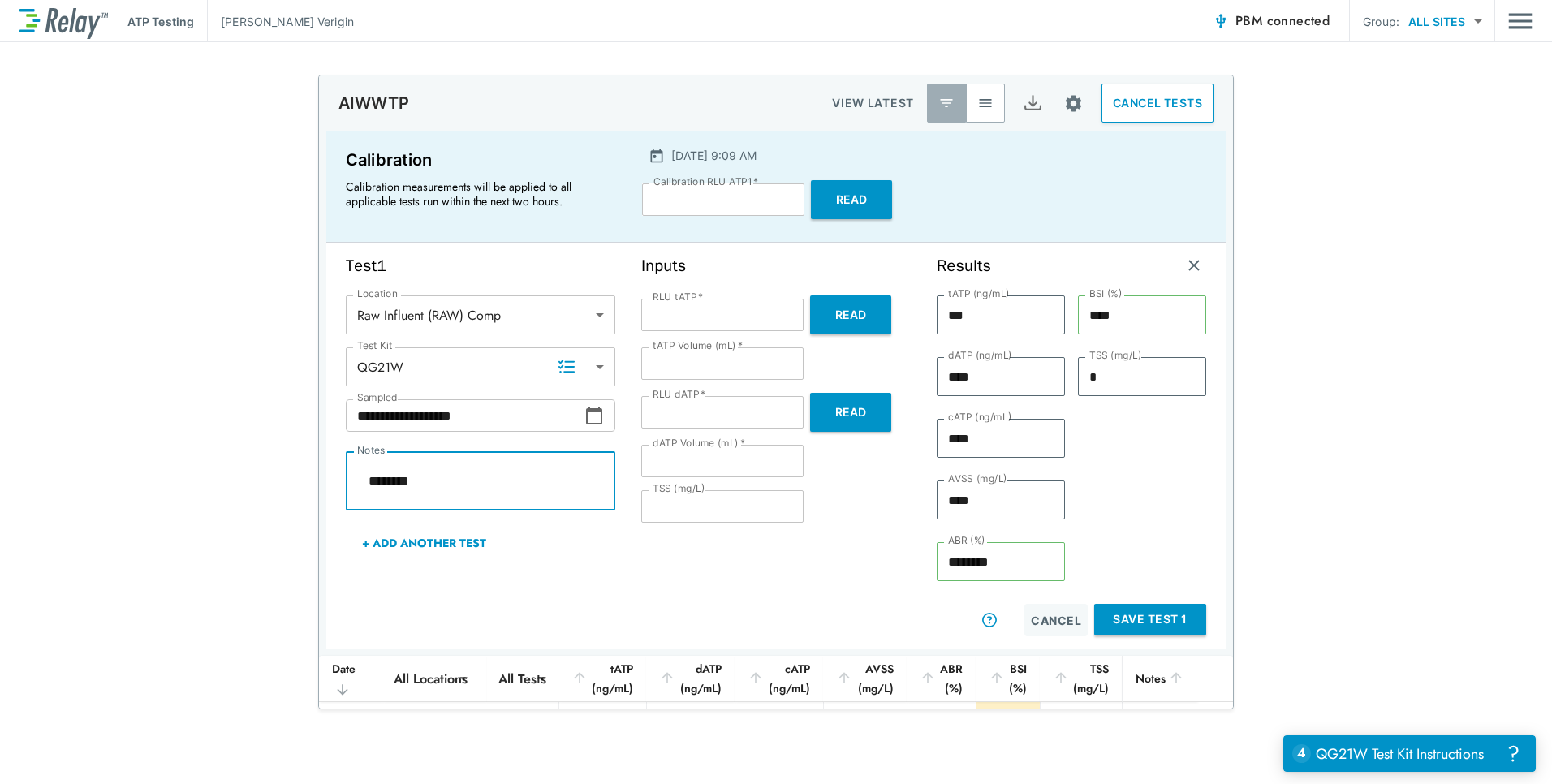 type on "*" 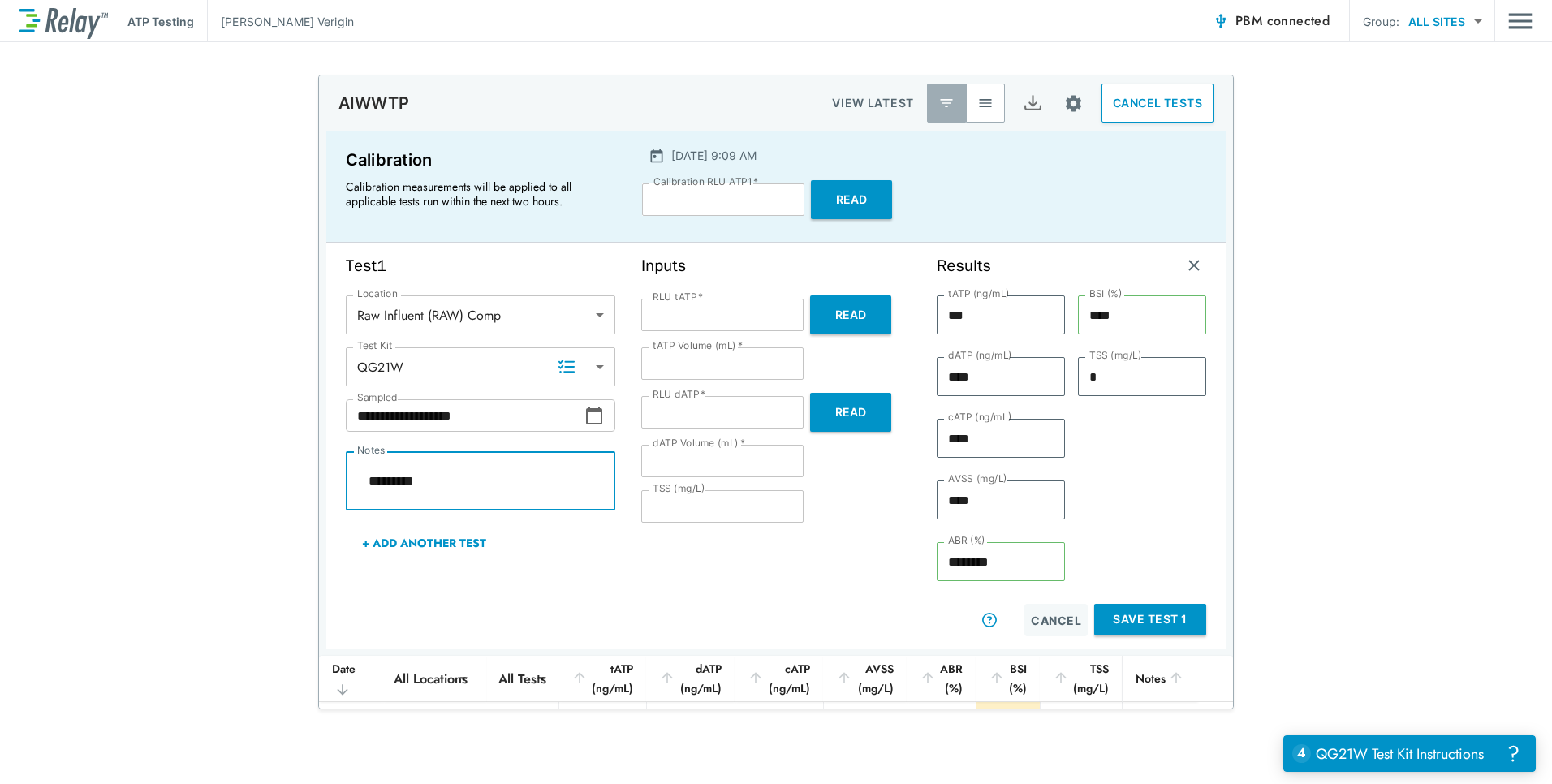 type on "*" 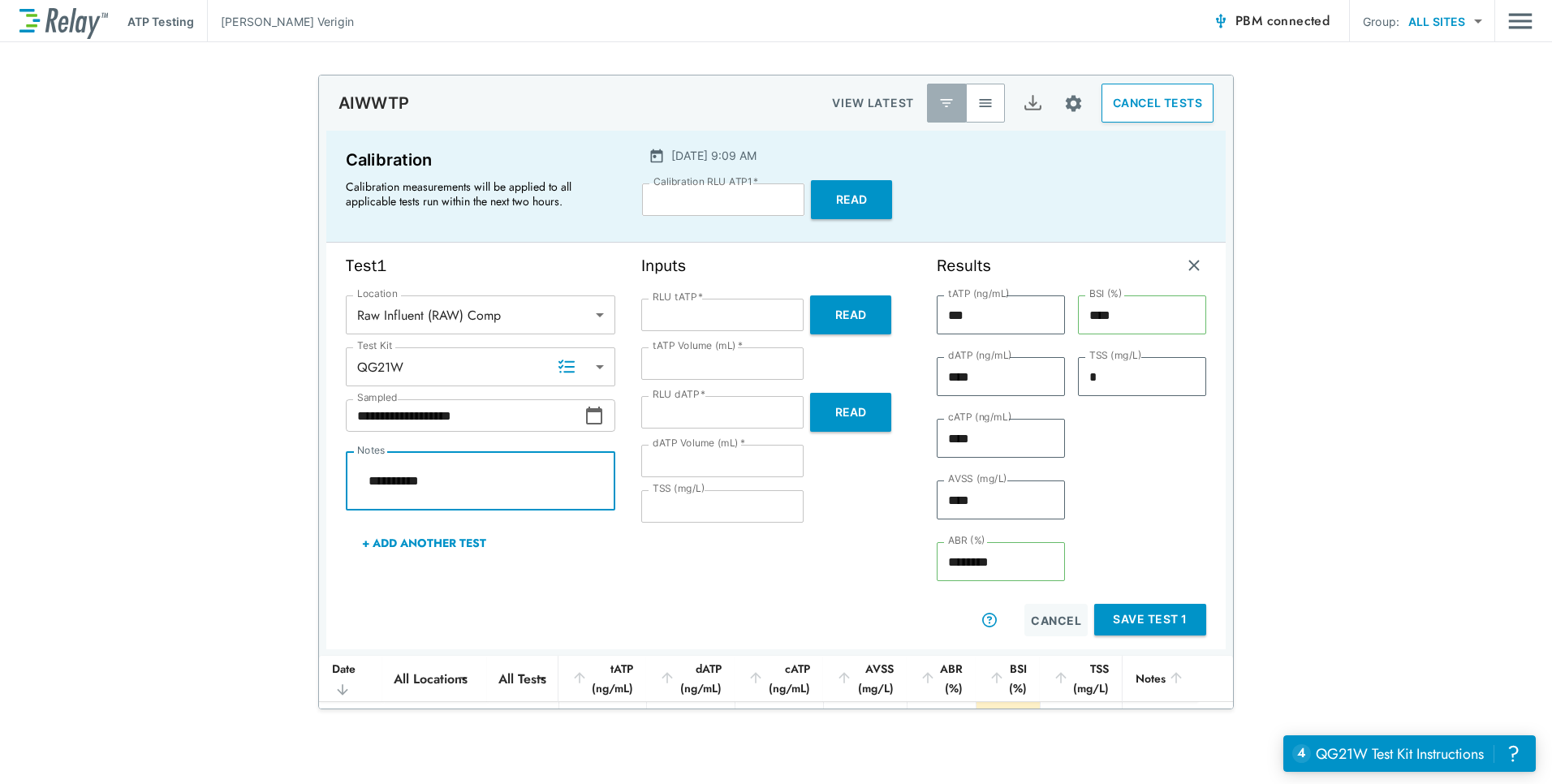 type on "*" 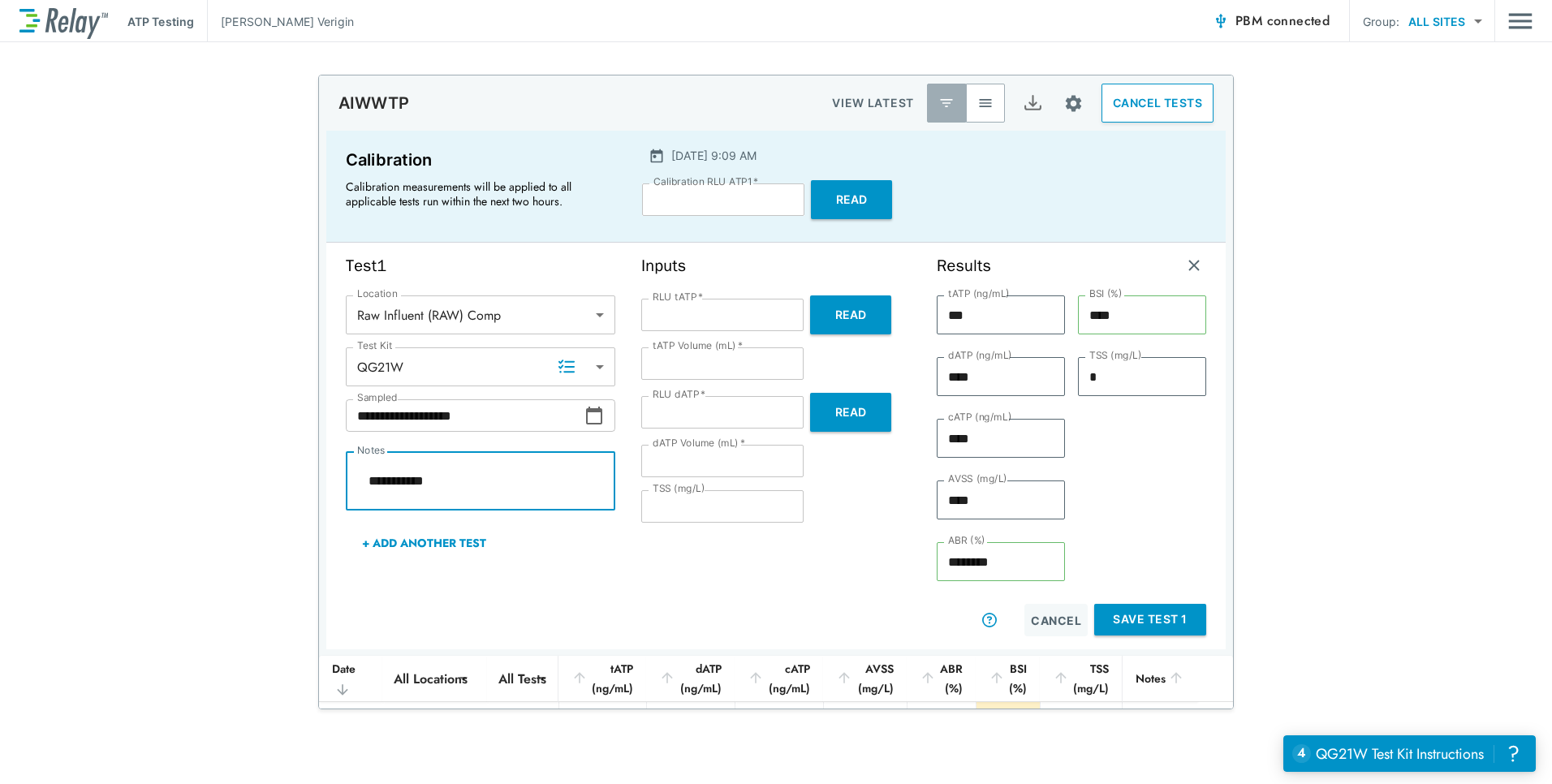 type on "*" 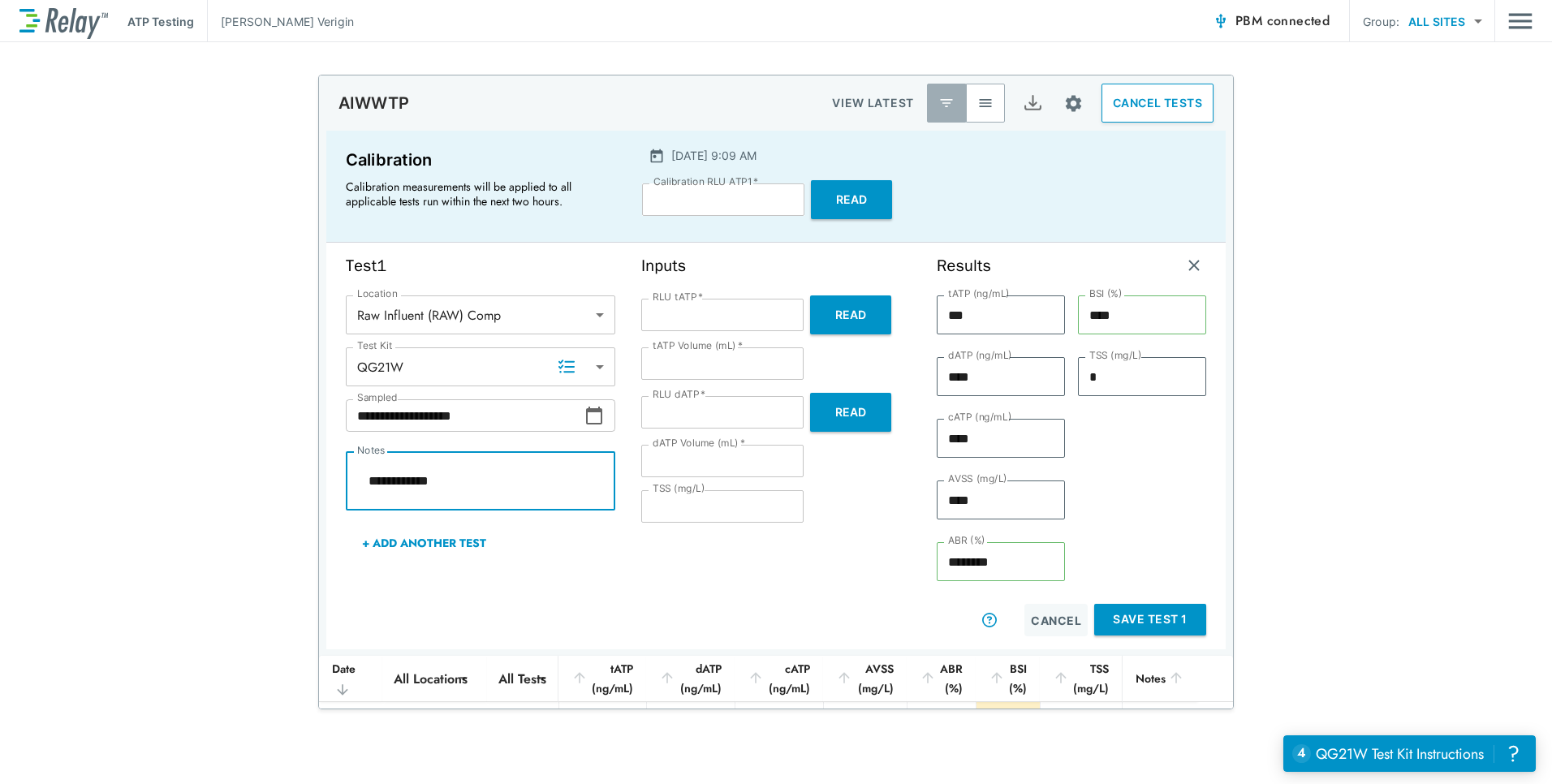 type on "*" 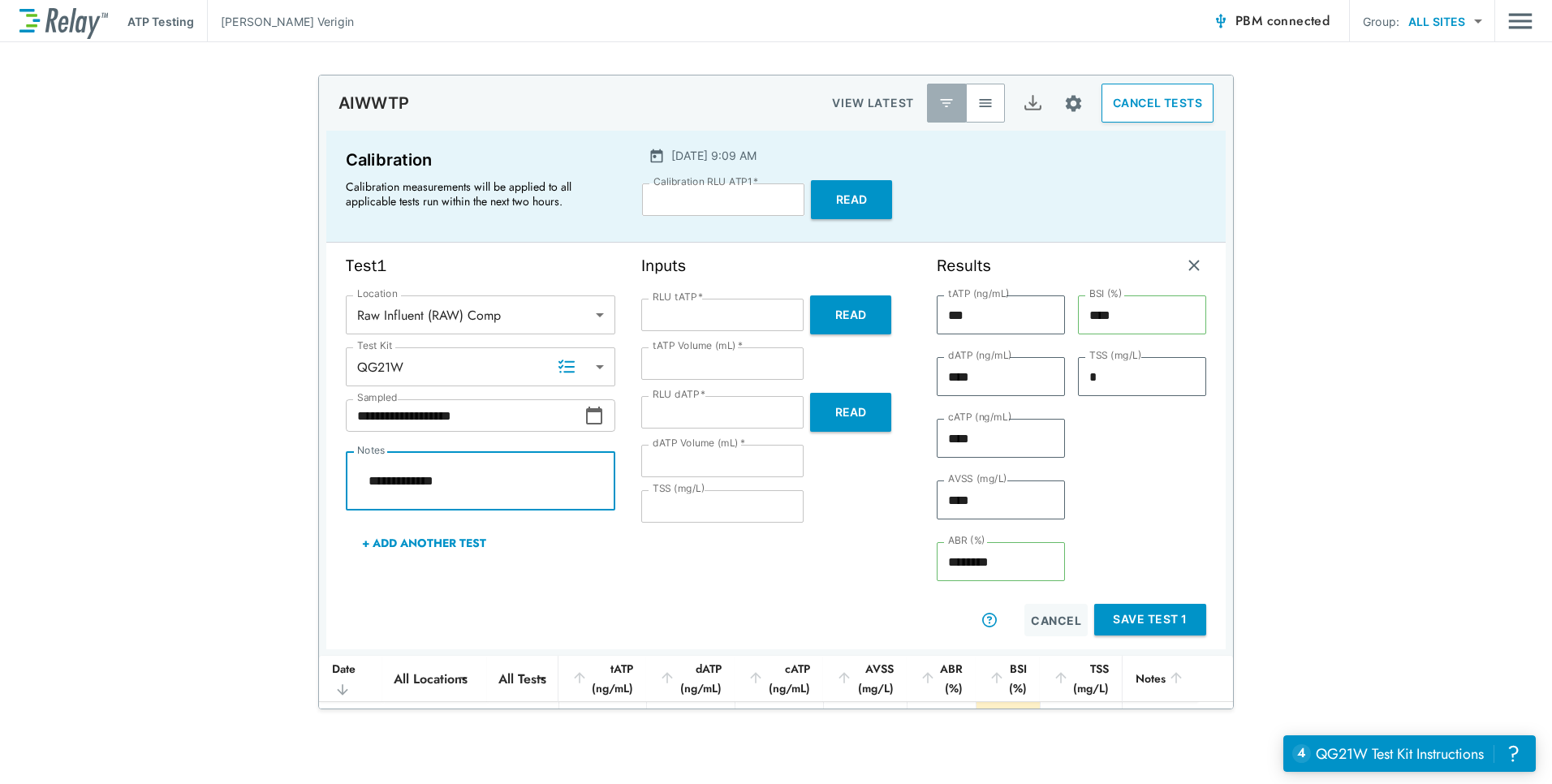 type on "*" 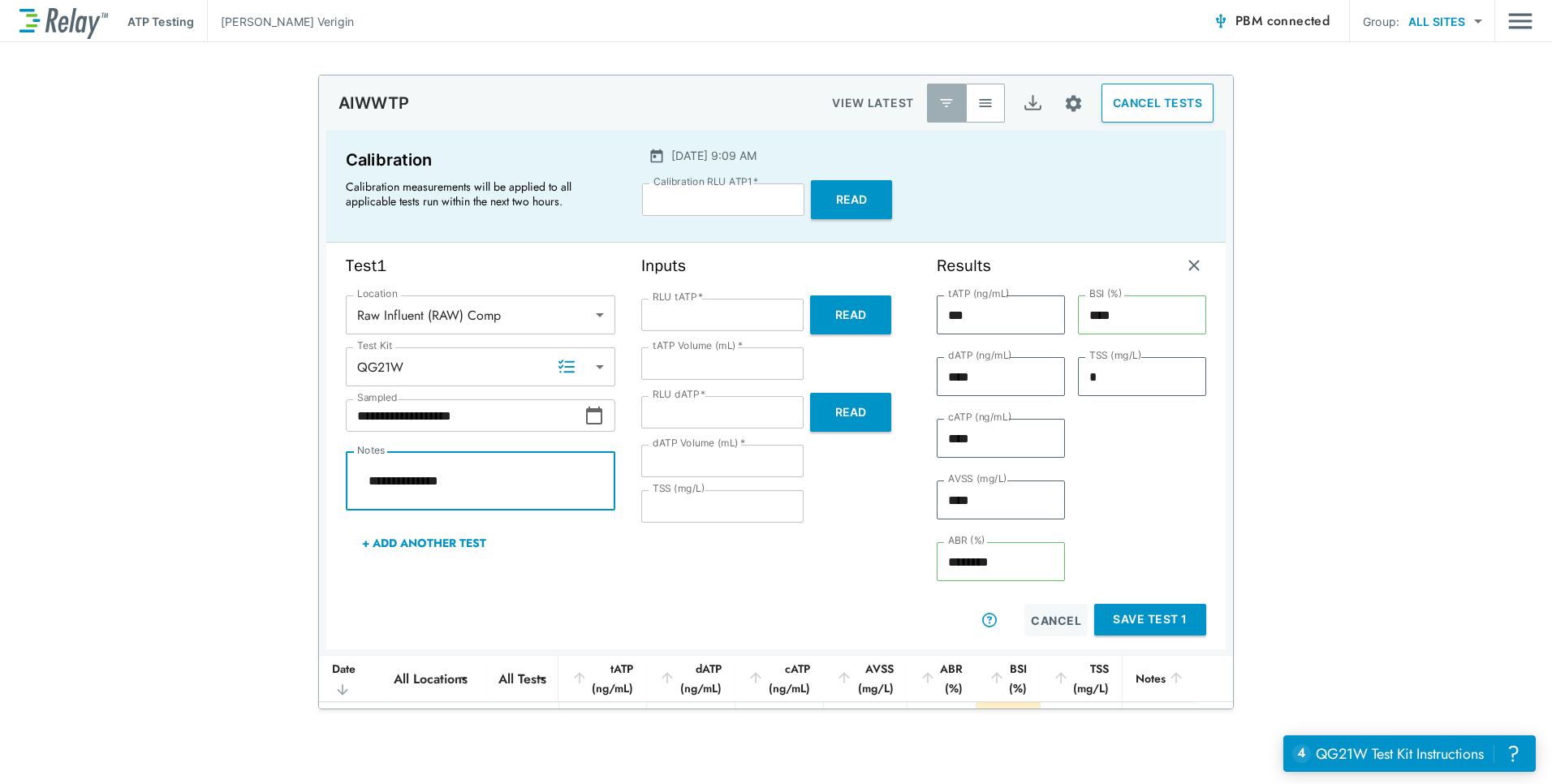 type on "*" 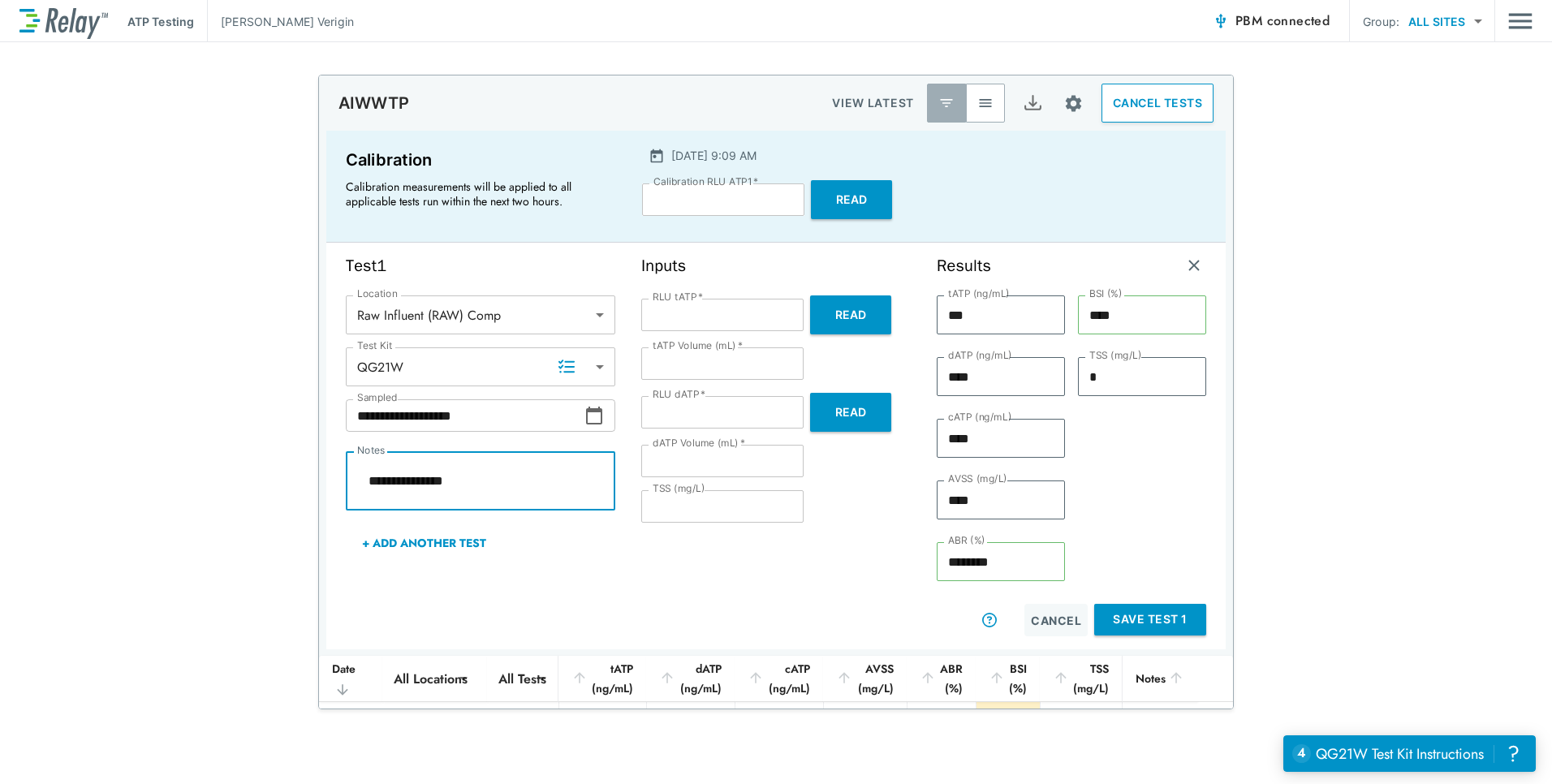 type on "*" 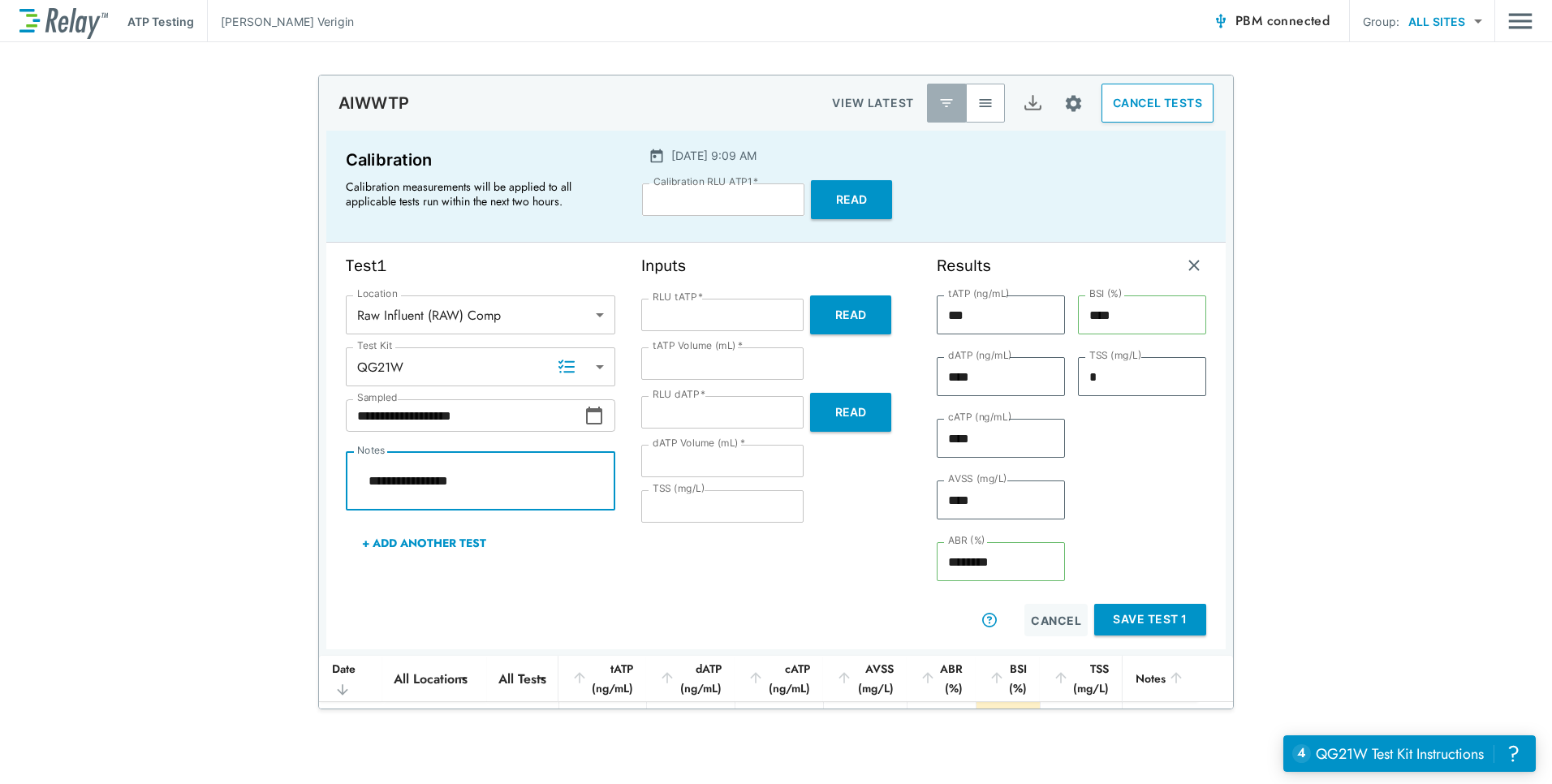 type on "*" 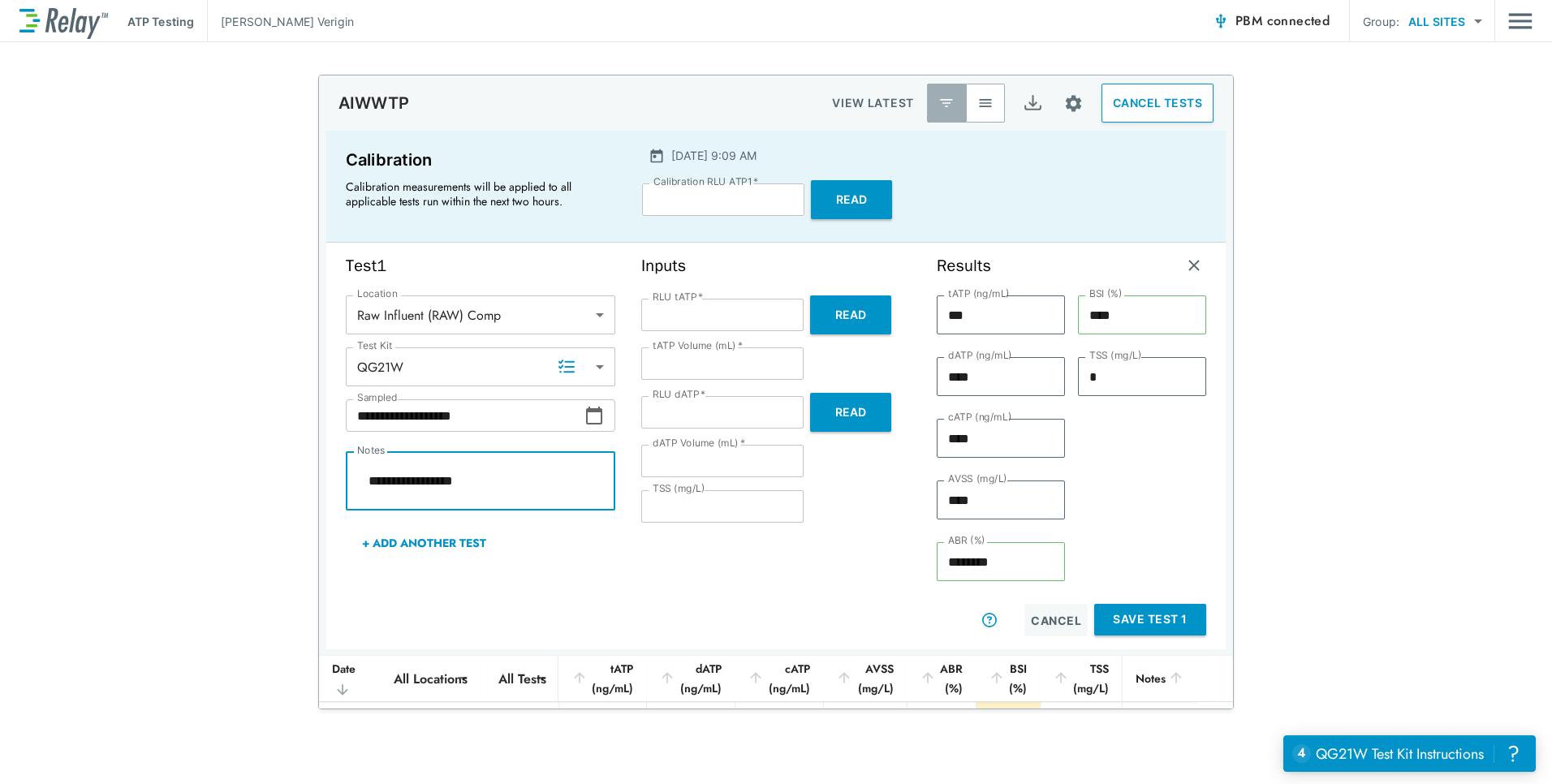 type on "*" 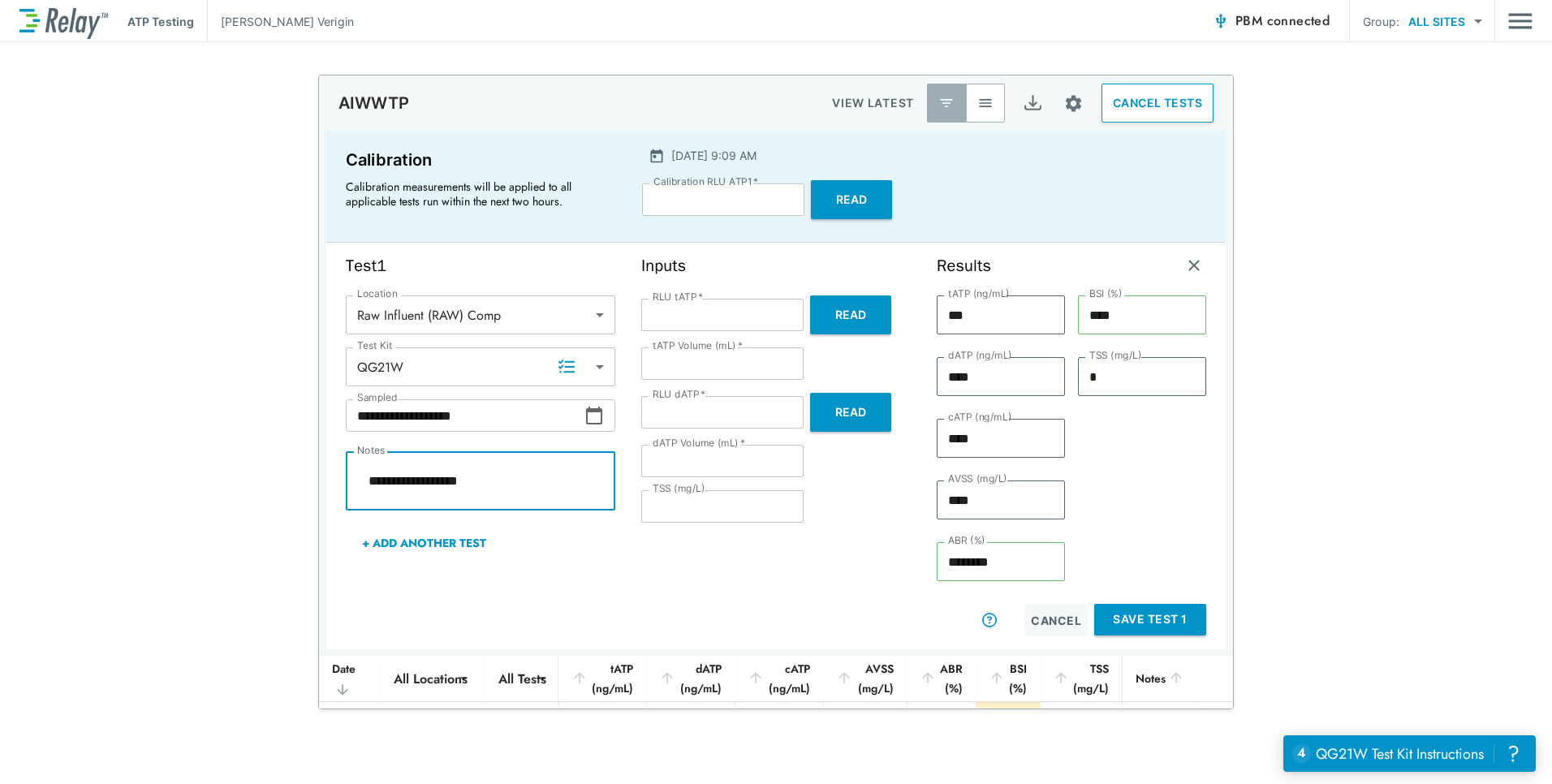 type on "*" 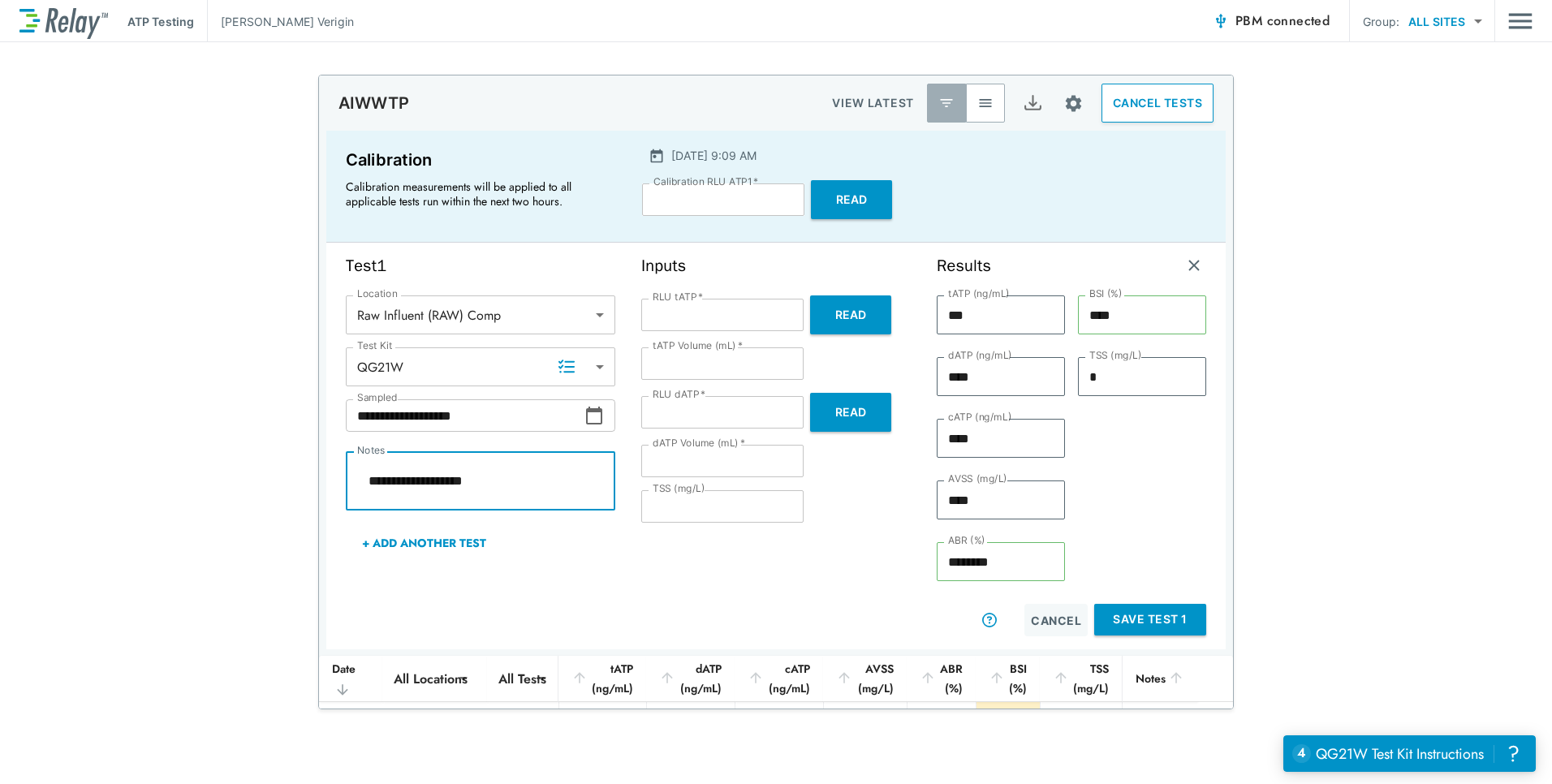 type on "*" 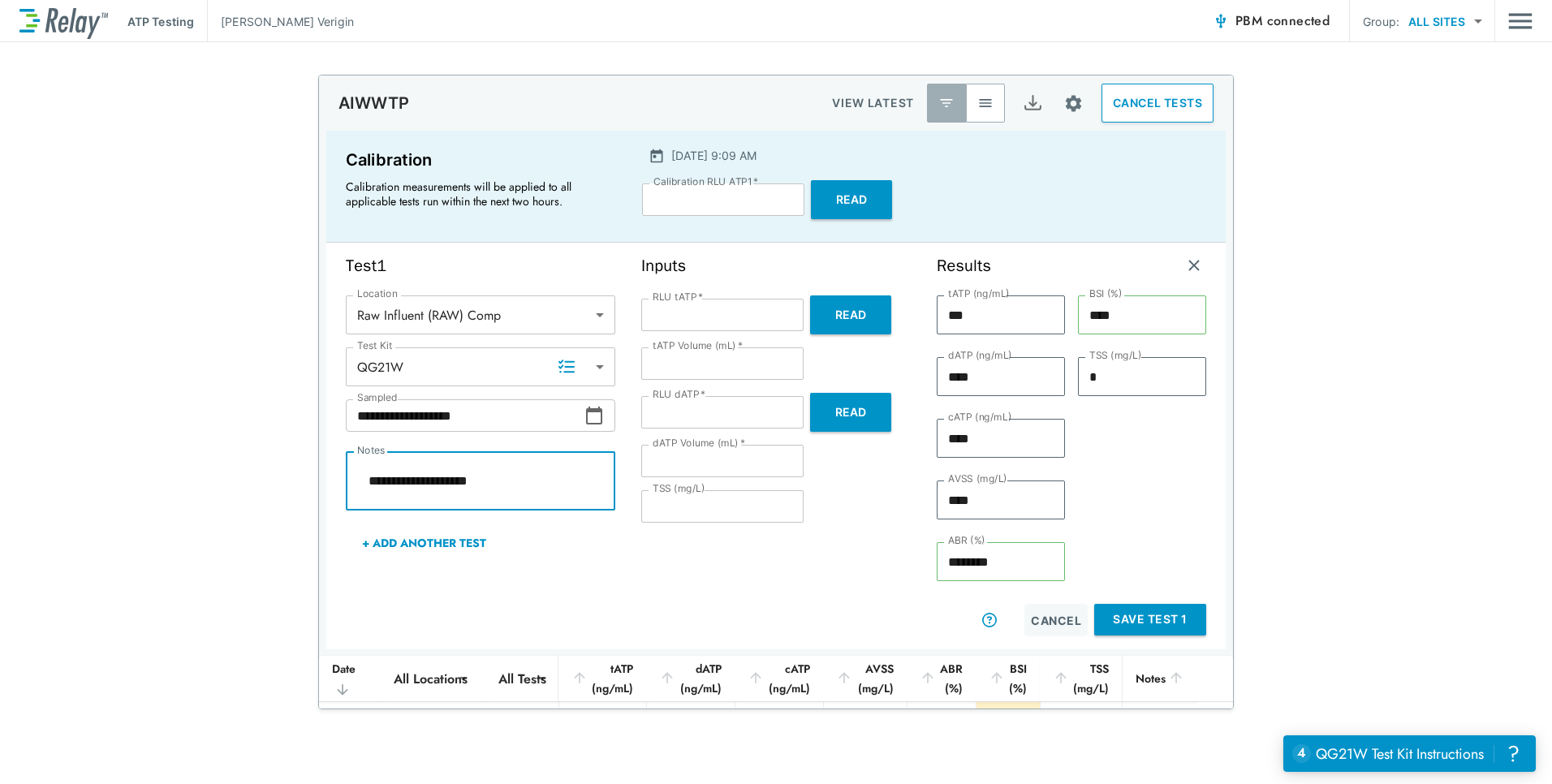 type on "*" 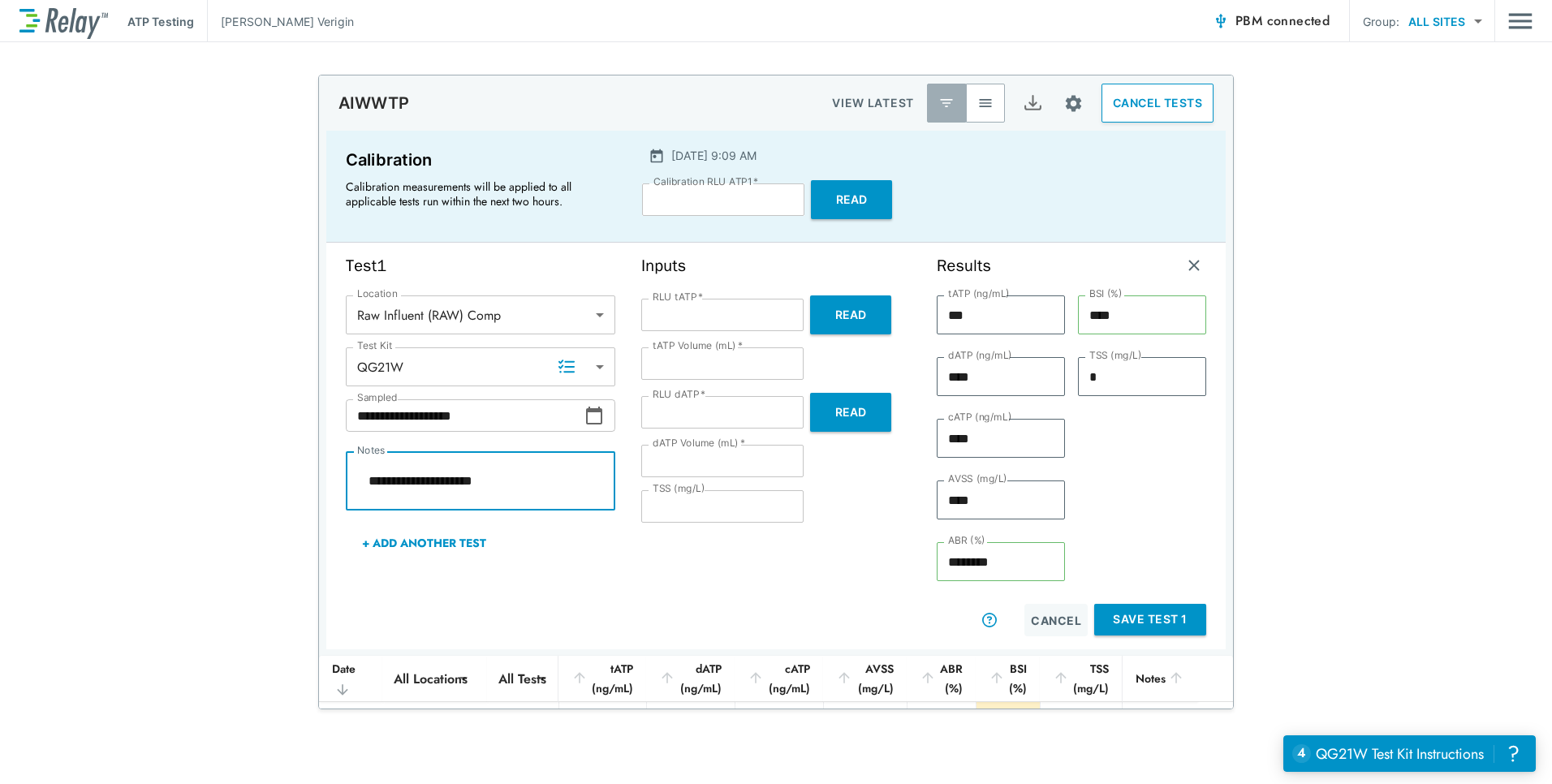 type on "*" 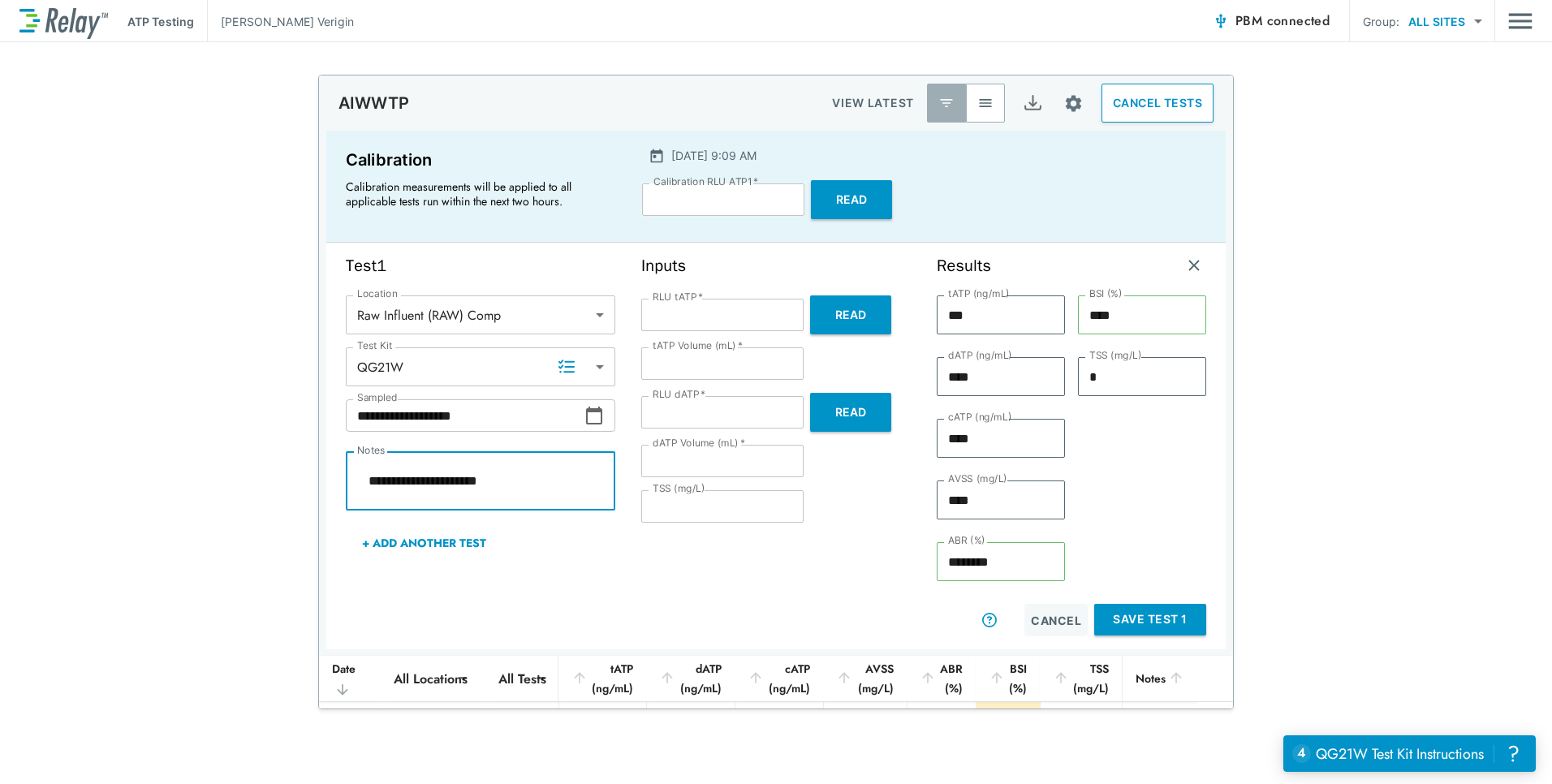 type on "*" 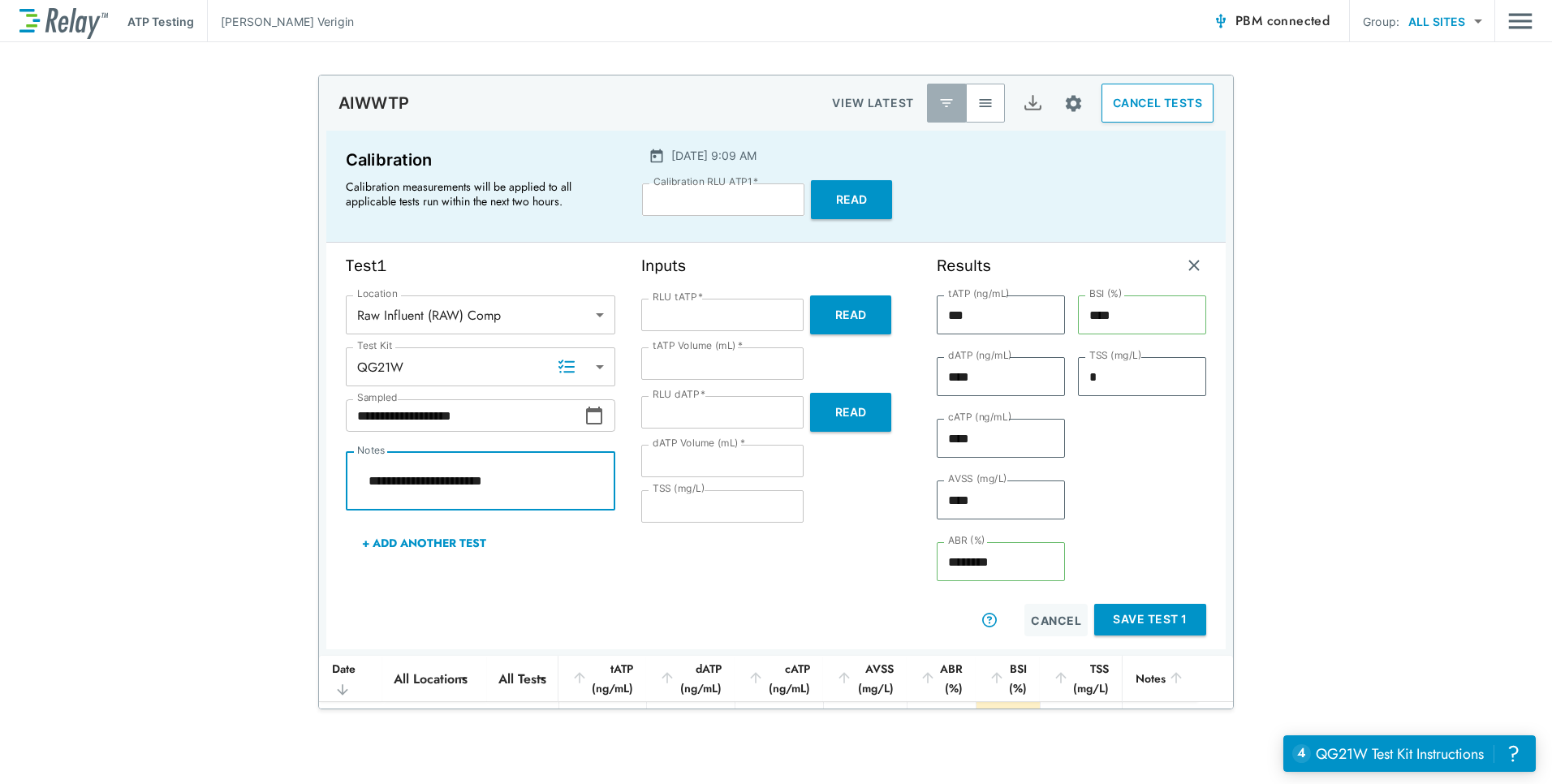 type on "*" 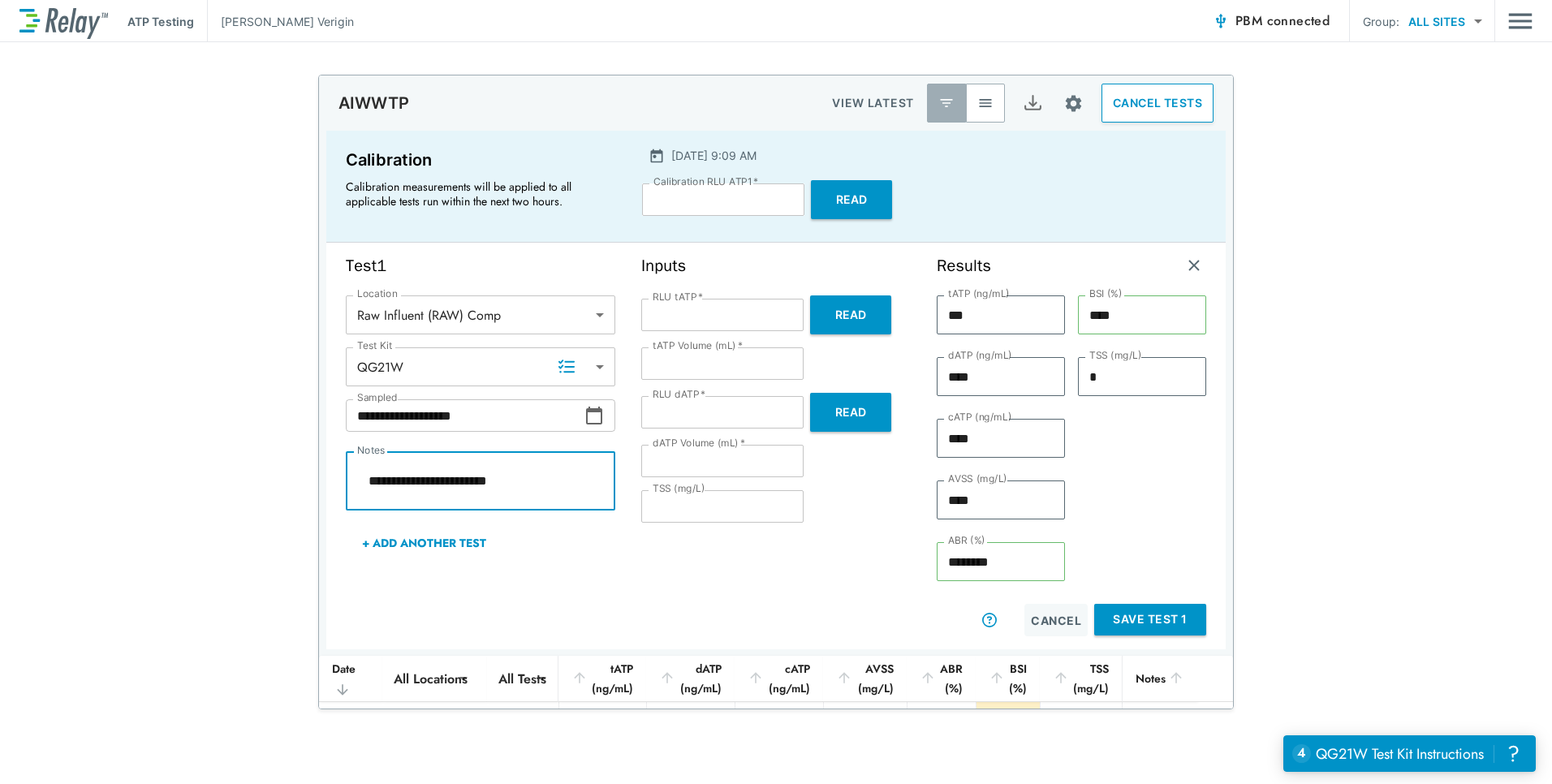 type on "*" 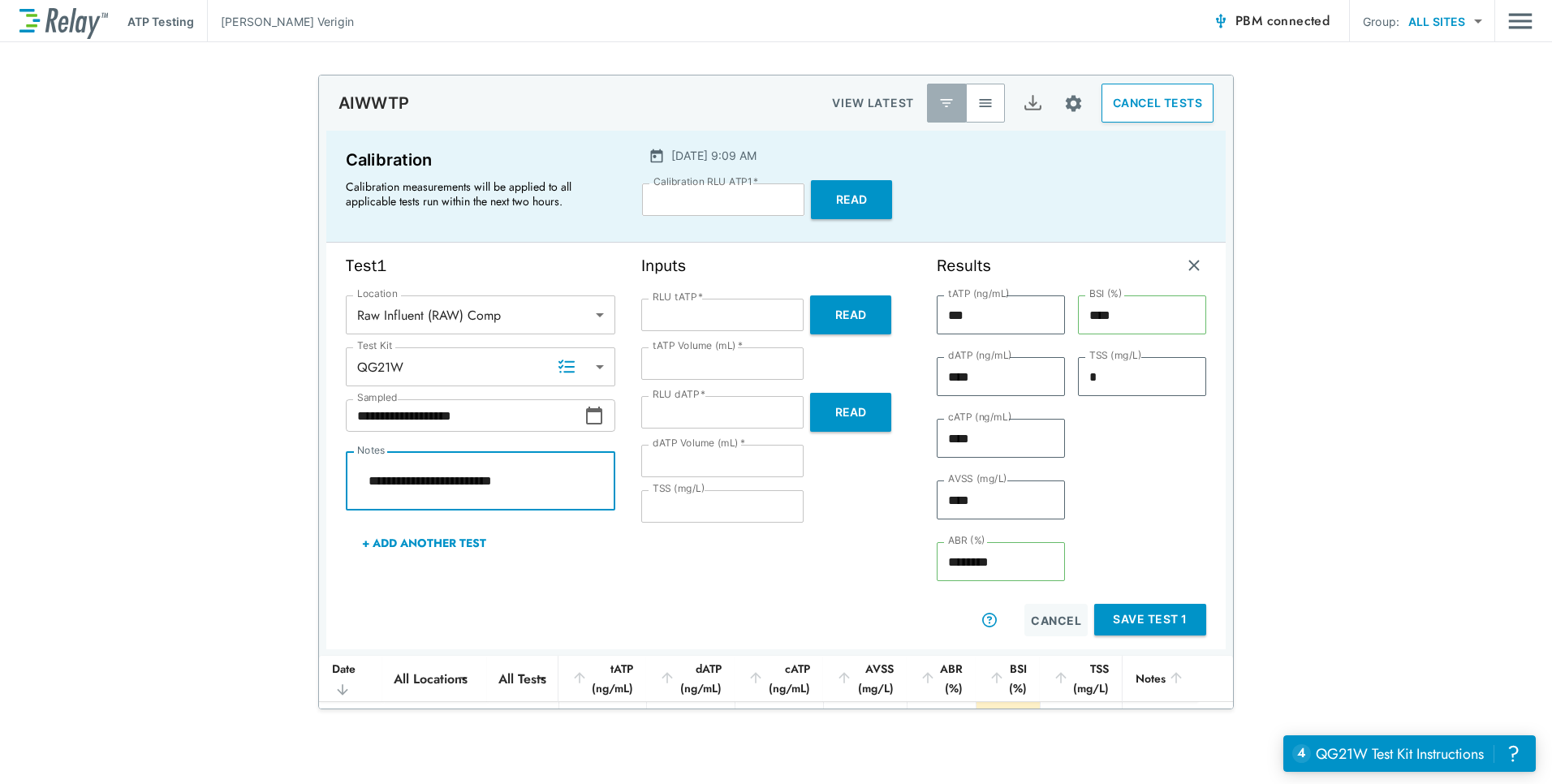 type on "*" 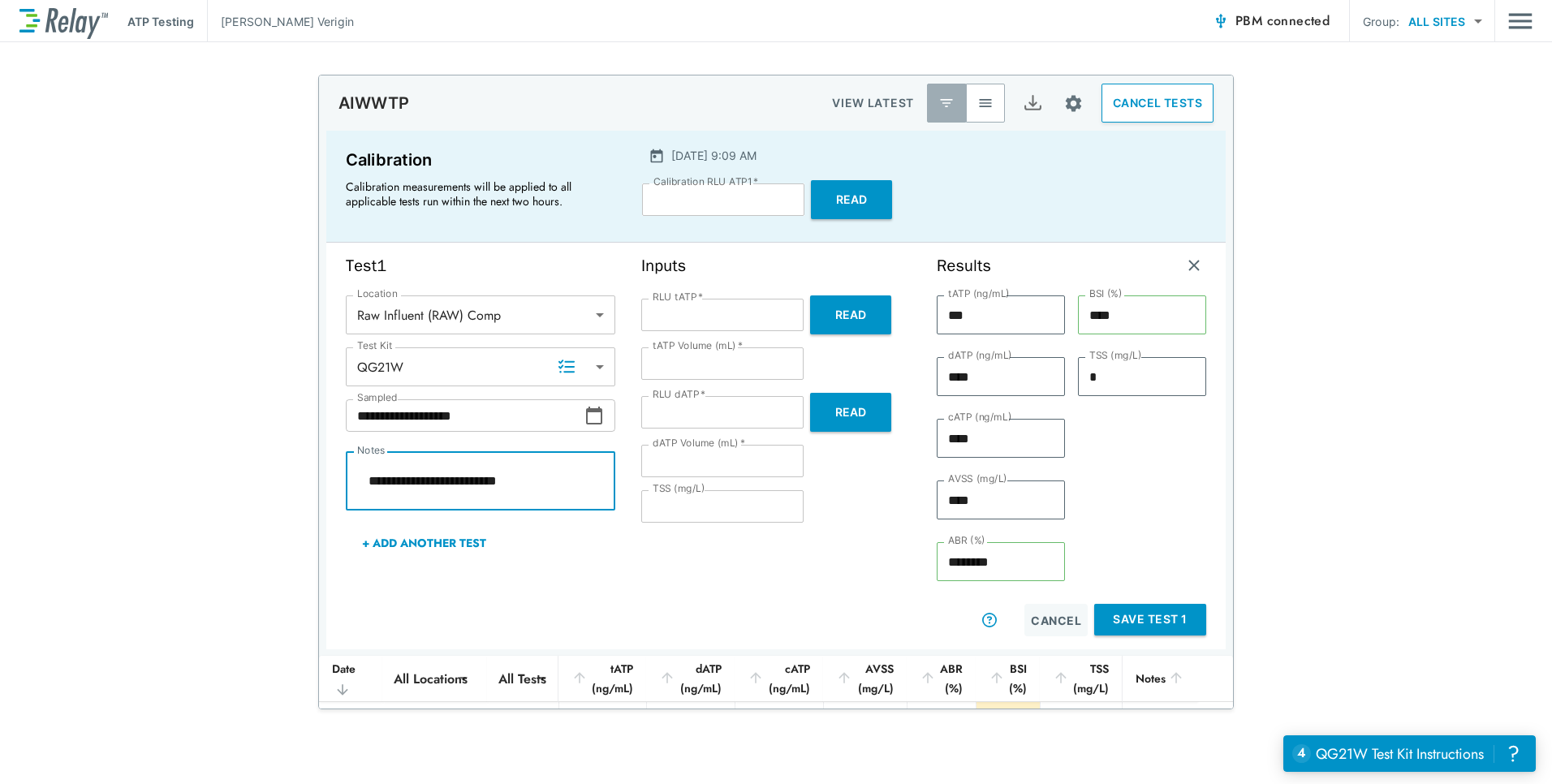 type on "*" 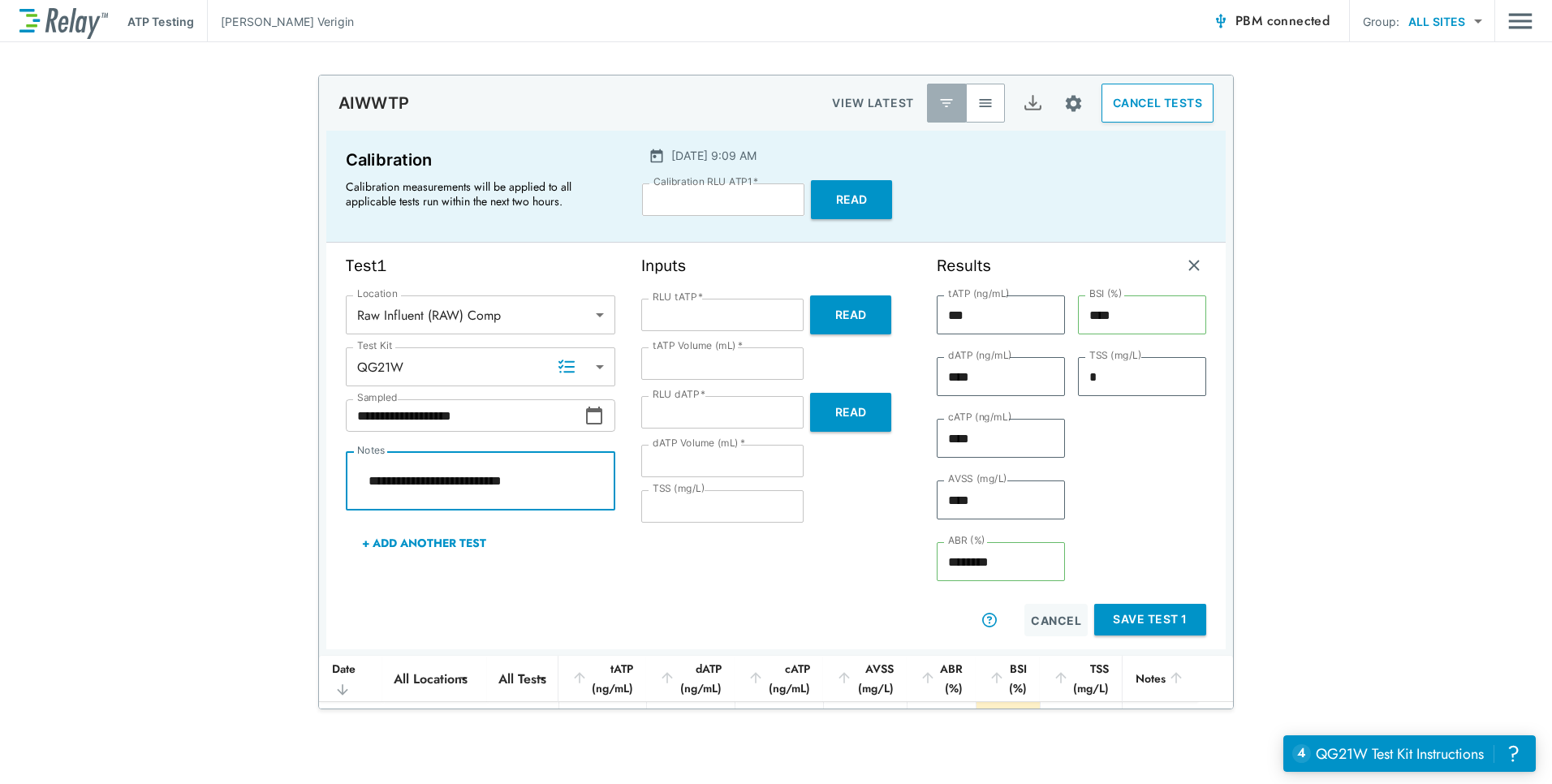 type on "*" 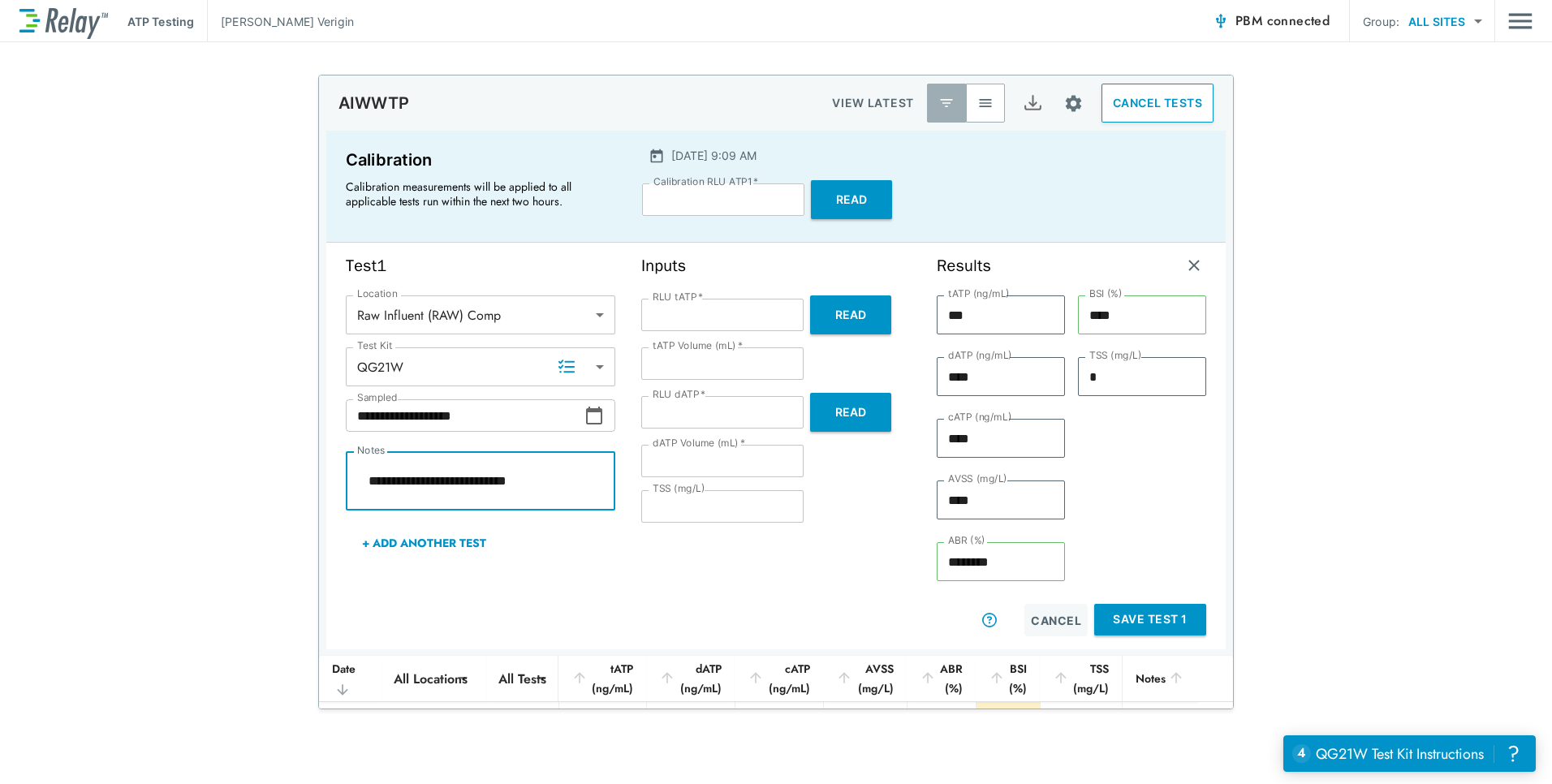 type on "*" 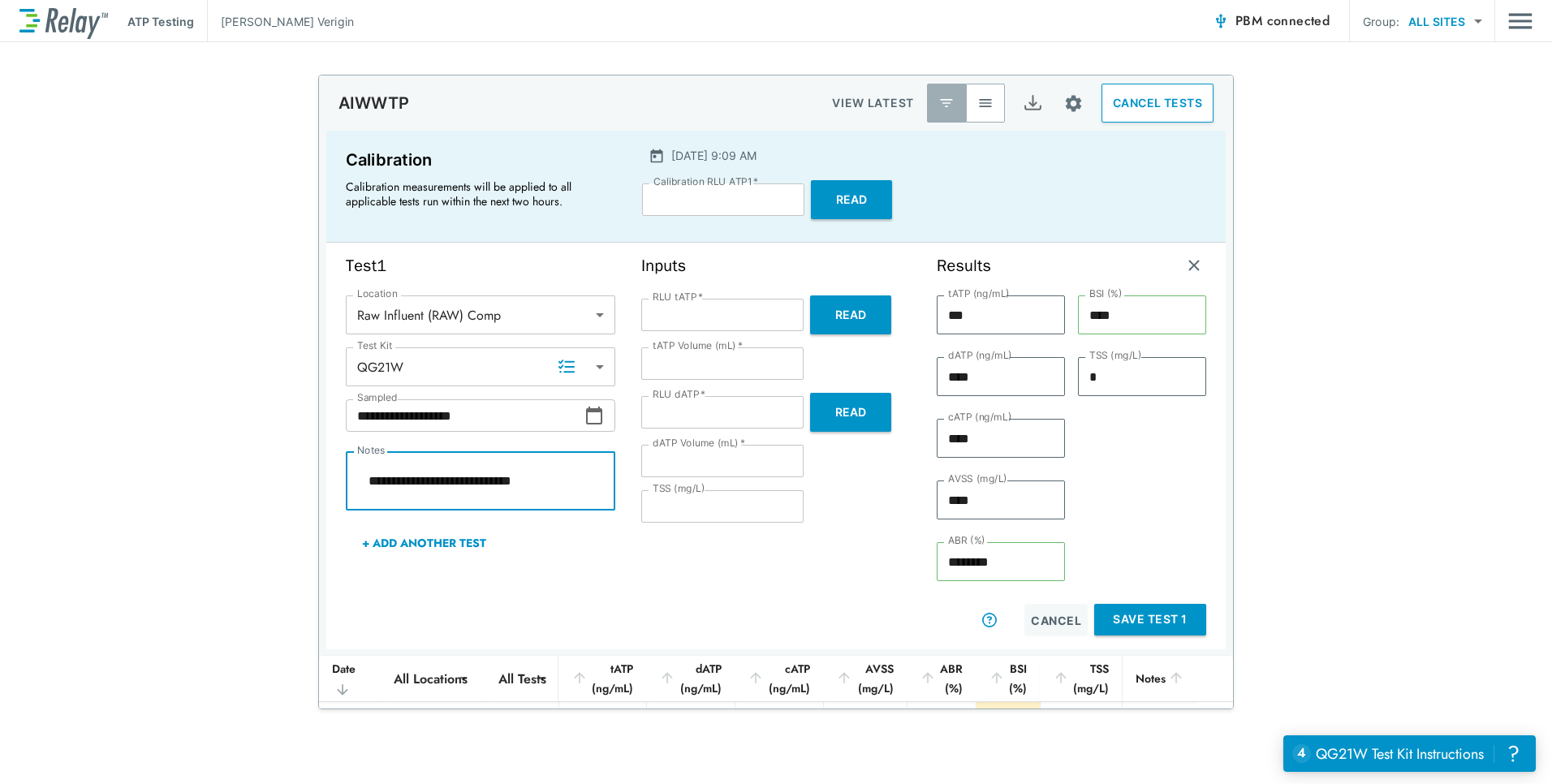 type on "*" 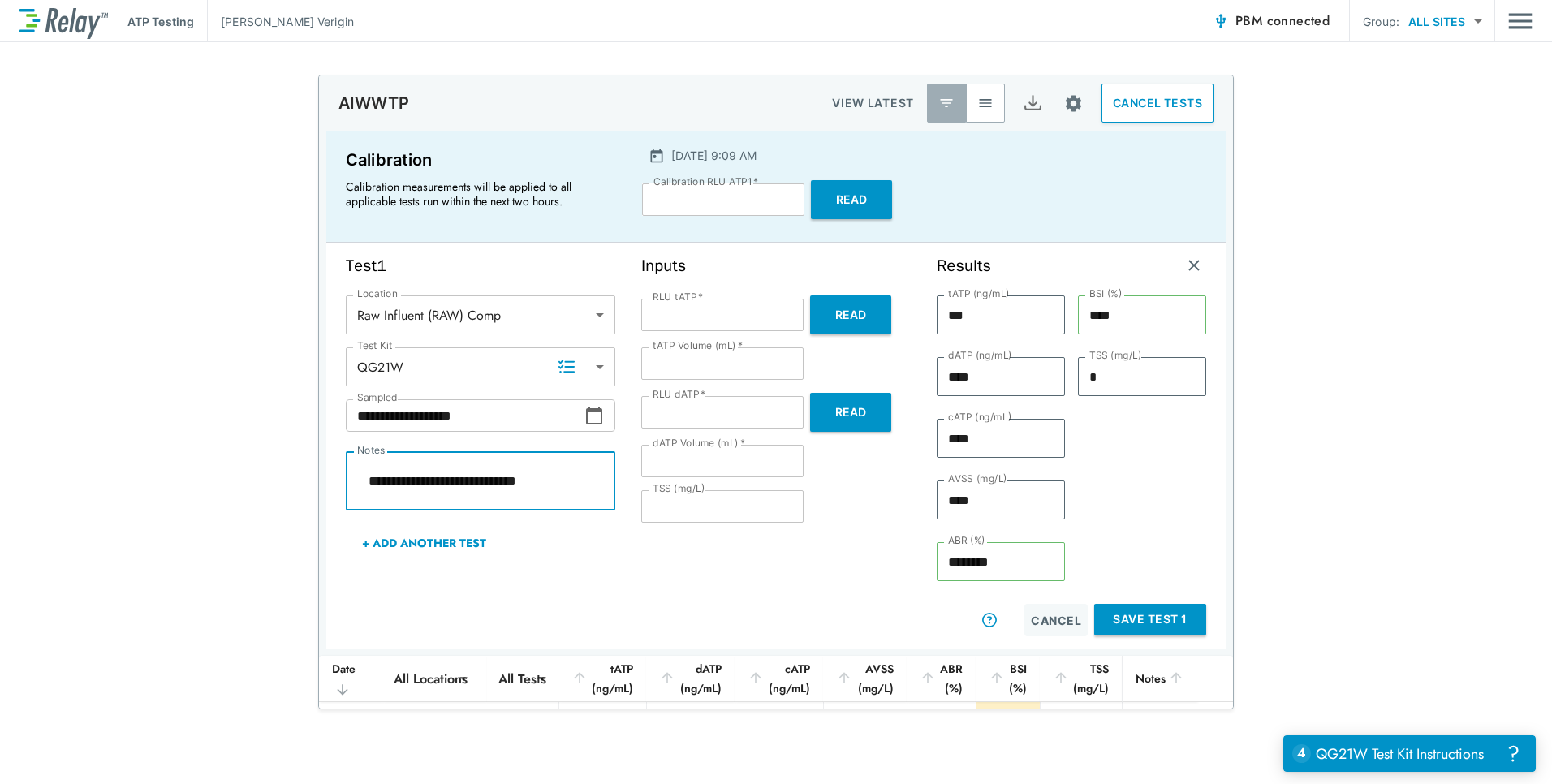 type on "**********" 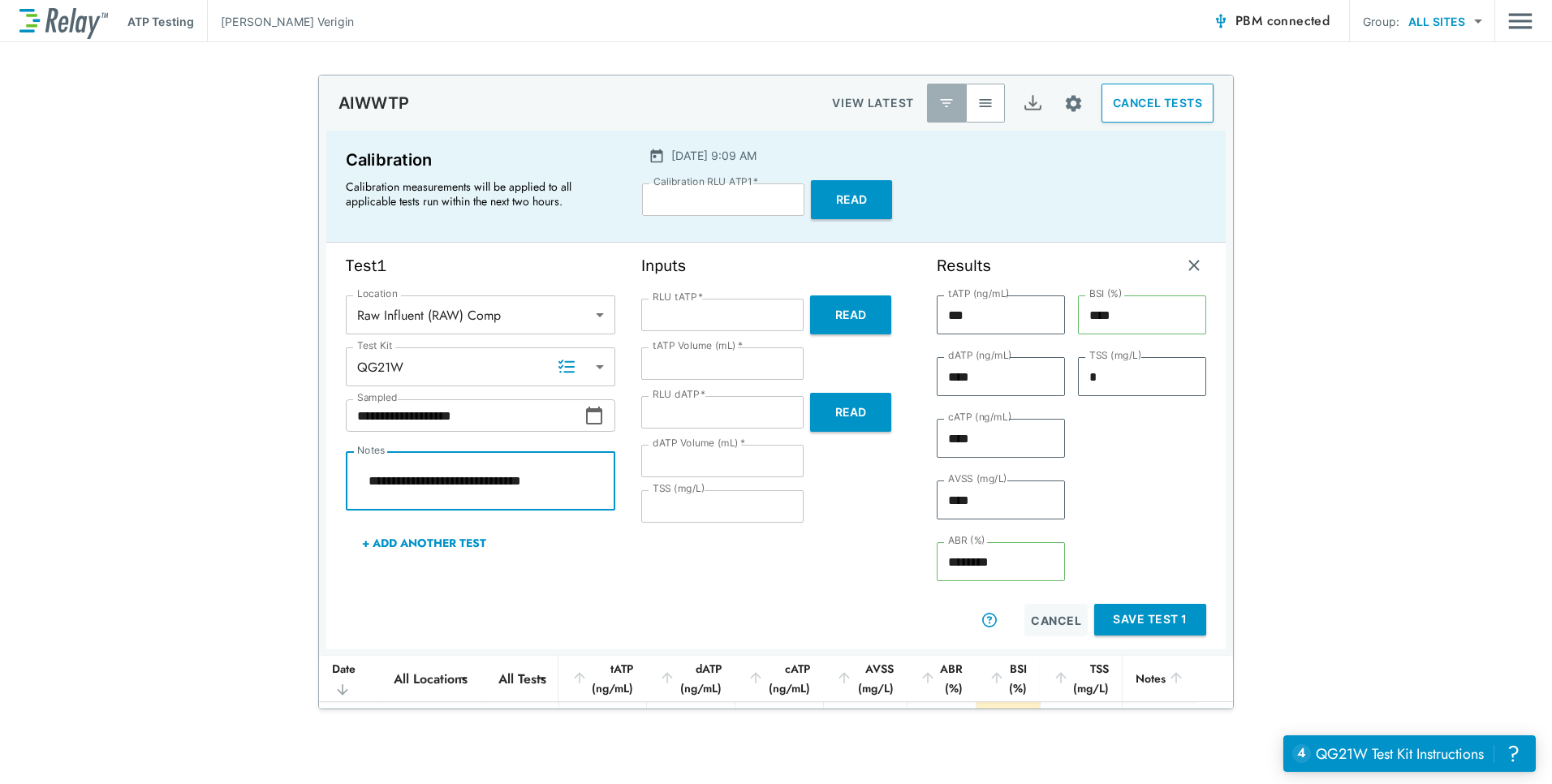 type on "*" 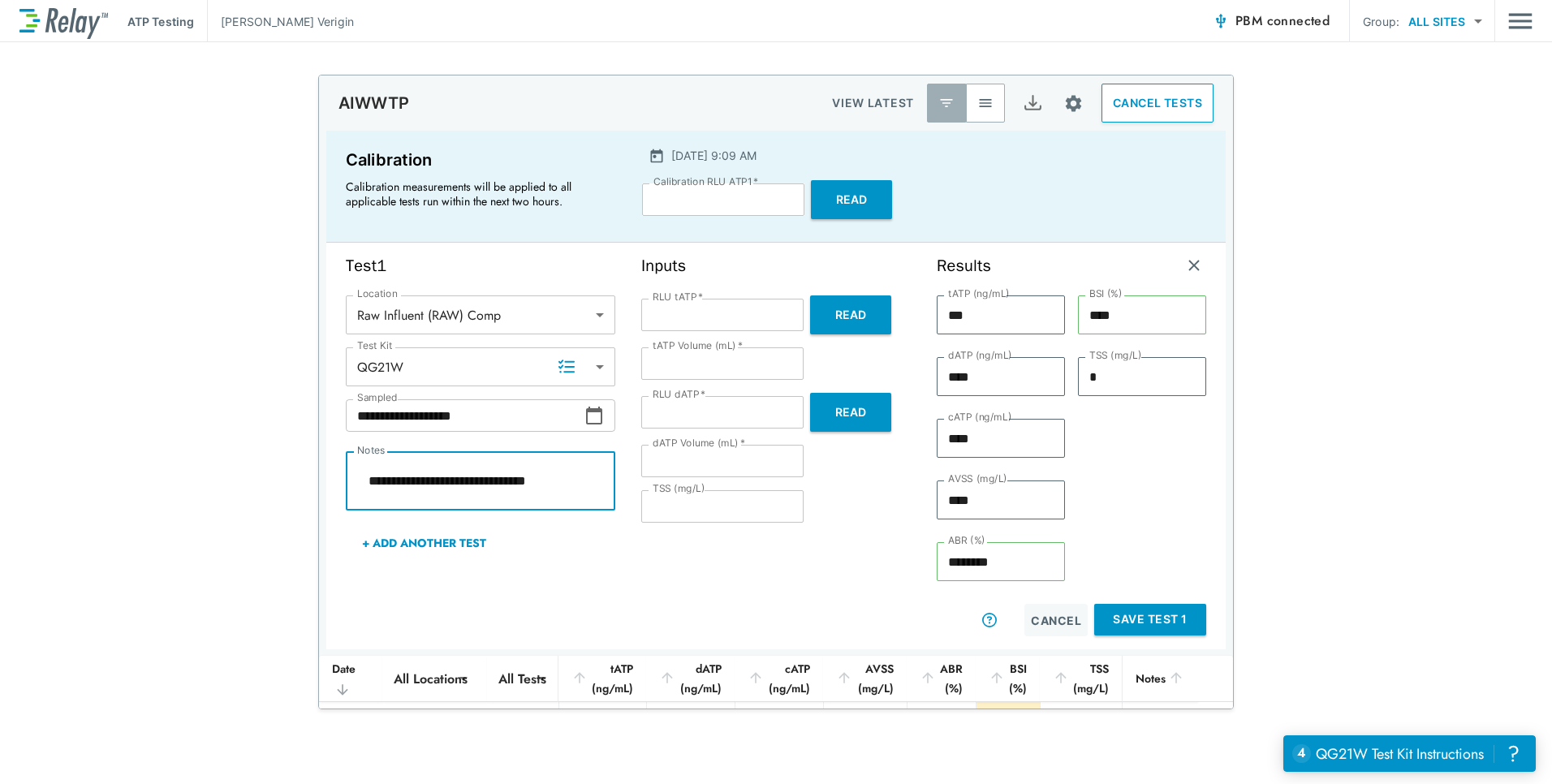 type on "*" 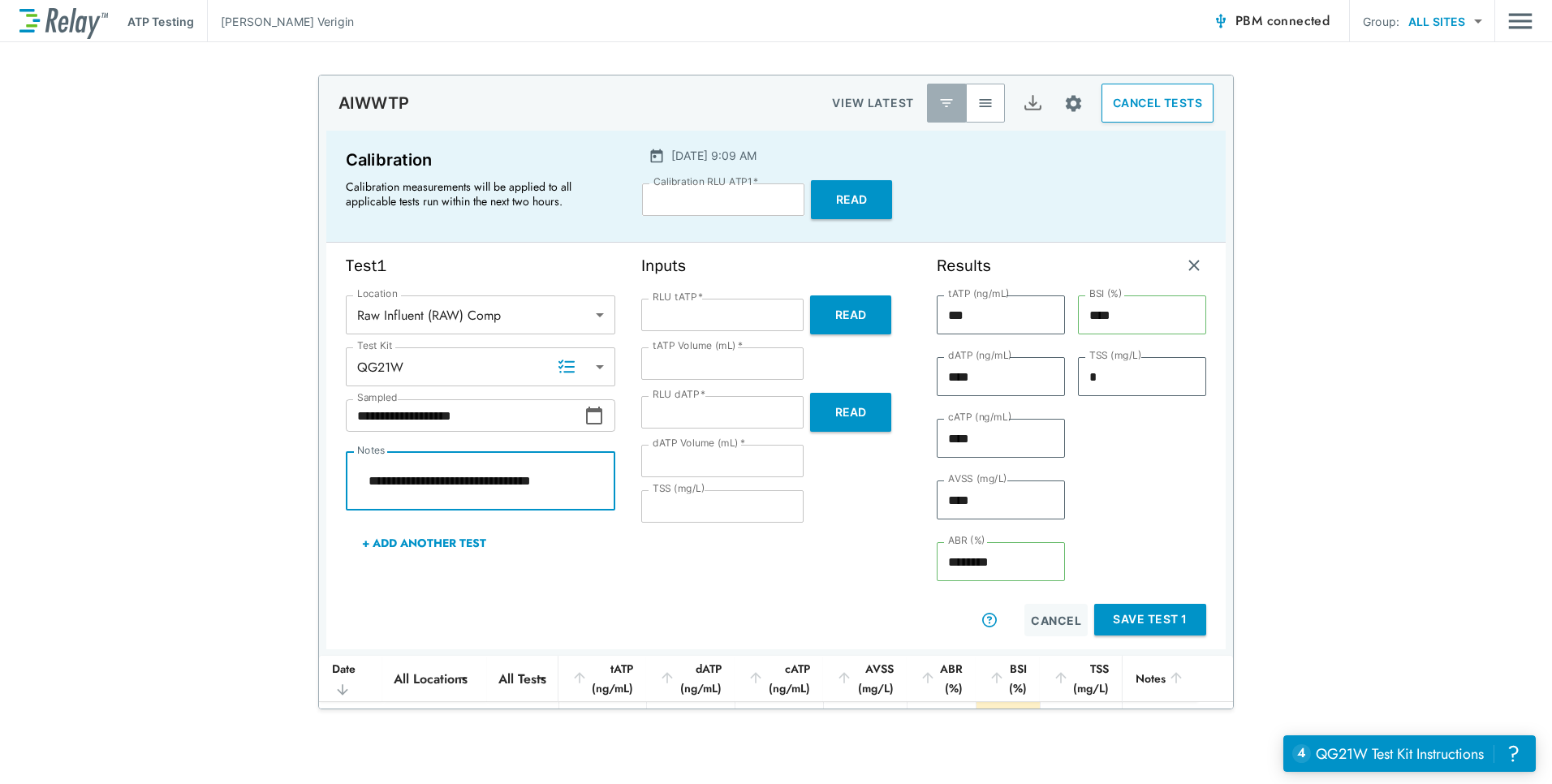 type on "*" 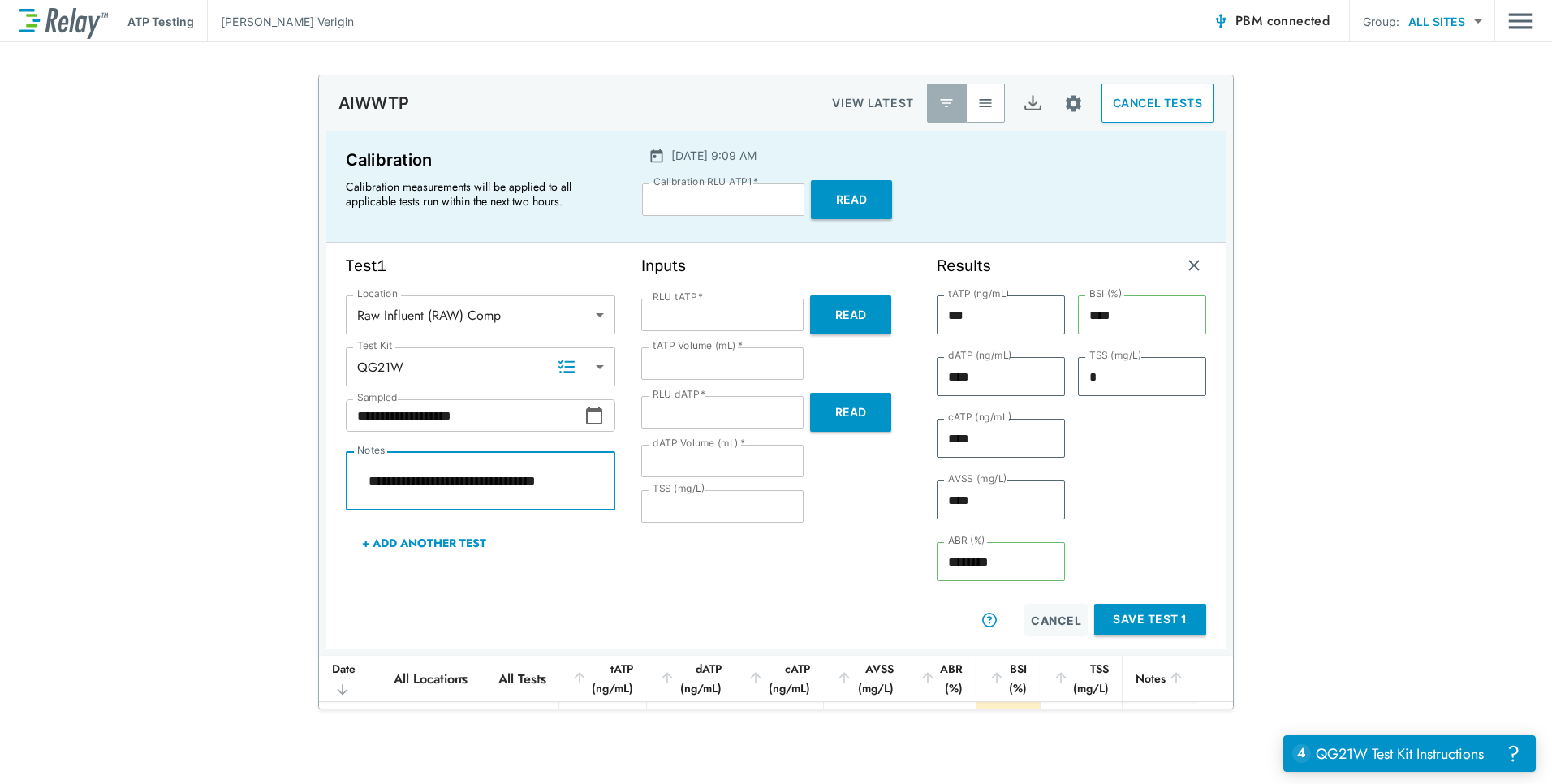 type on "*" 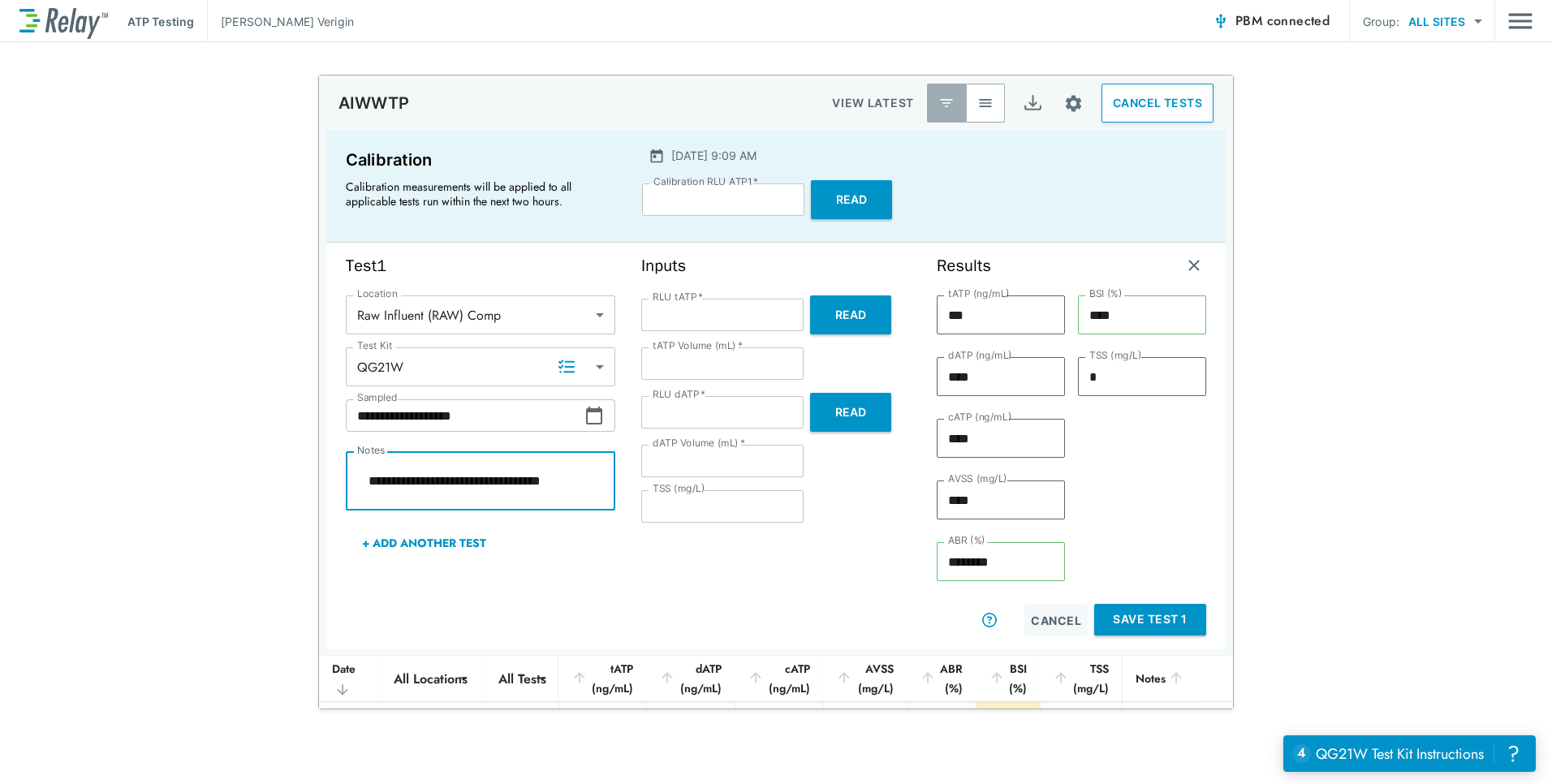 type on "*" 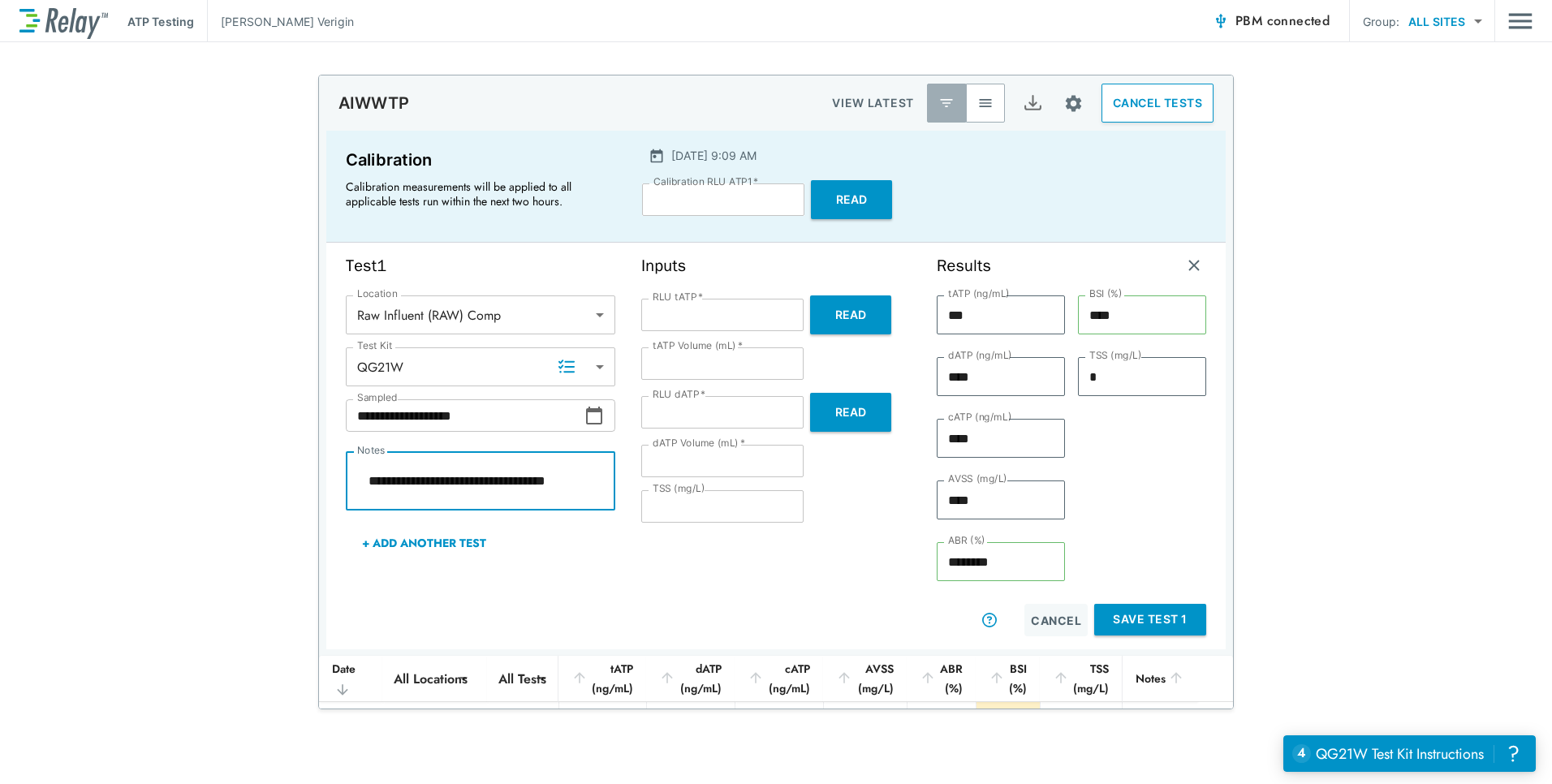 type on "*" 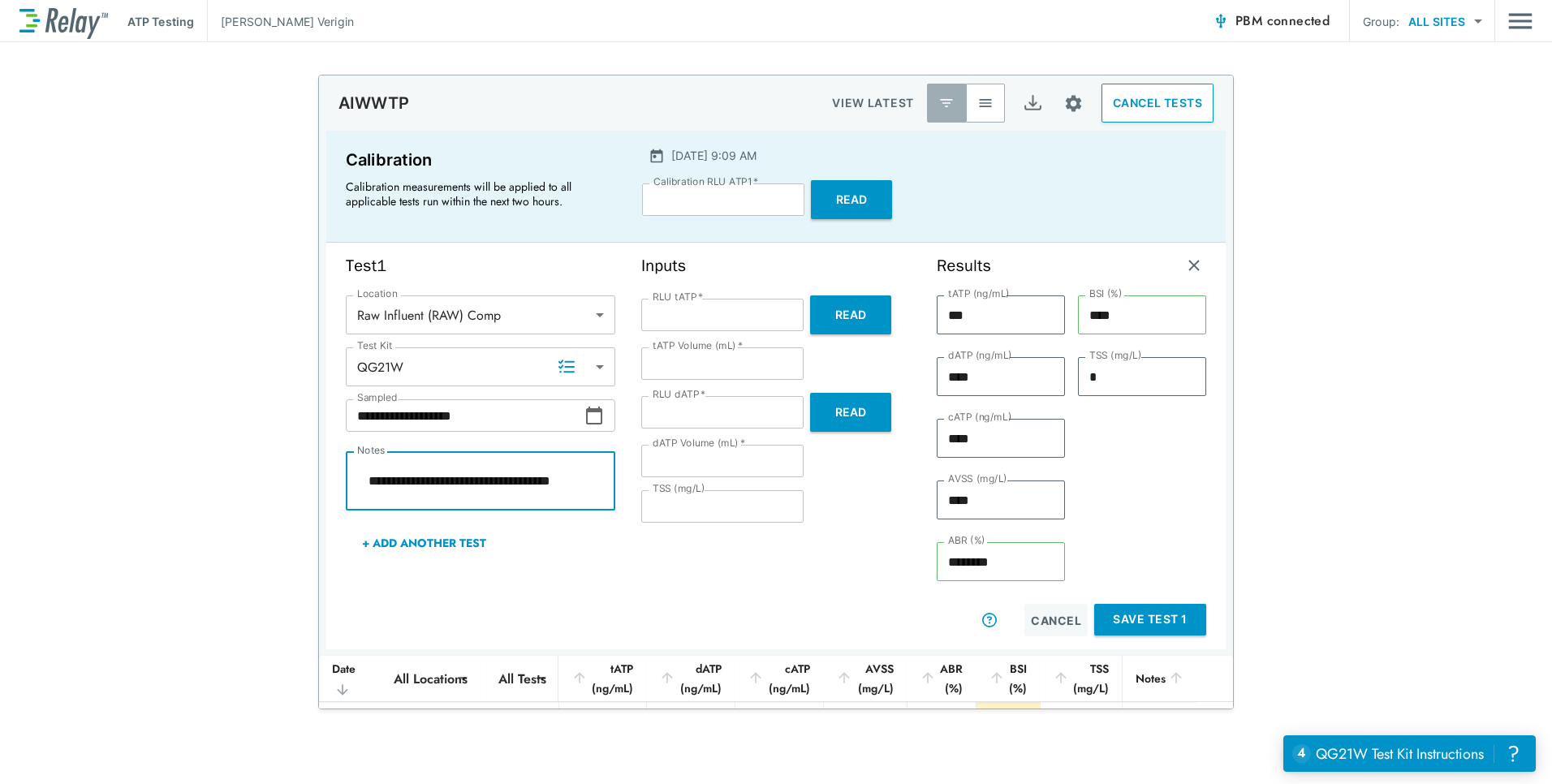 type on "*" 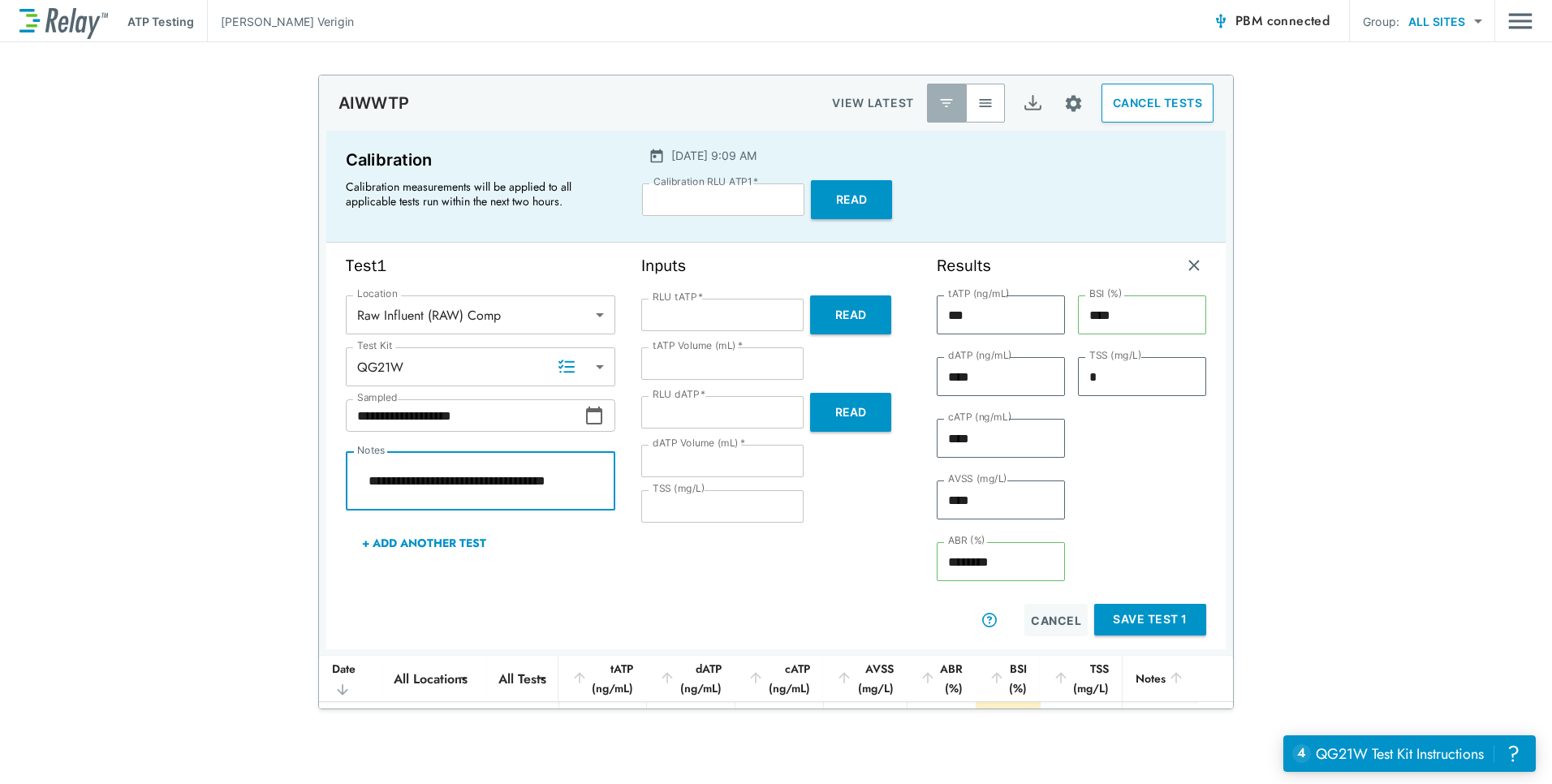 type on "*" 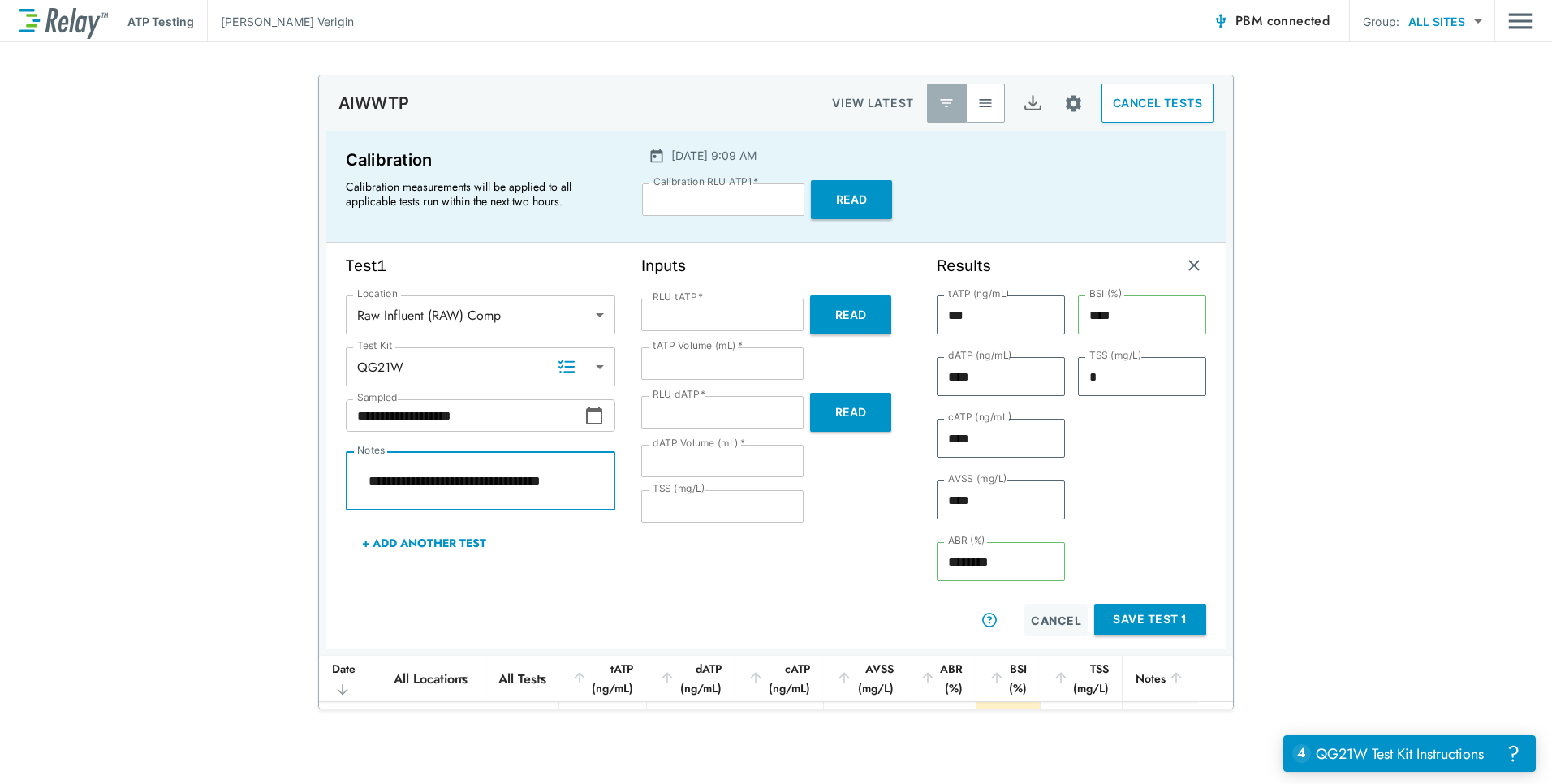 type on "*" 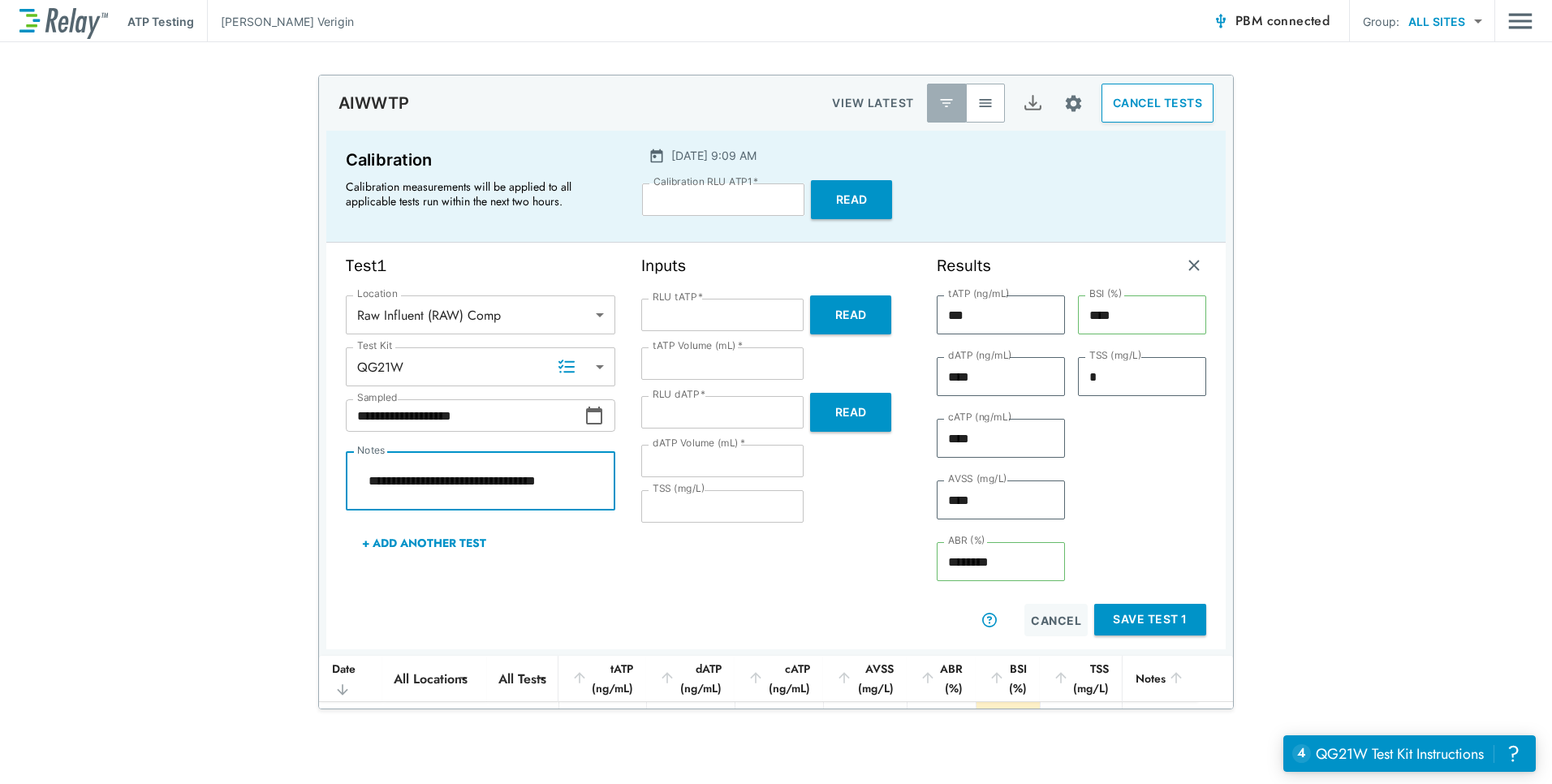 type on "*" 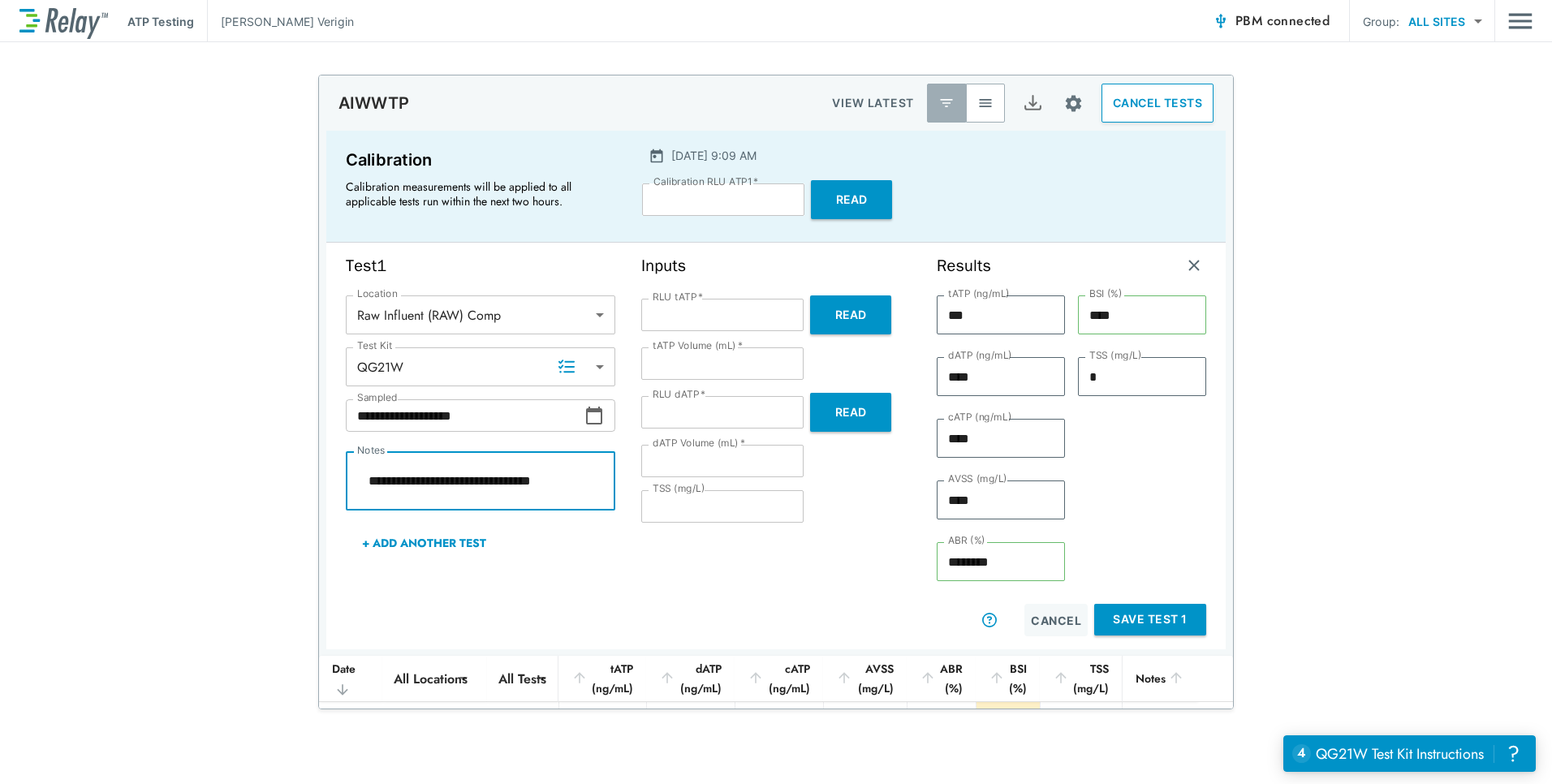 type on "*" 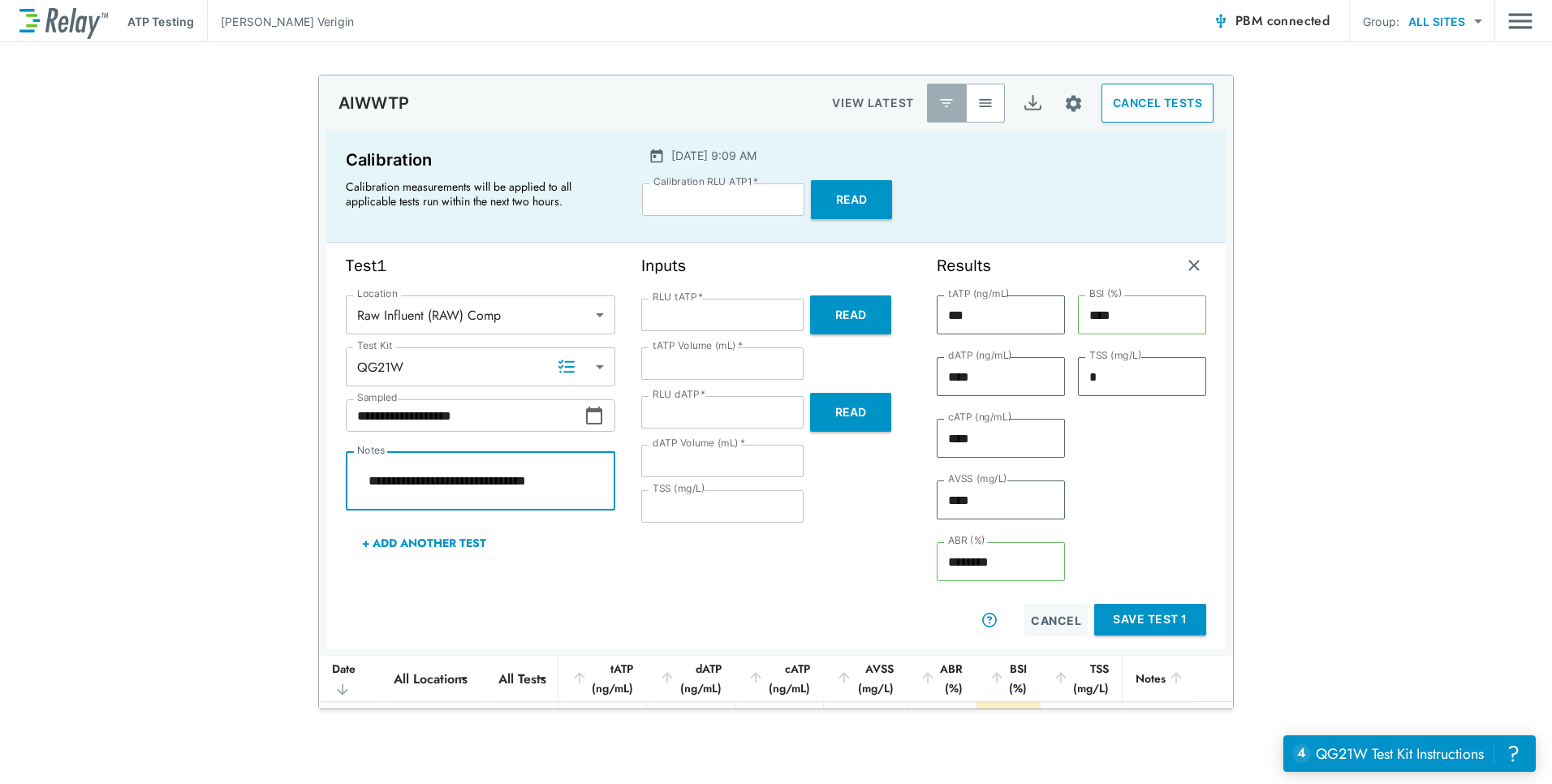 type on "*" 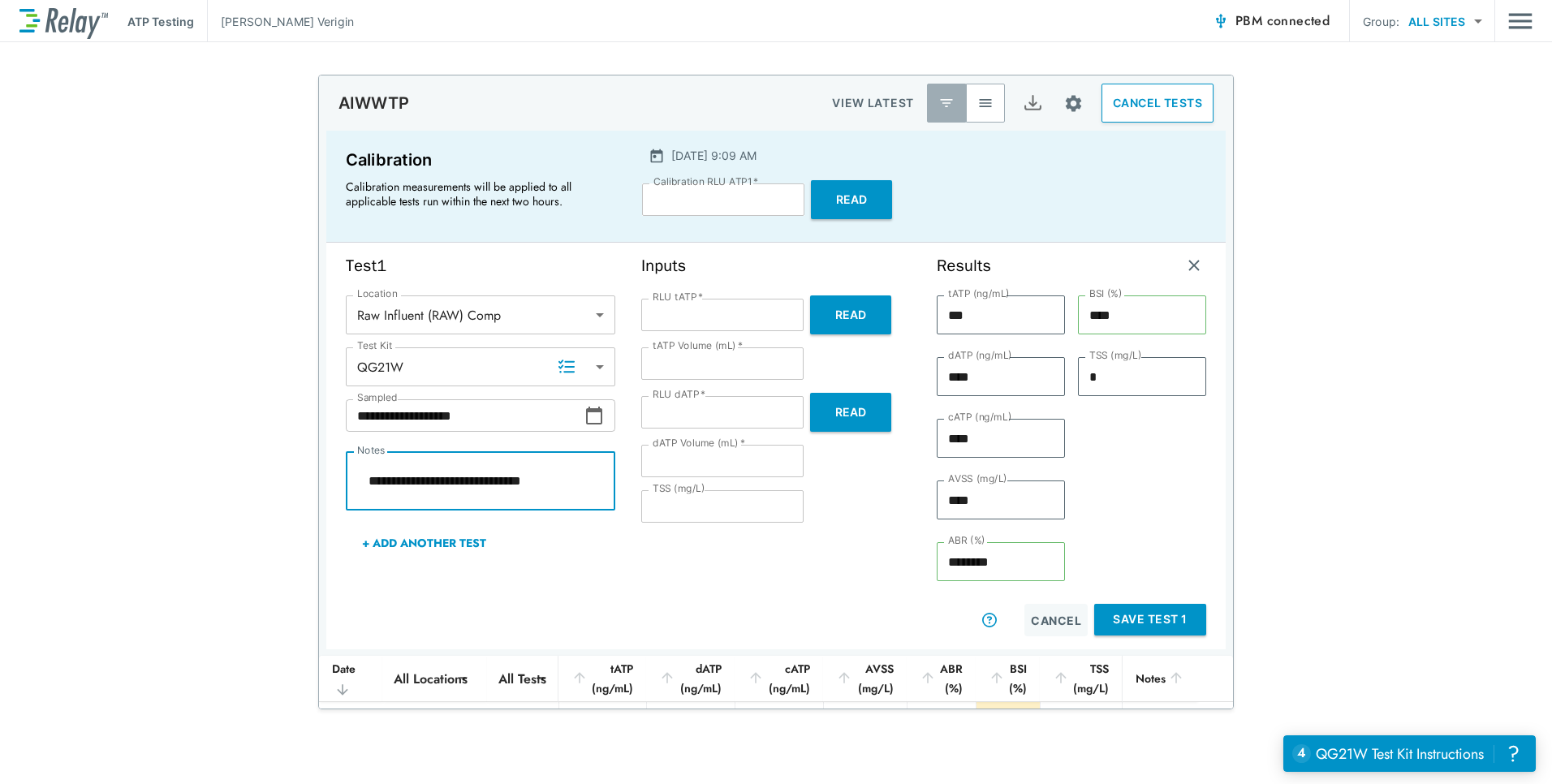 type on "*" 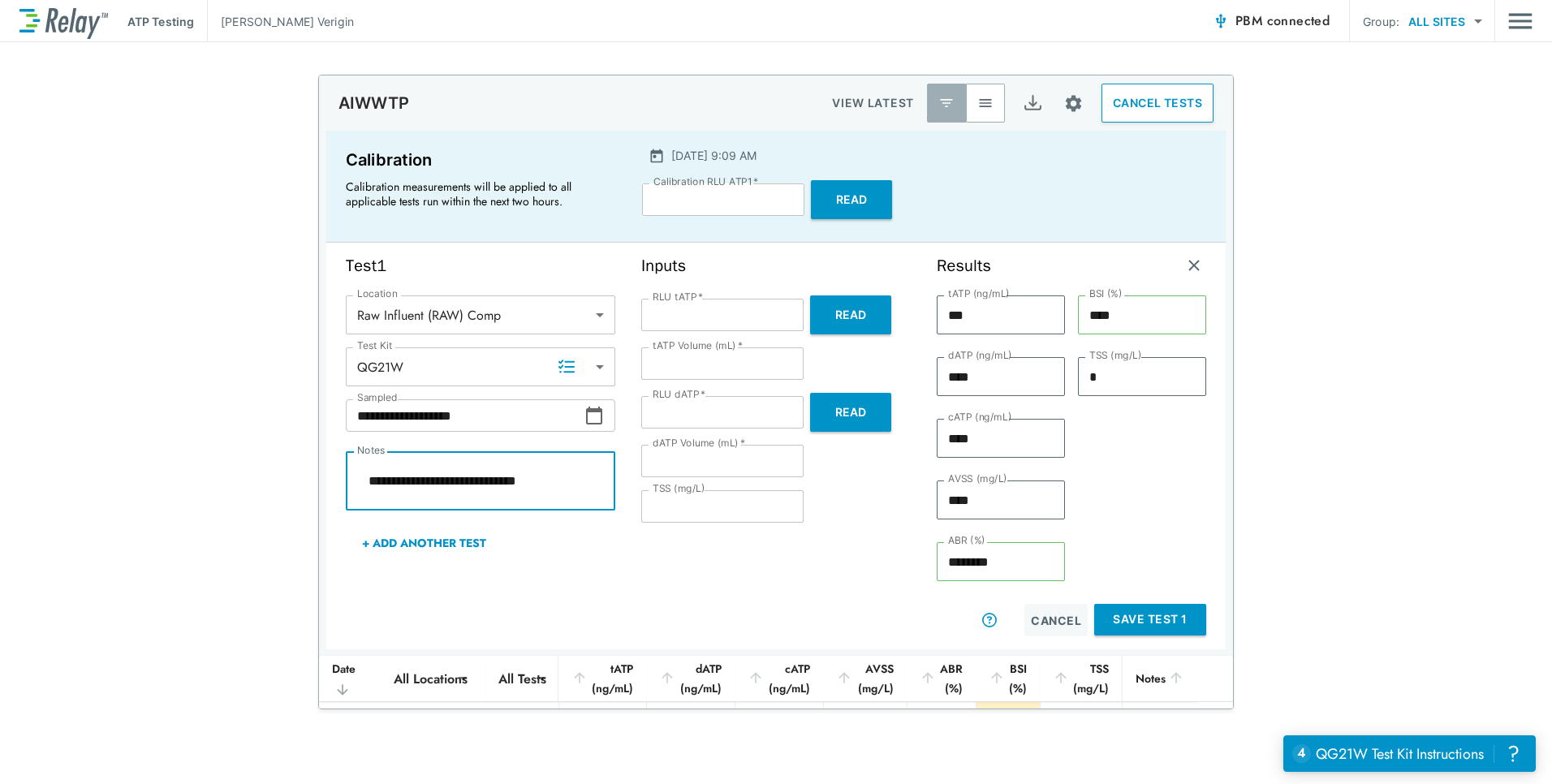 type on "*" 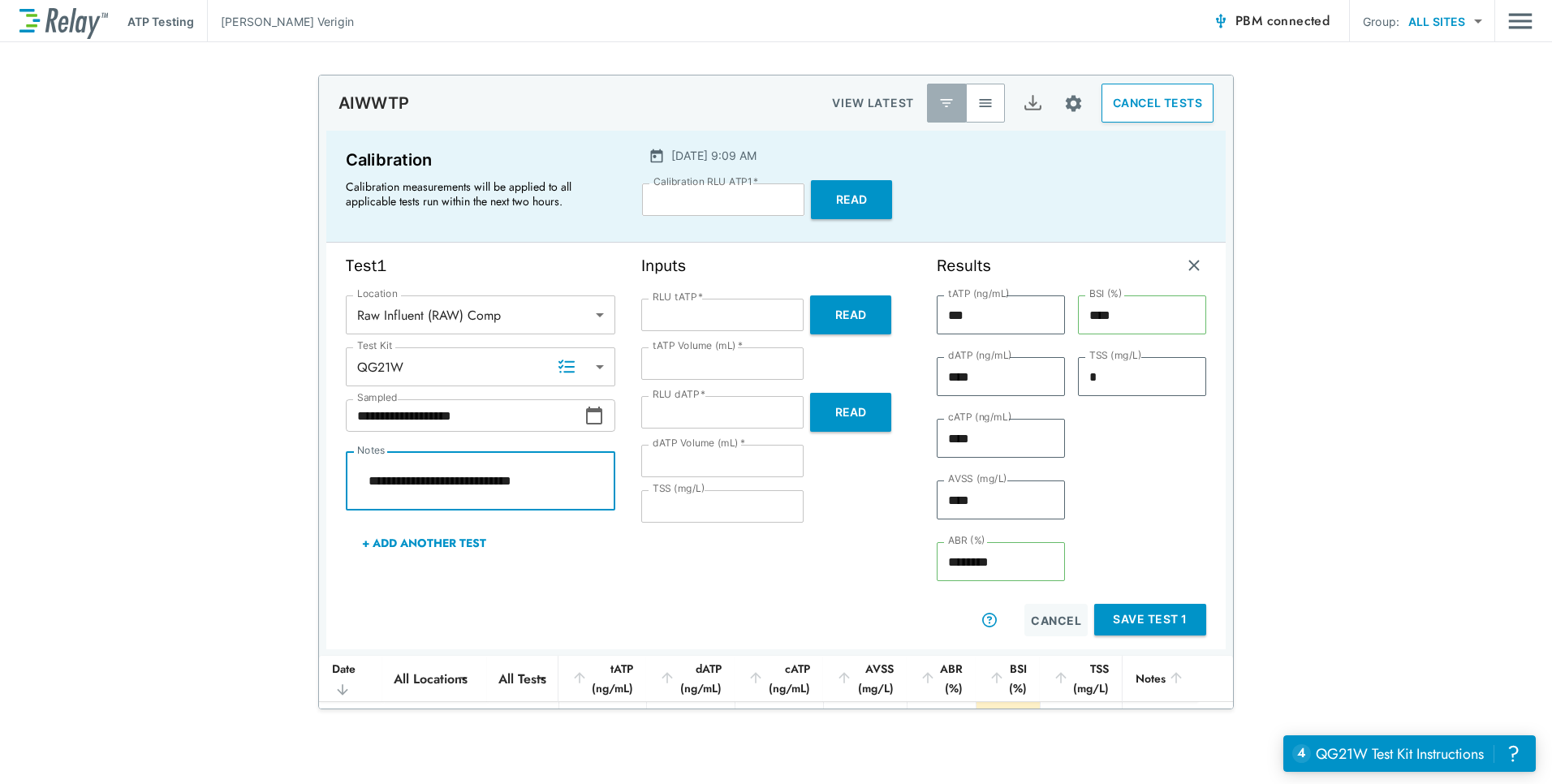 type on "*" 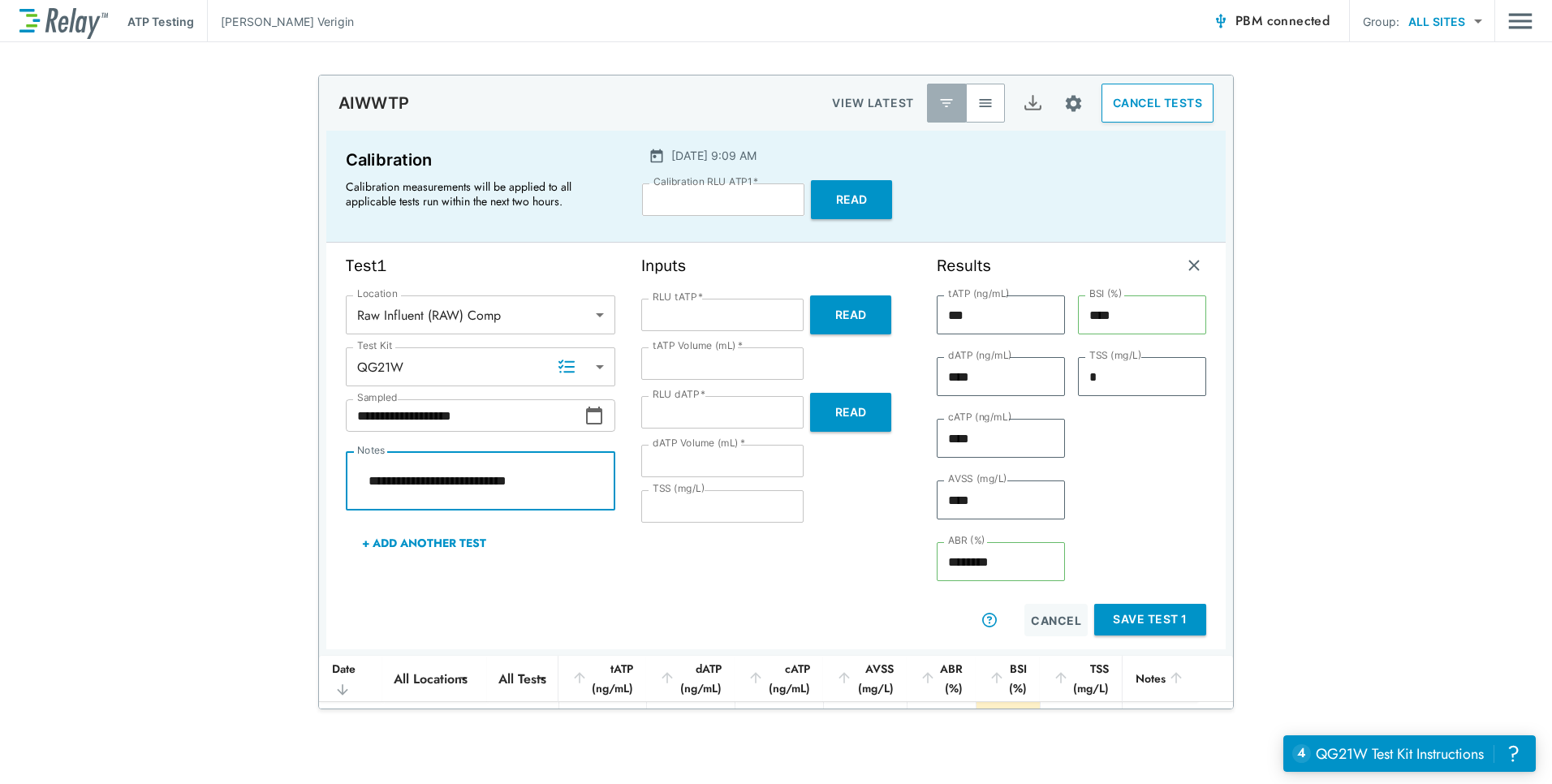 type on "*" 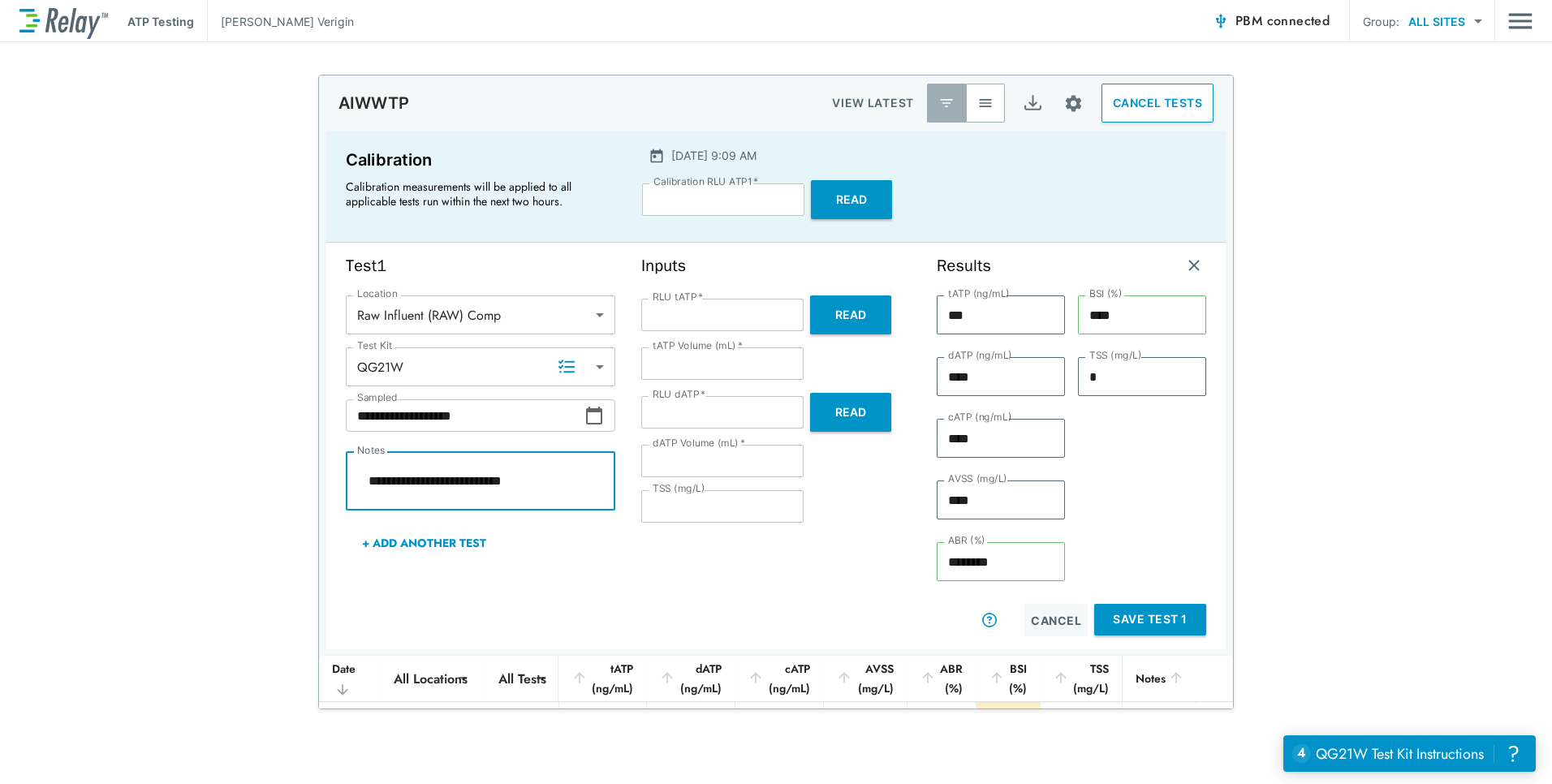 type on "*" 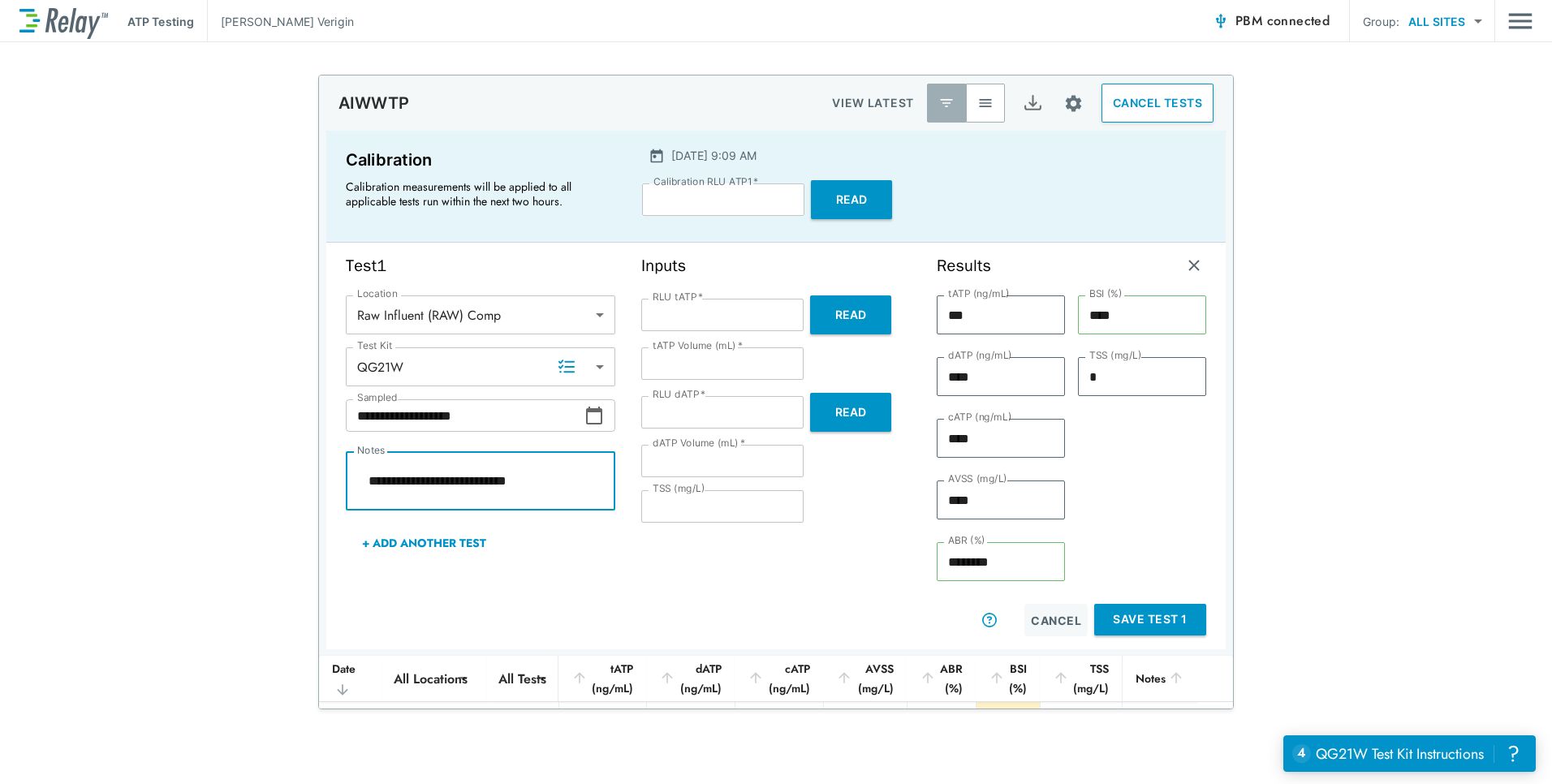 type on "*" 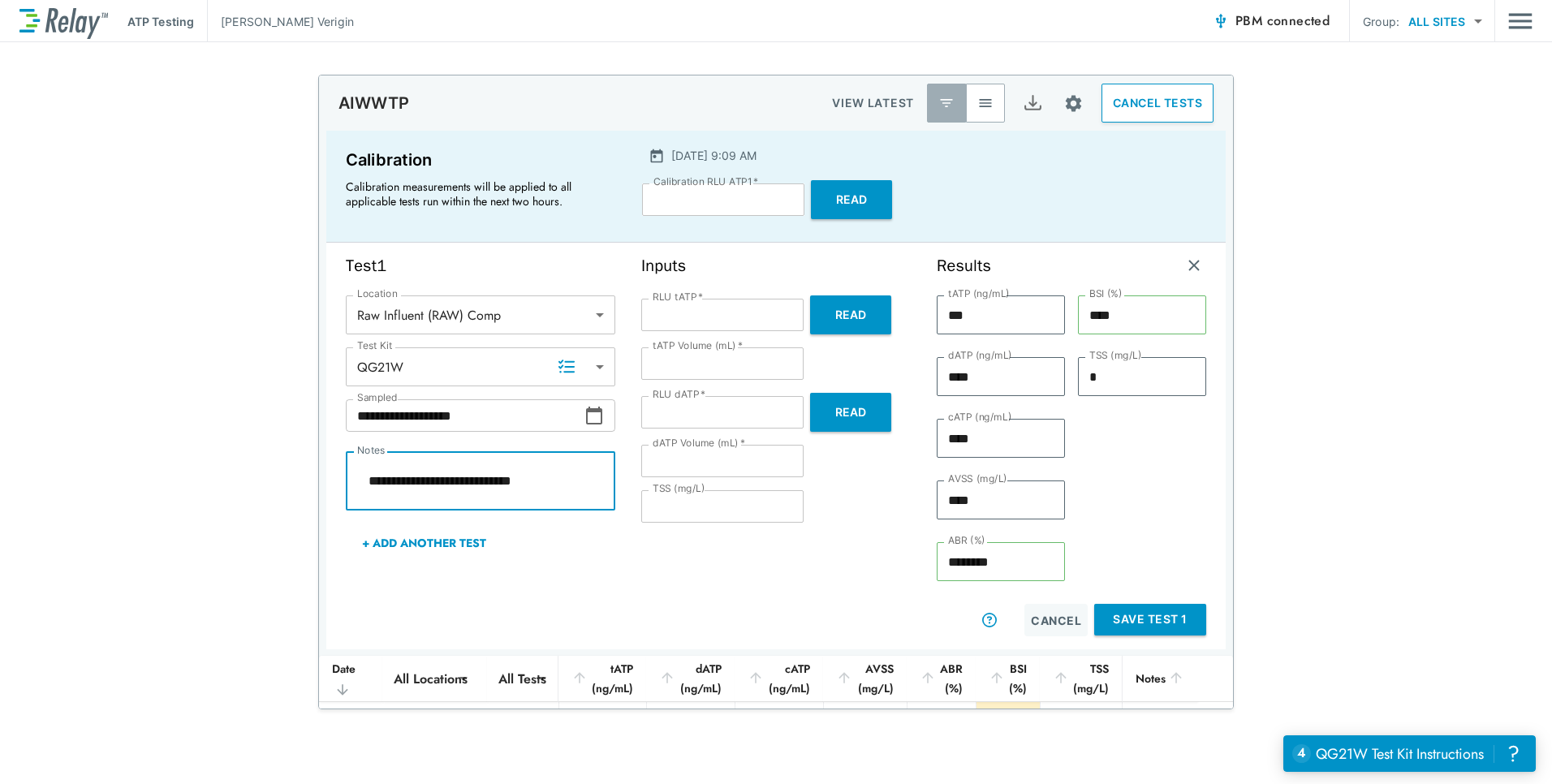 type on "*" 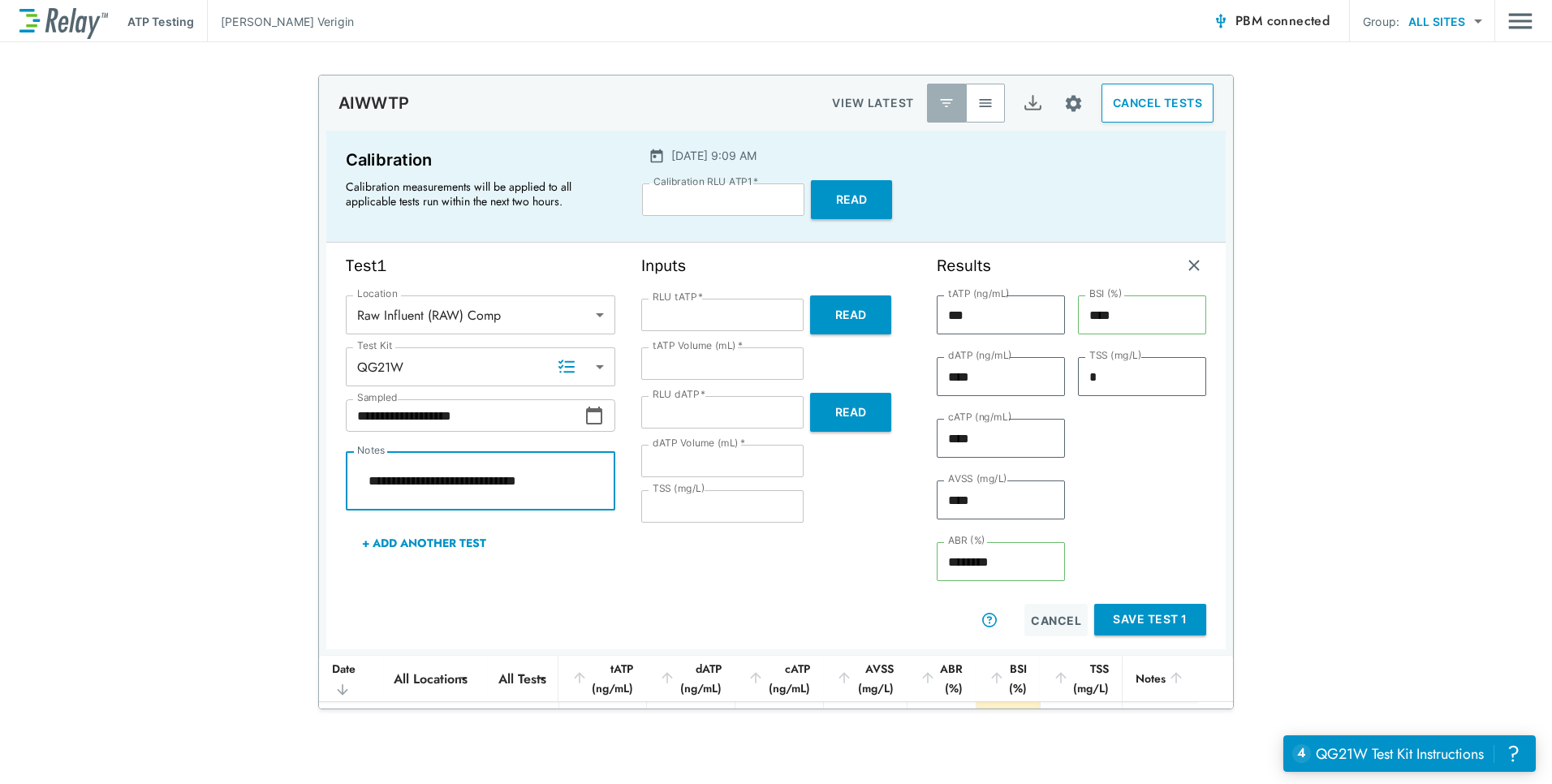 type on "*" 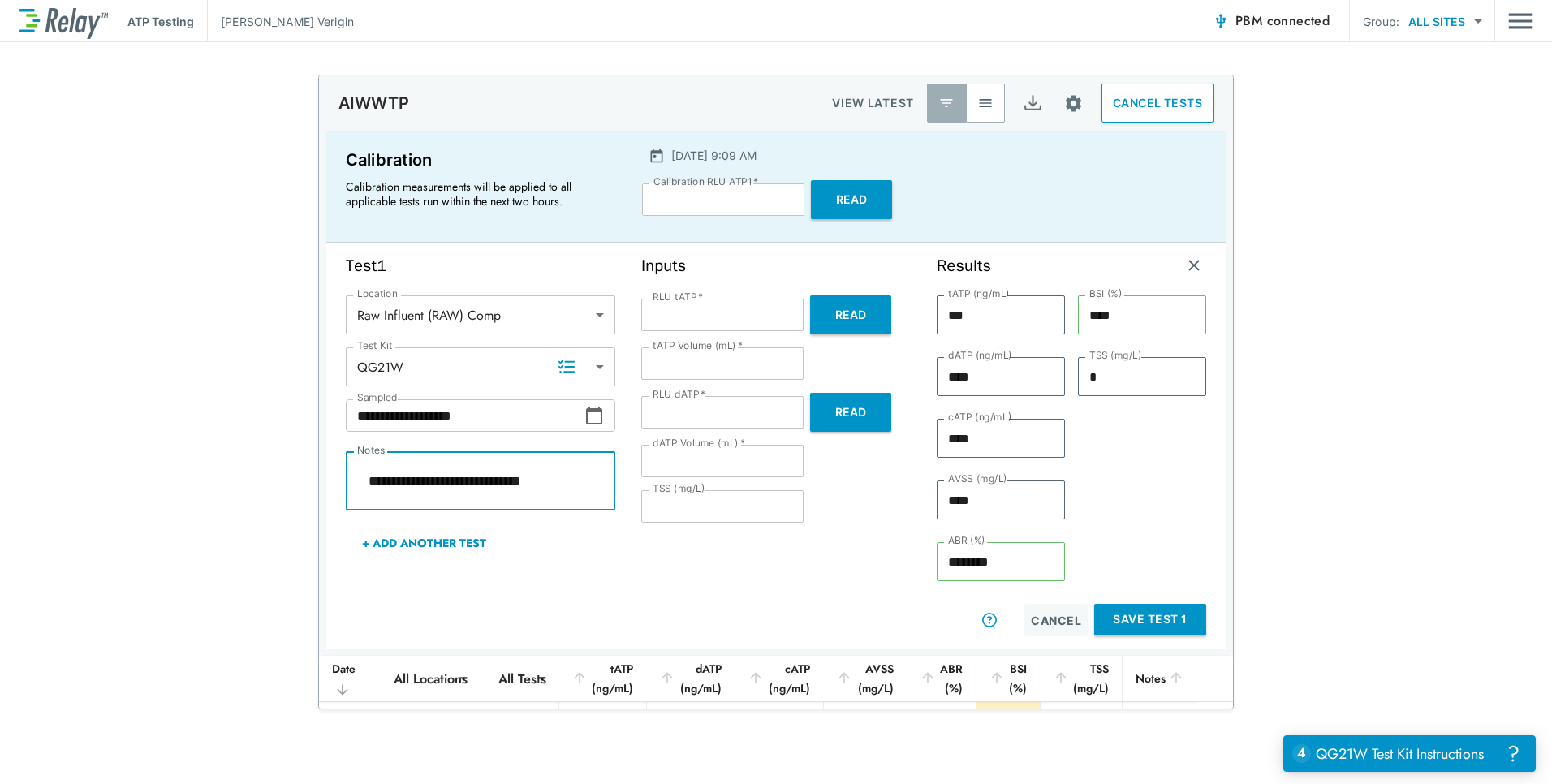 type on "*" 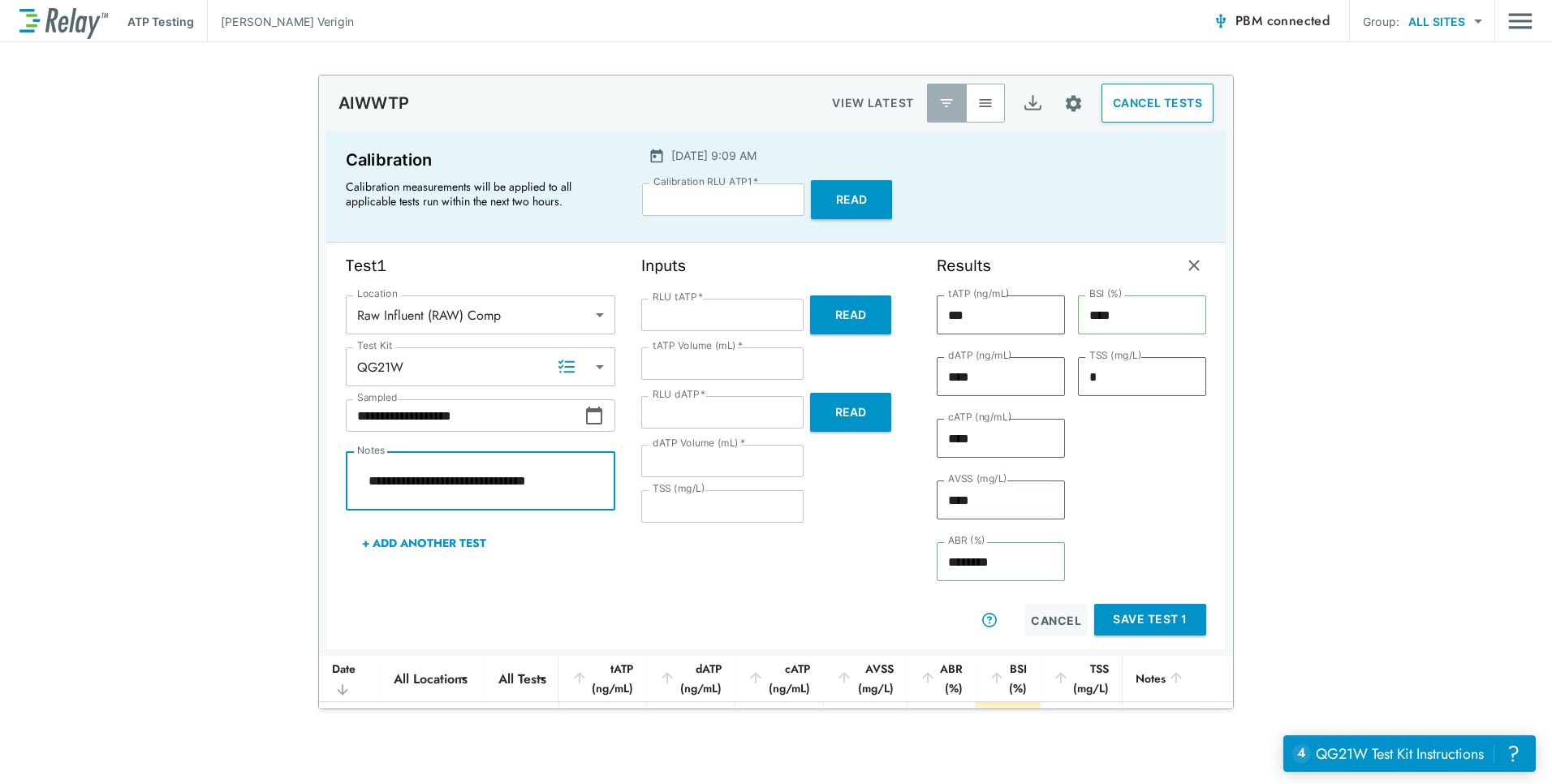 type on "*" 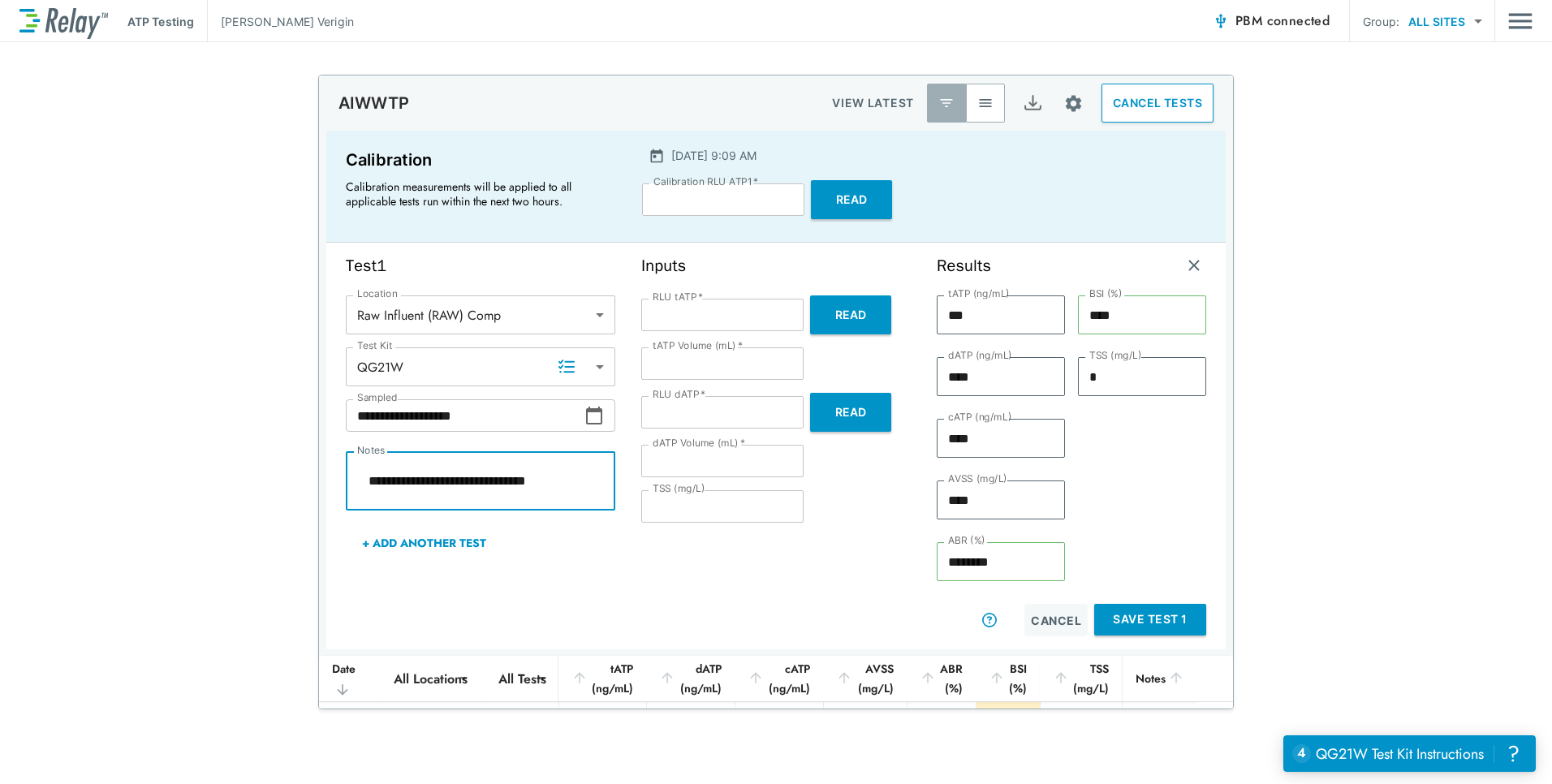 type on "**********" 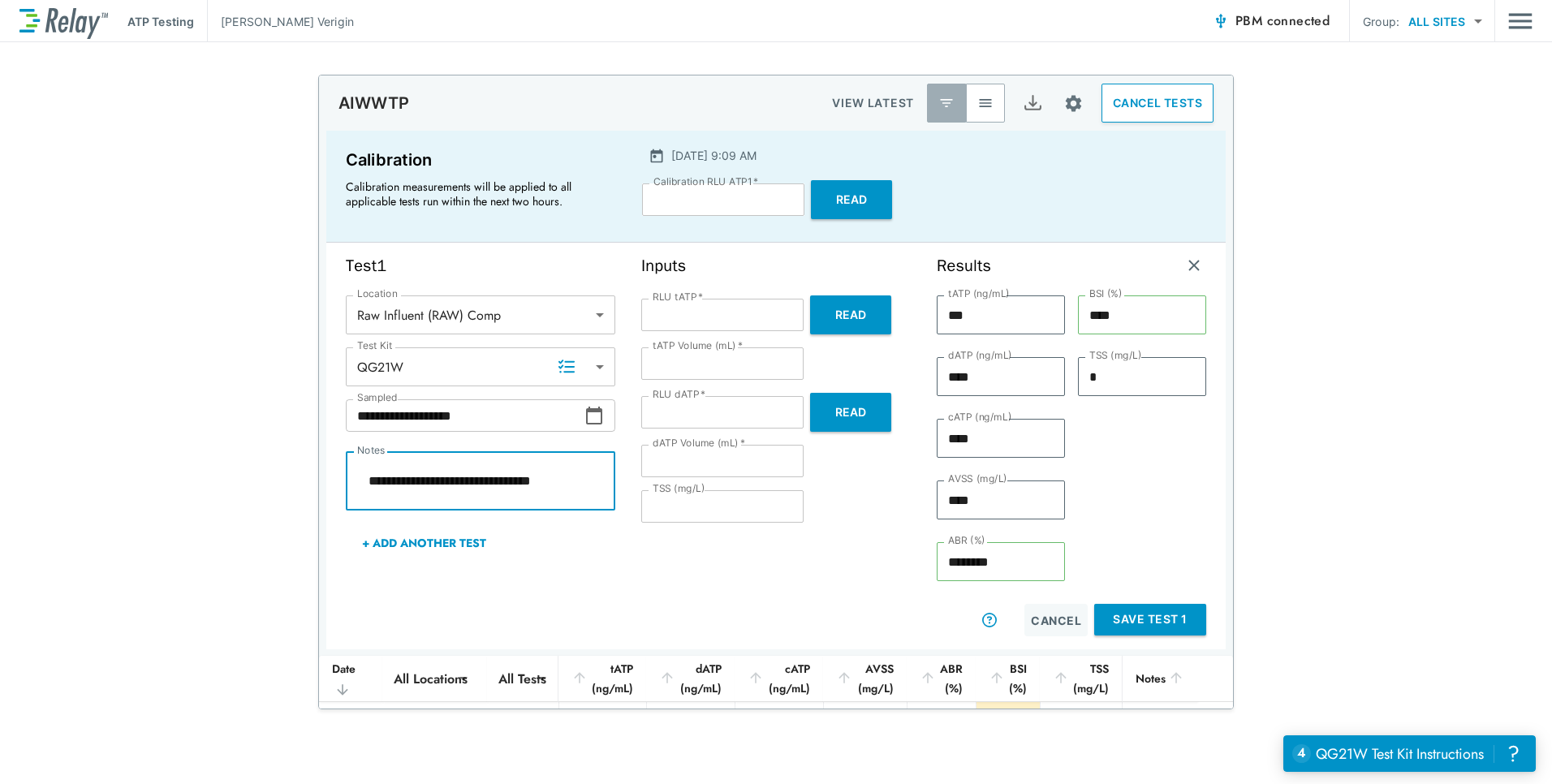type on "*" 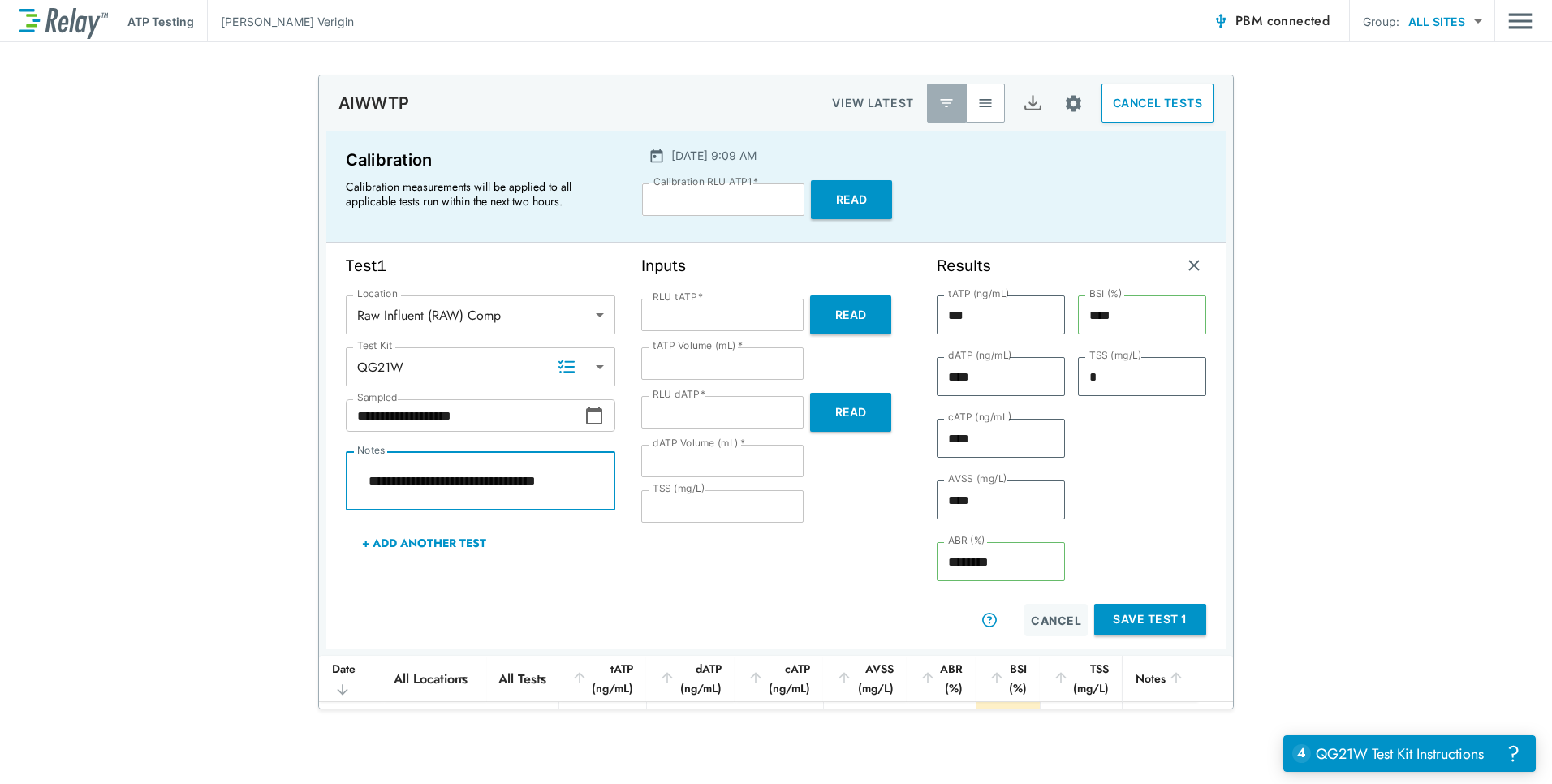 type on "*" 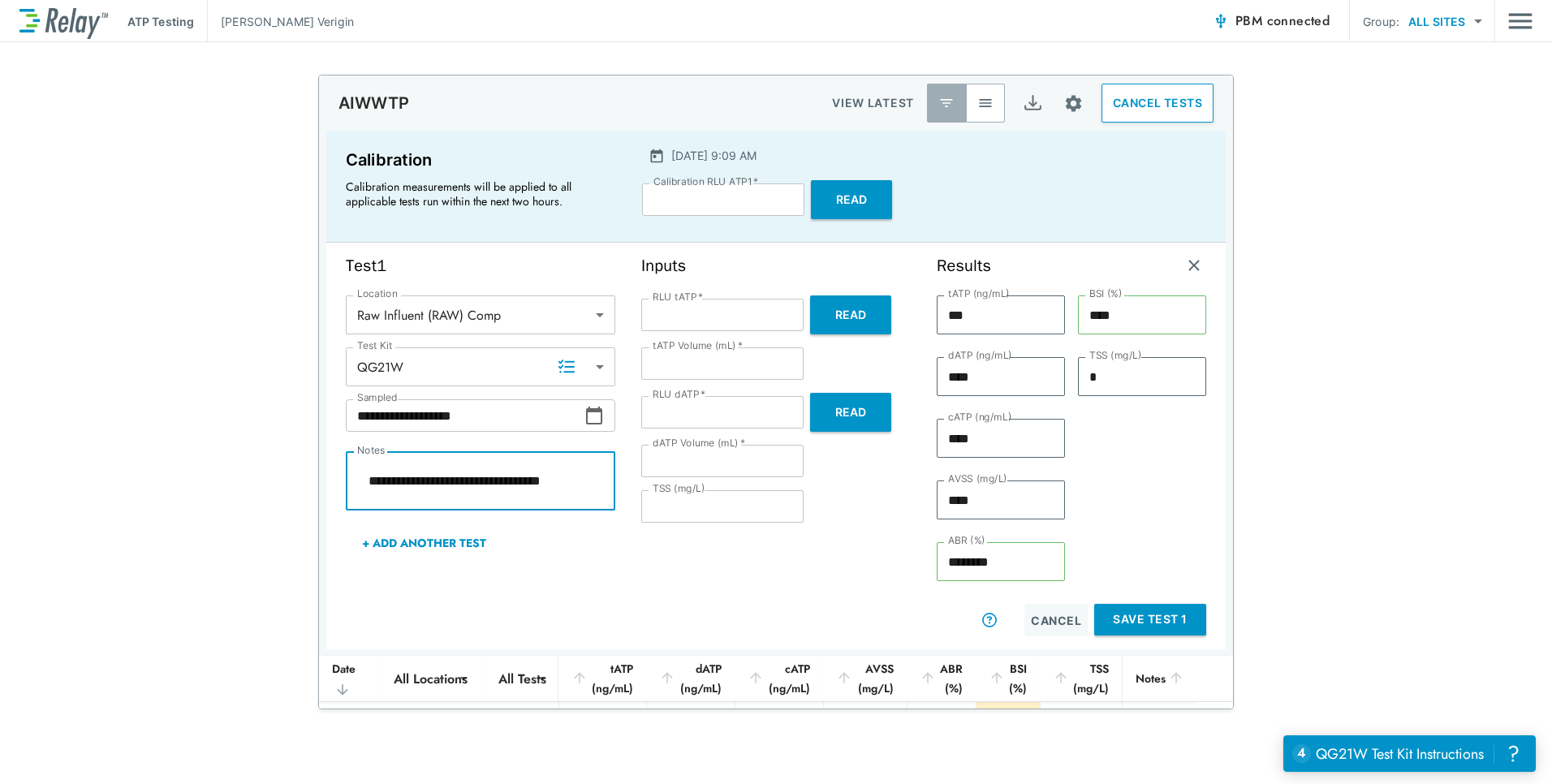 type on "*" 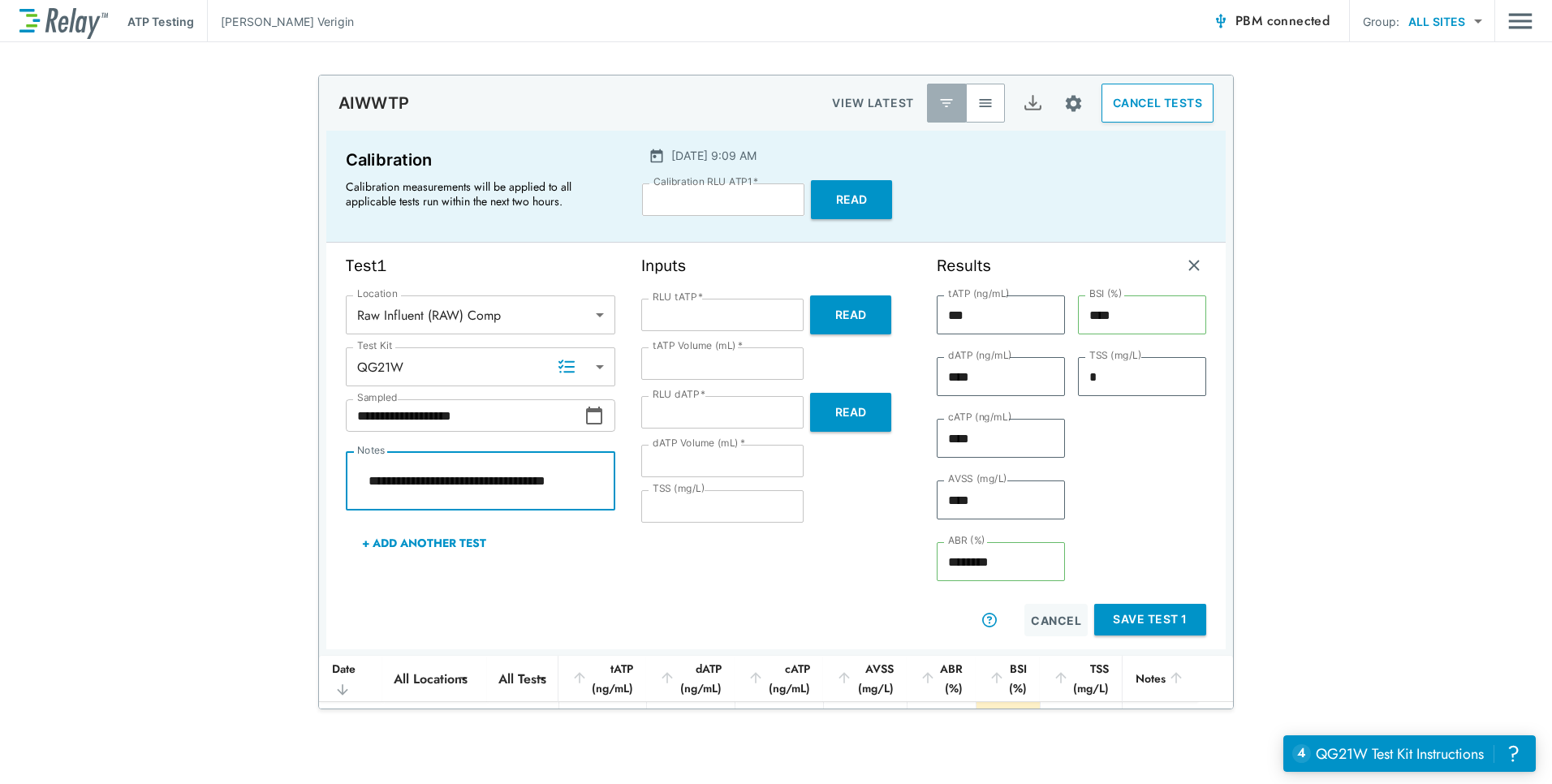 type on "*" 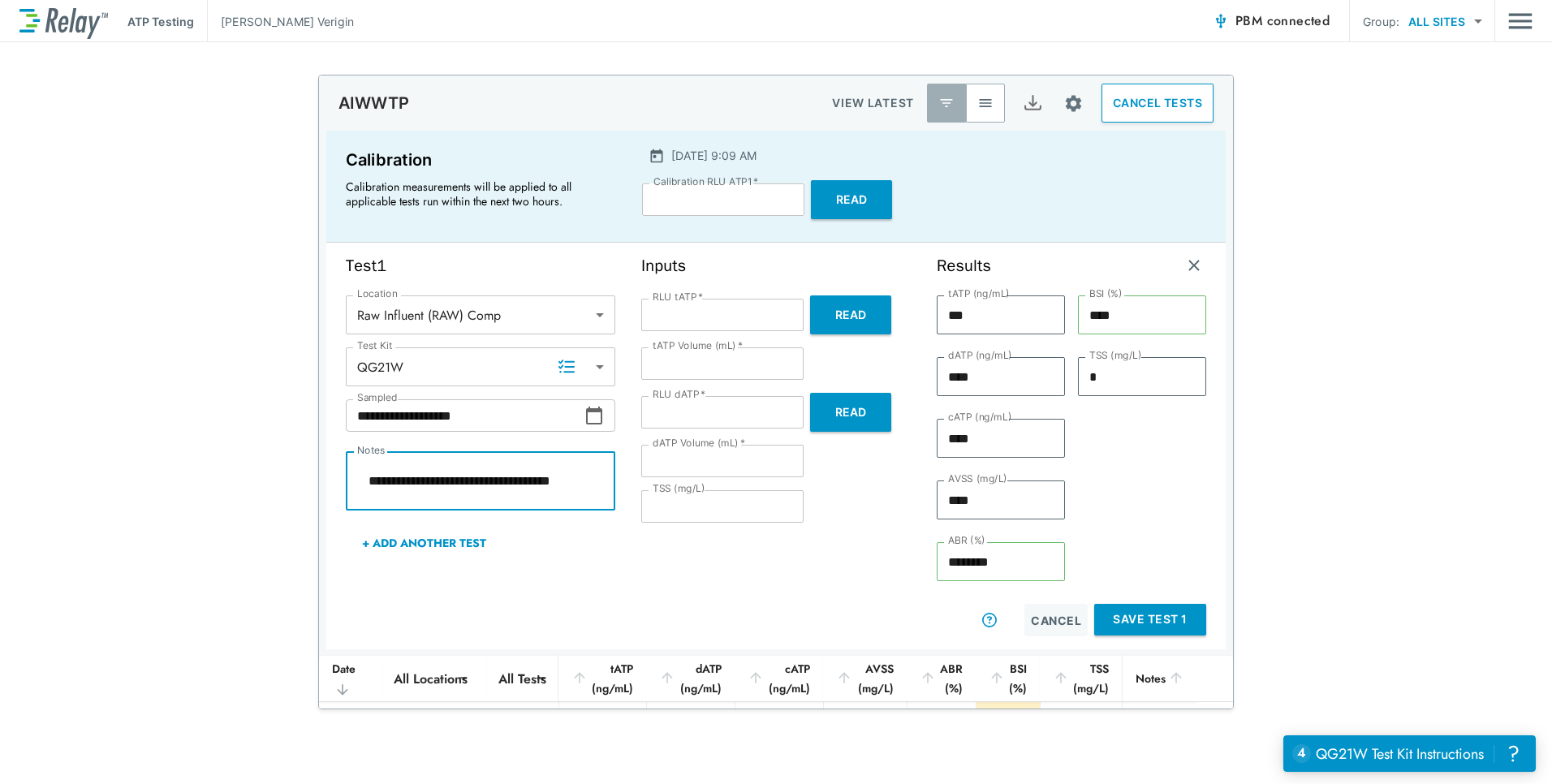 type on "*" 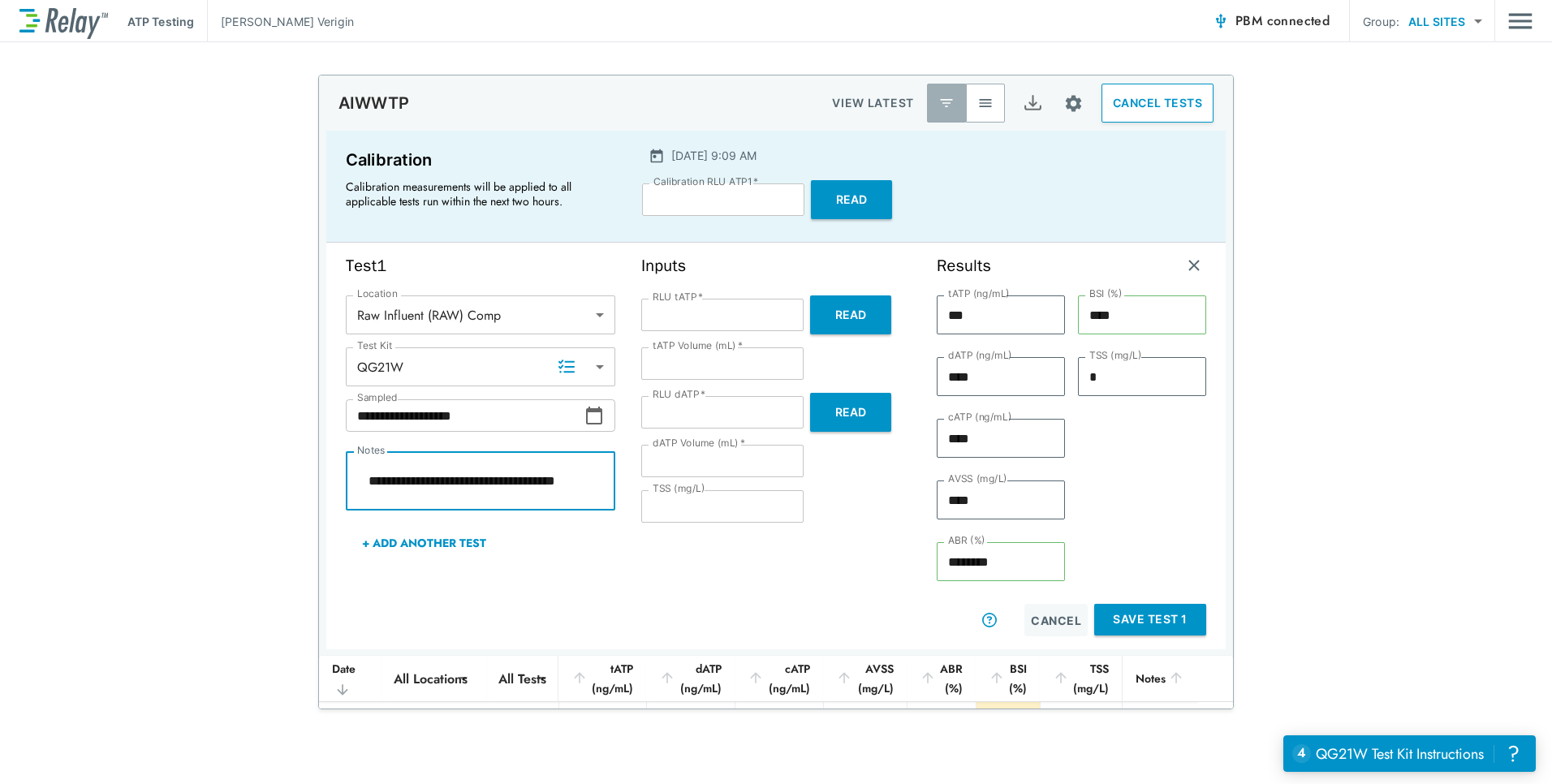 type on "*" 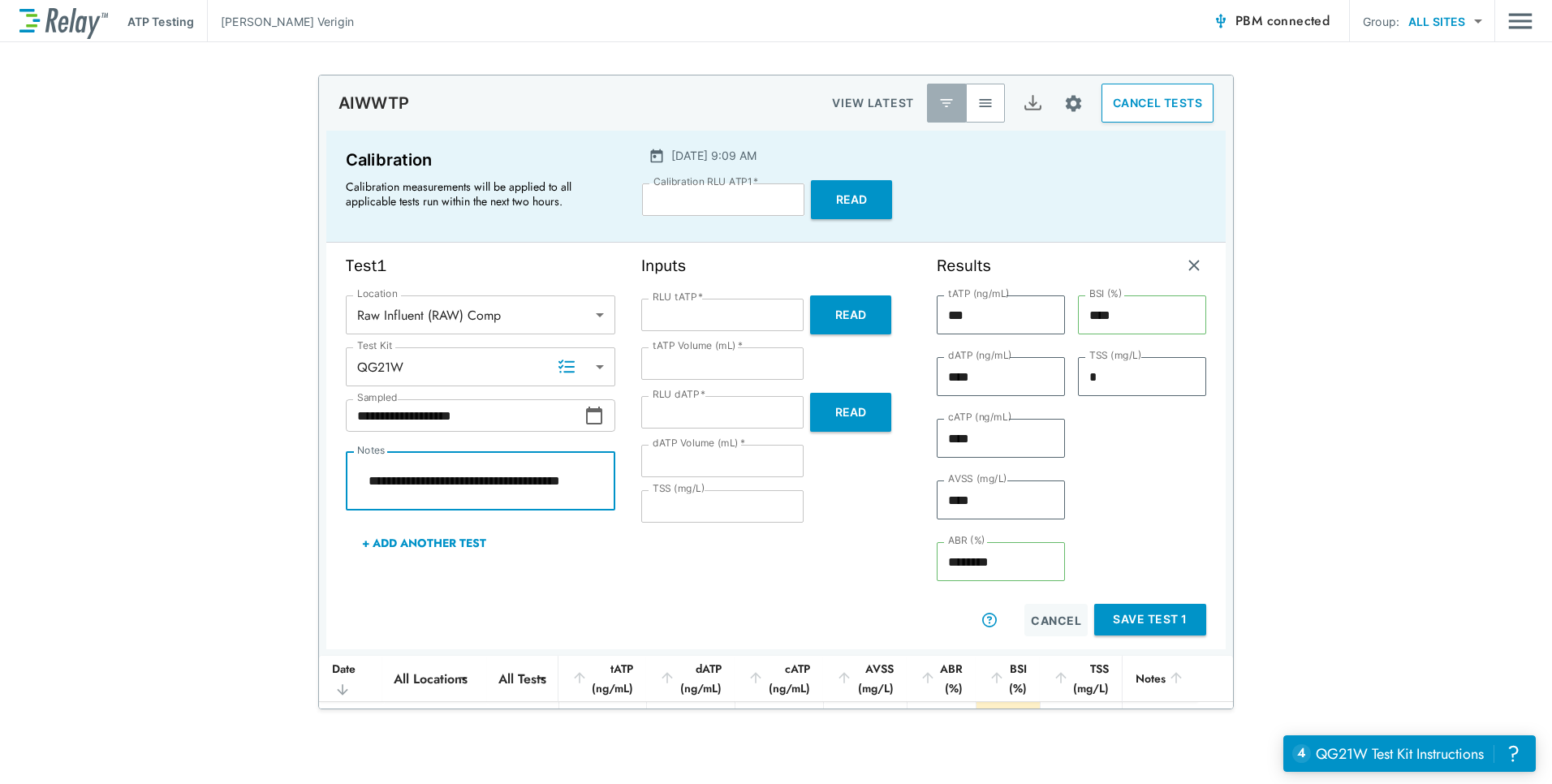 type on "*" 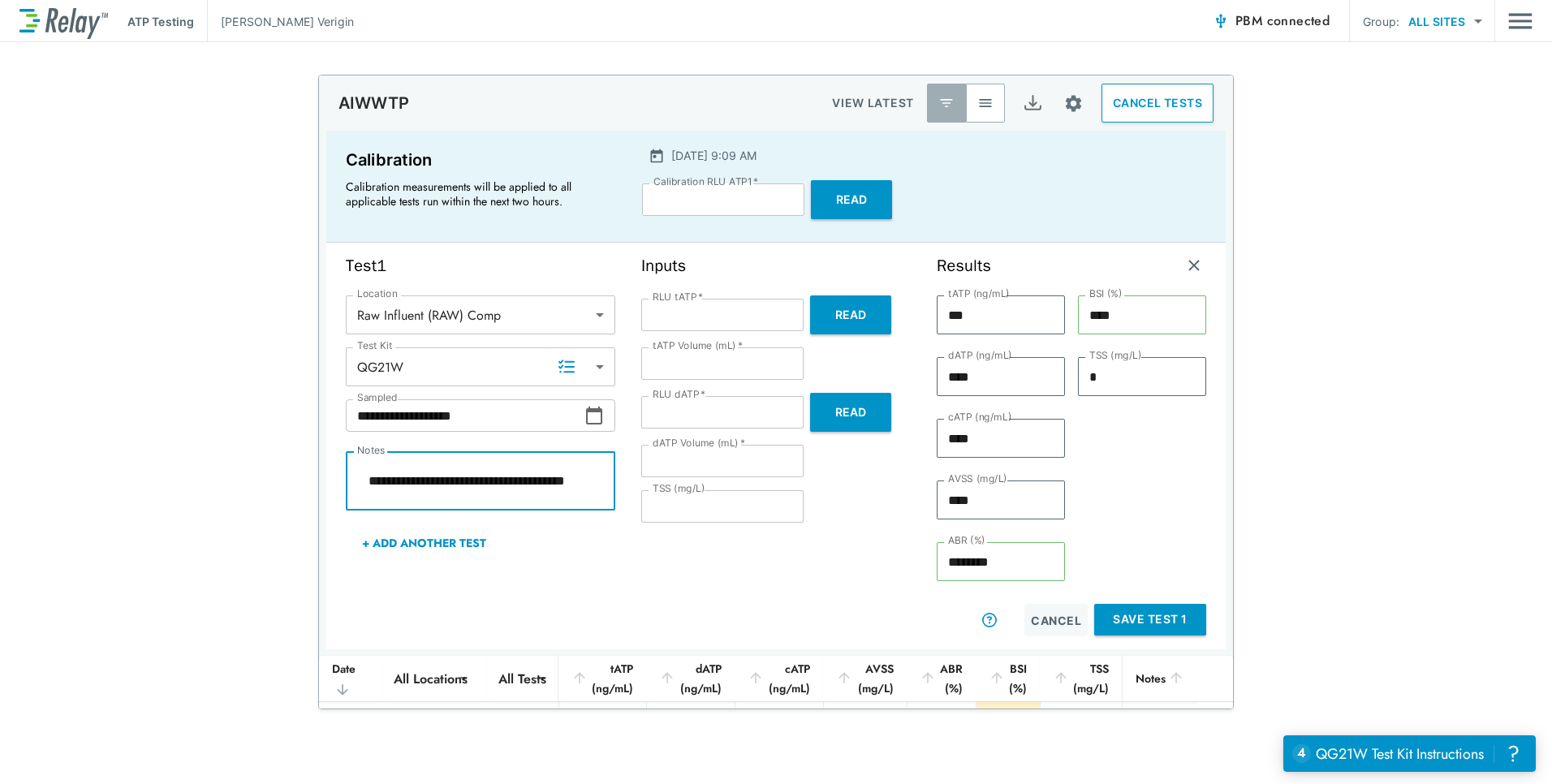 type on "*" 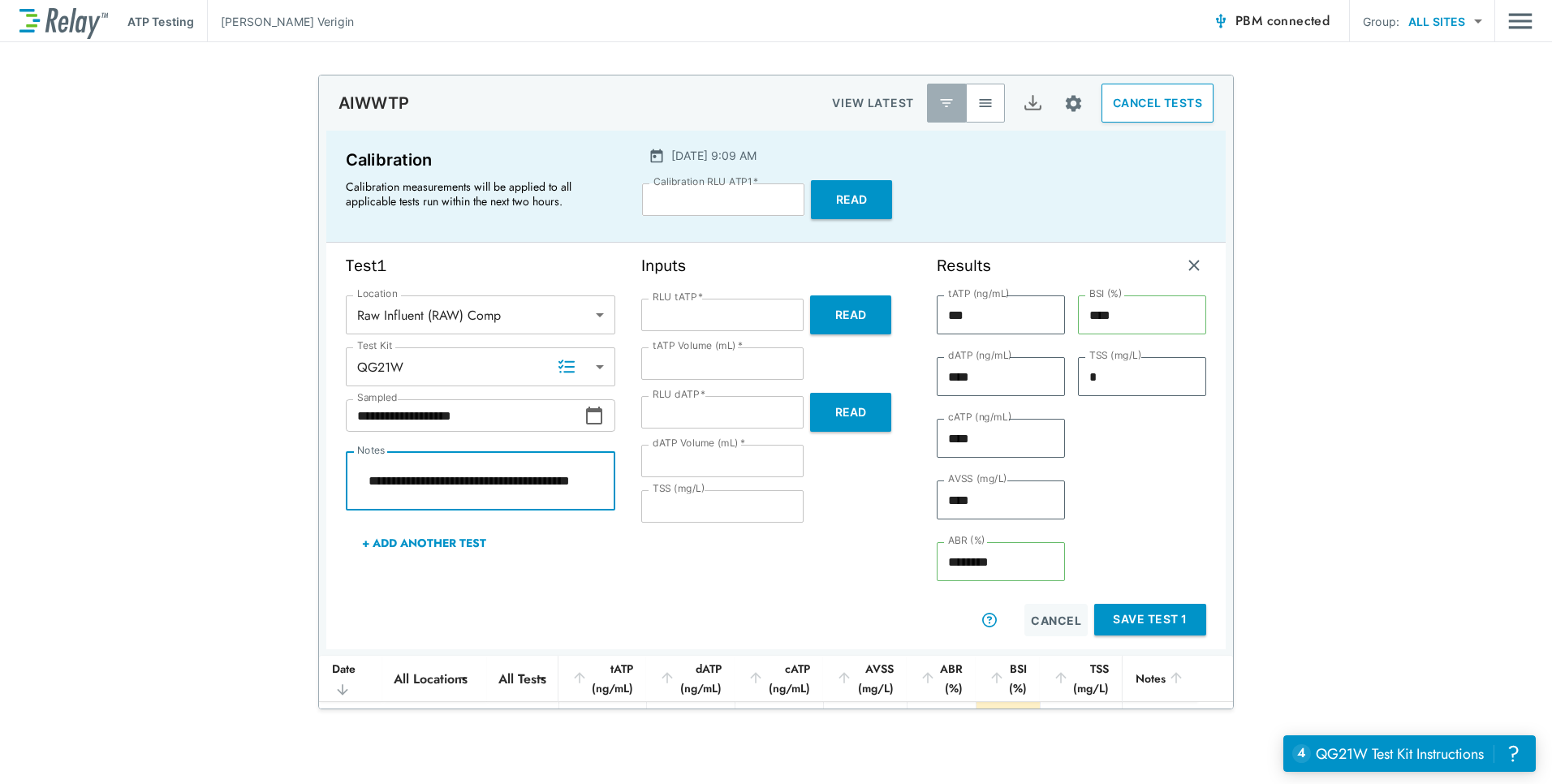 scroll, scrollTop: 12, scrollLeft: 0, axis: vertical 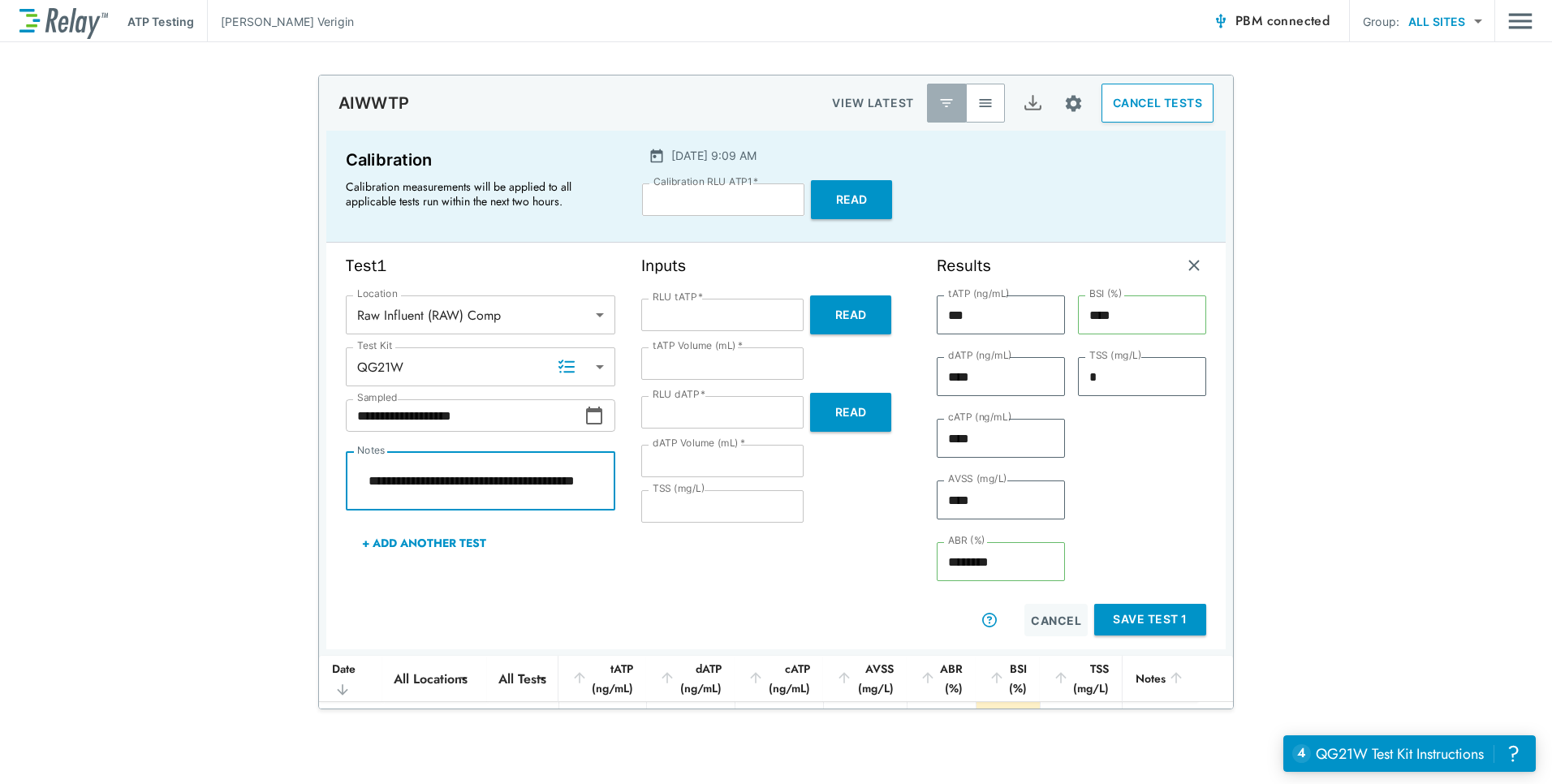 type on "*" 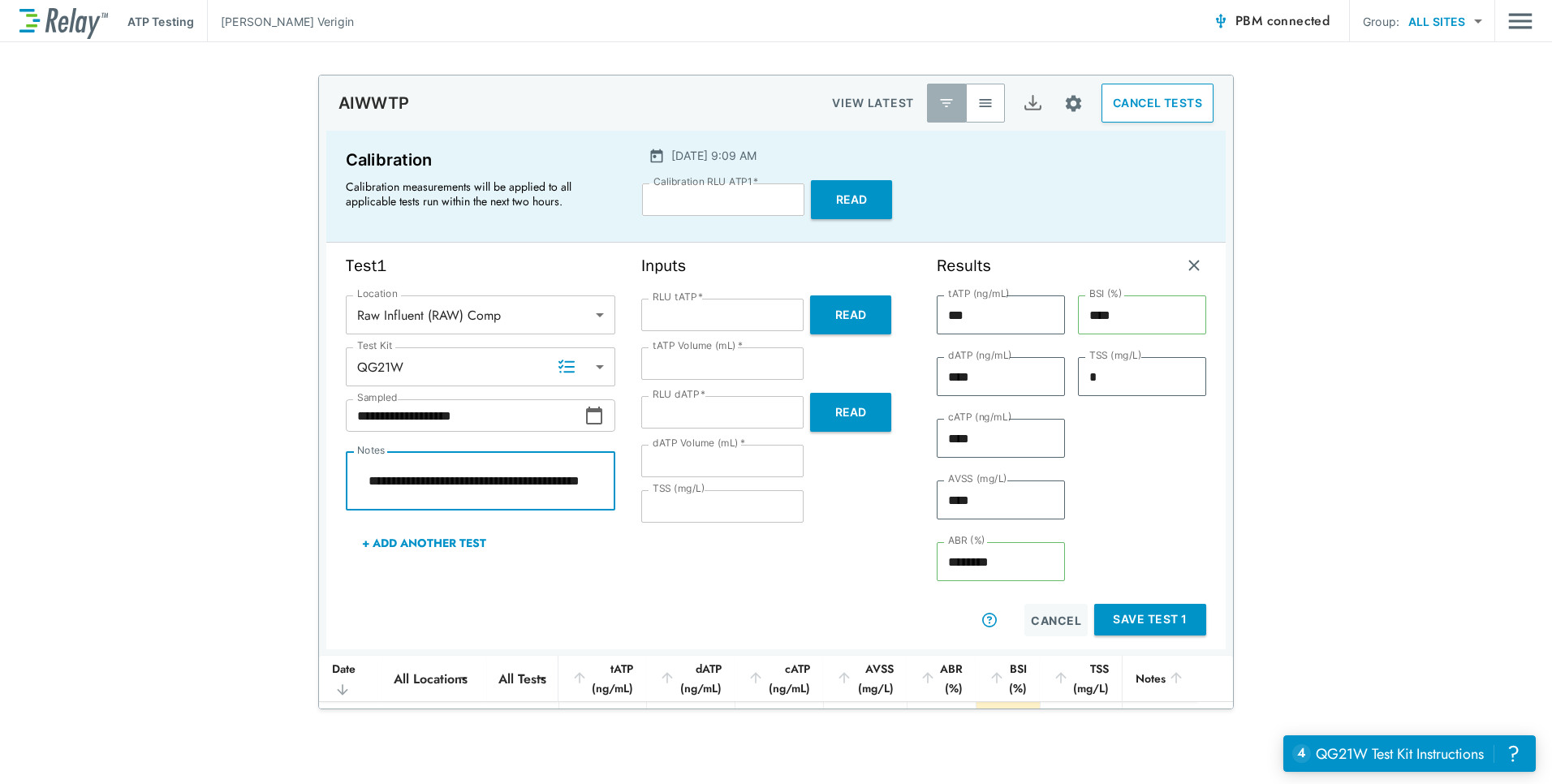 type on "*" 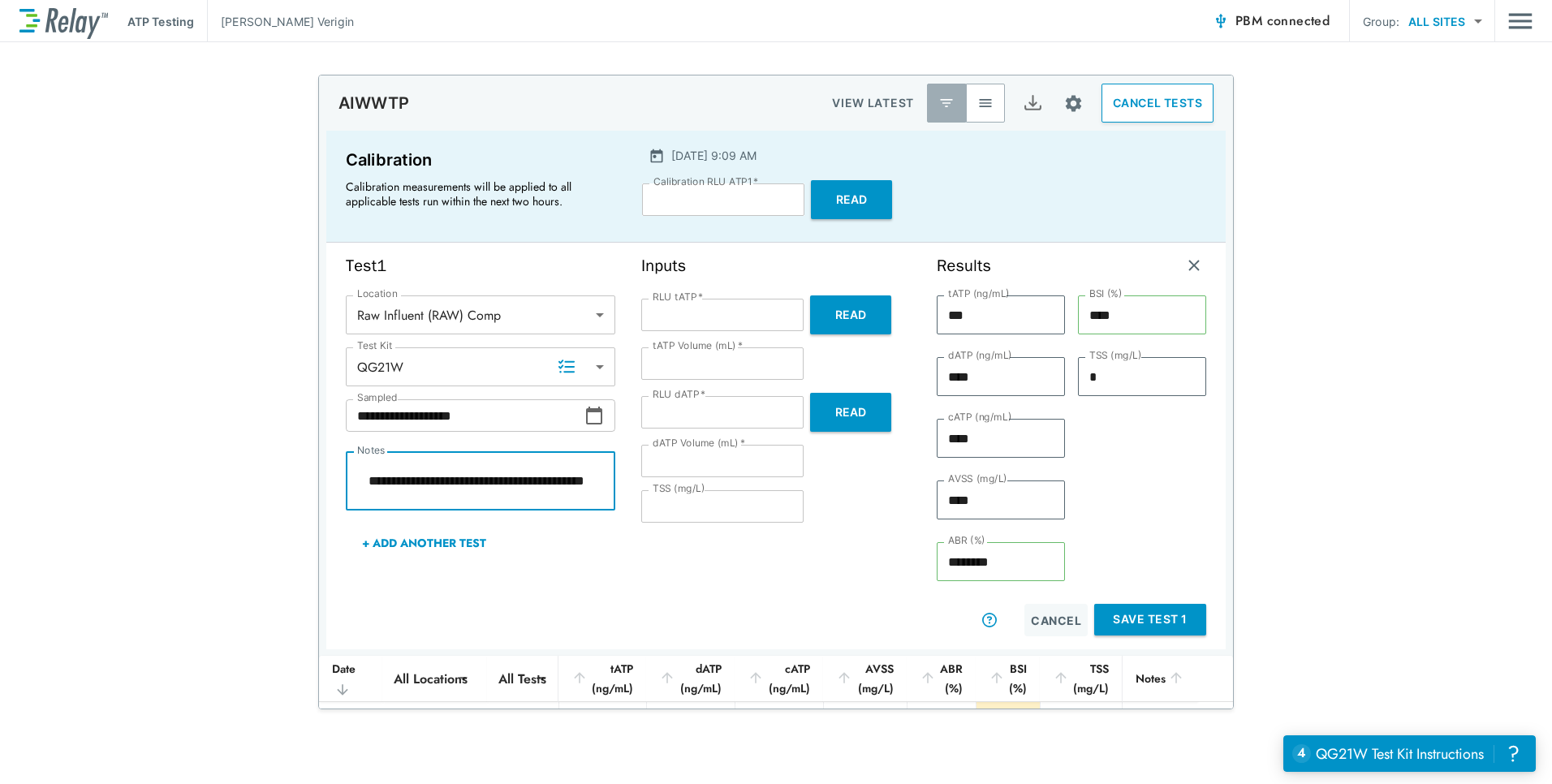 type on "*" 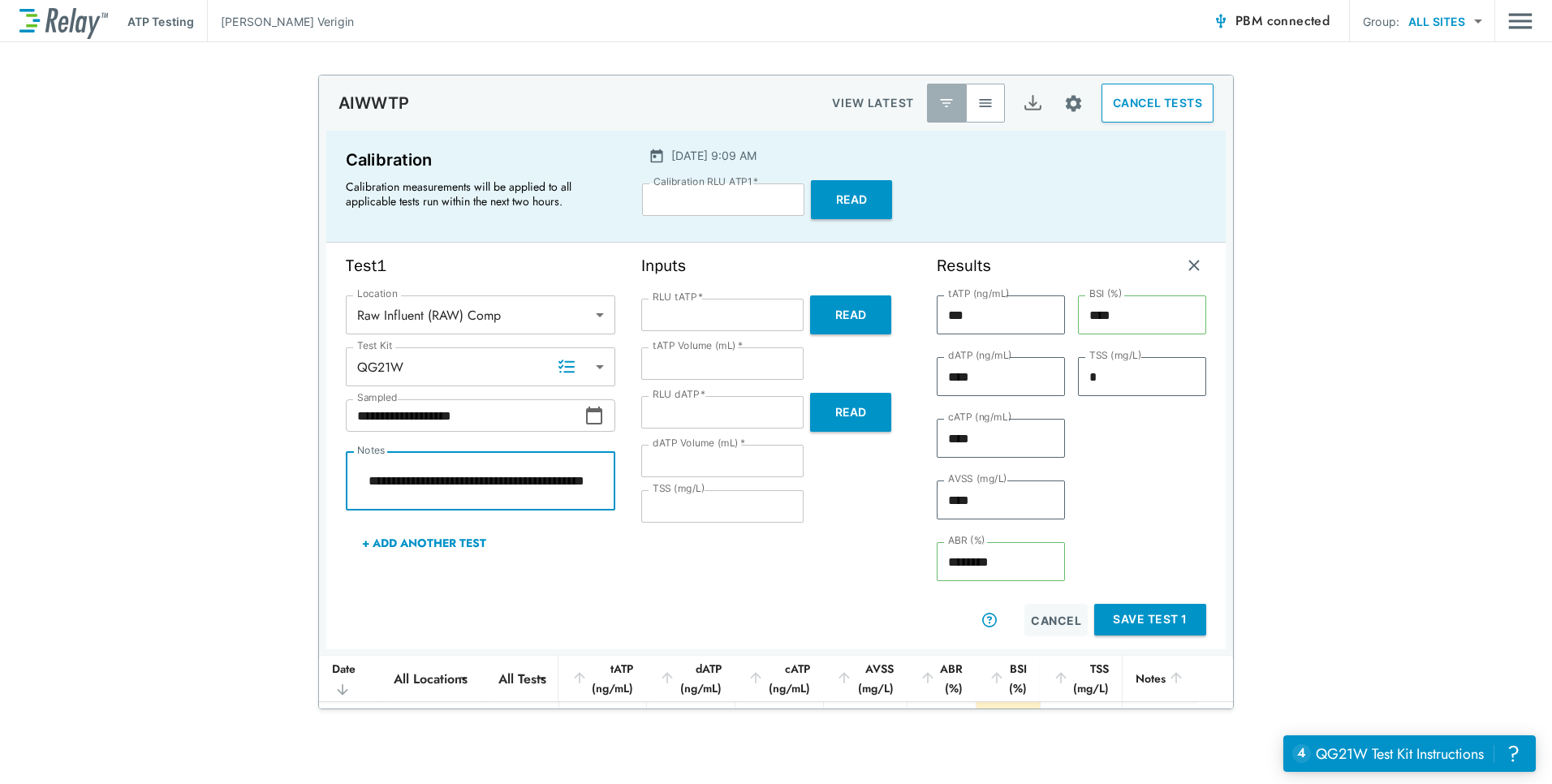 type on "**********" 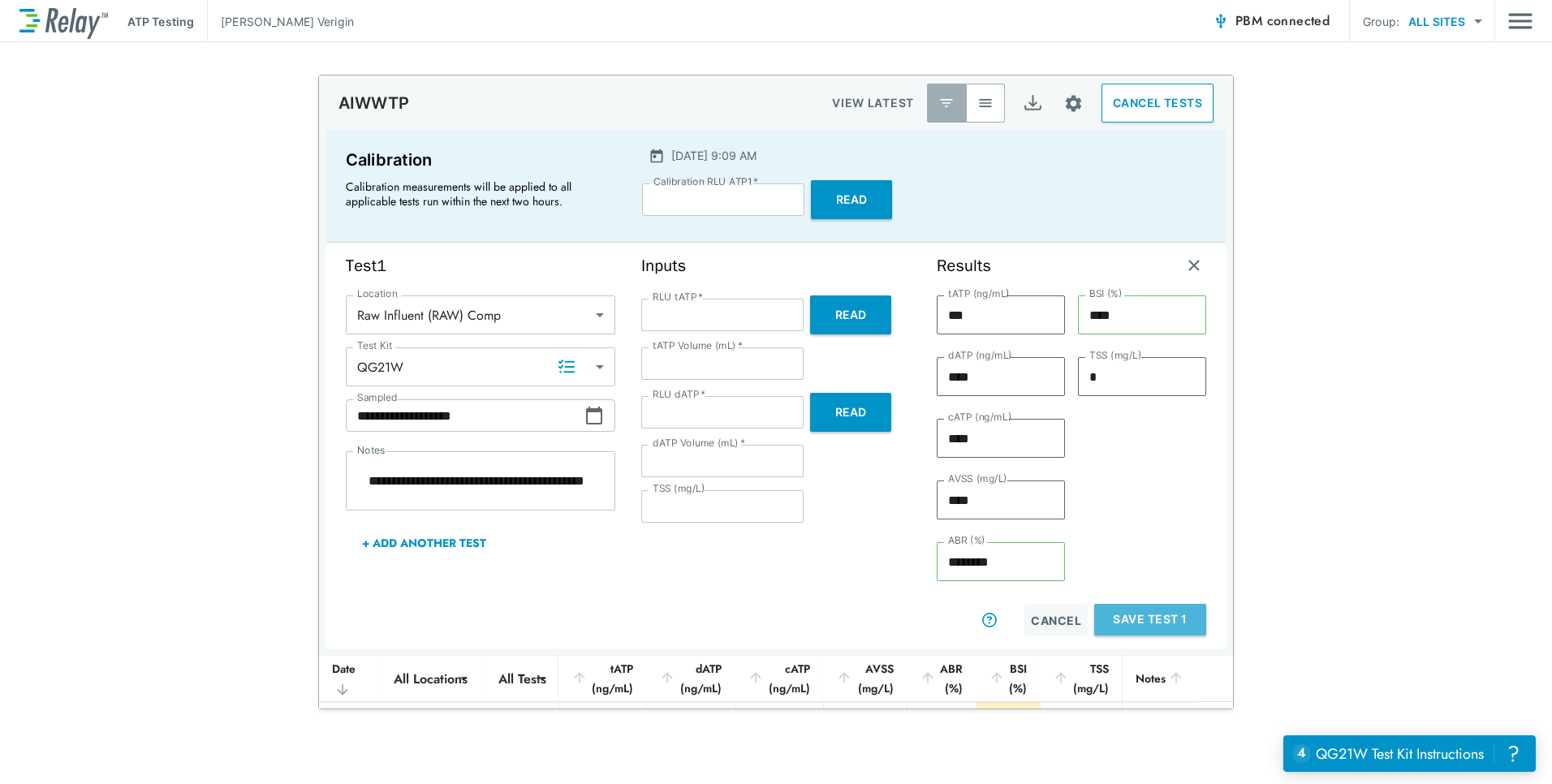 click on "Save Test 1" at bounding box center (1150, 619) 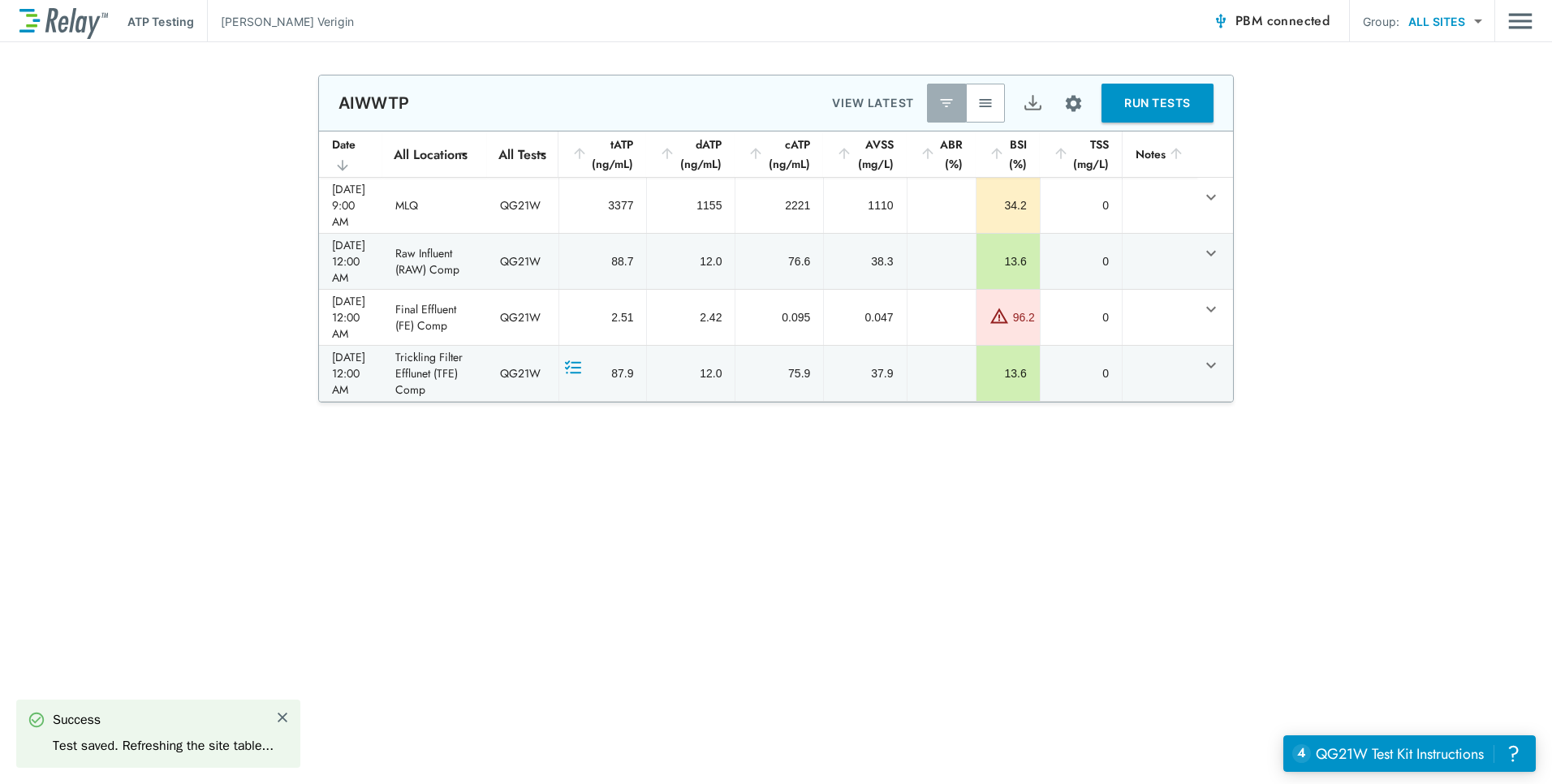 type on "*" 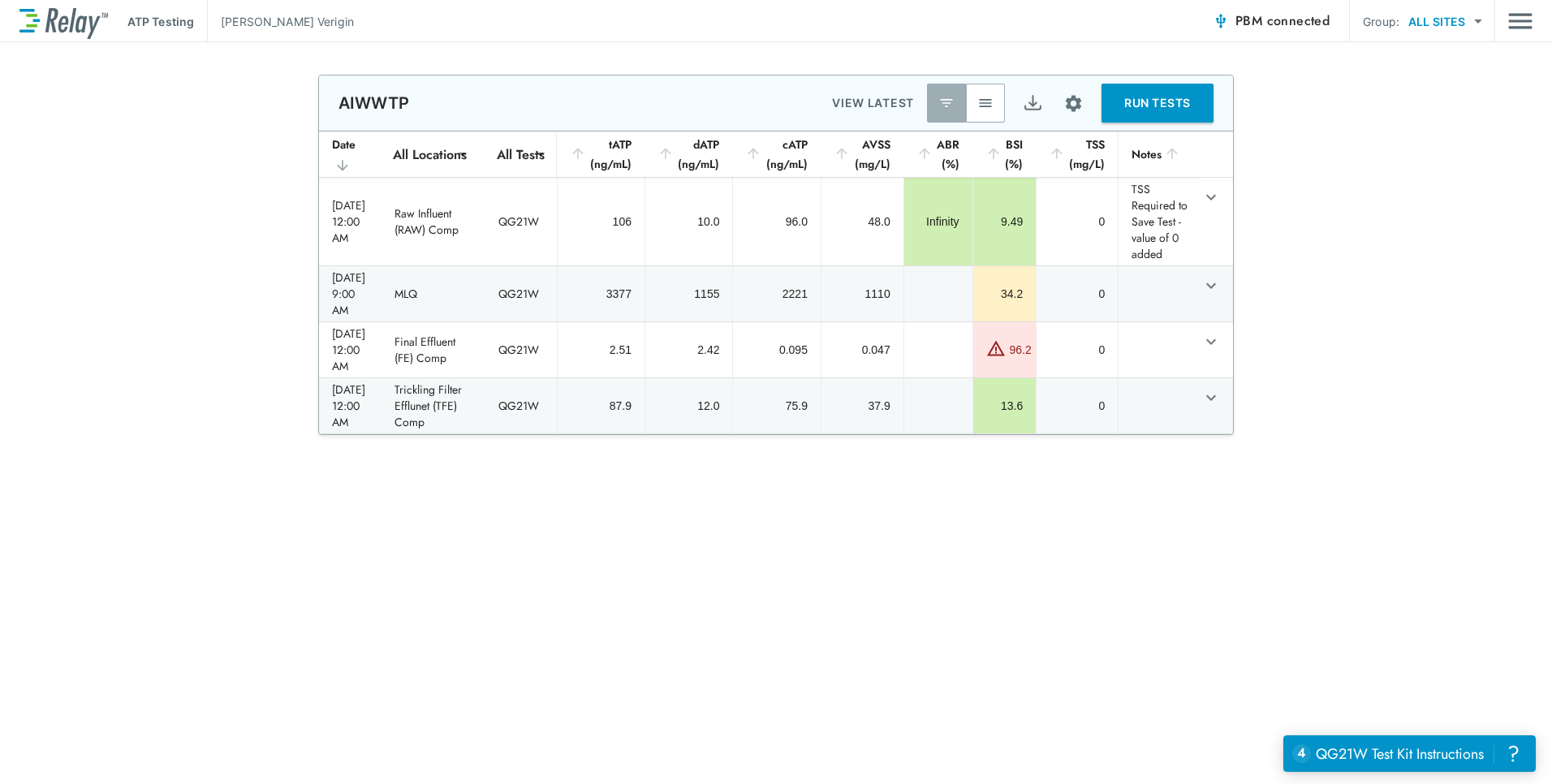 click on "RUN TESTS" at bounding box center (1158, 103) 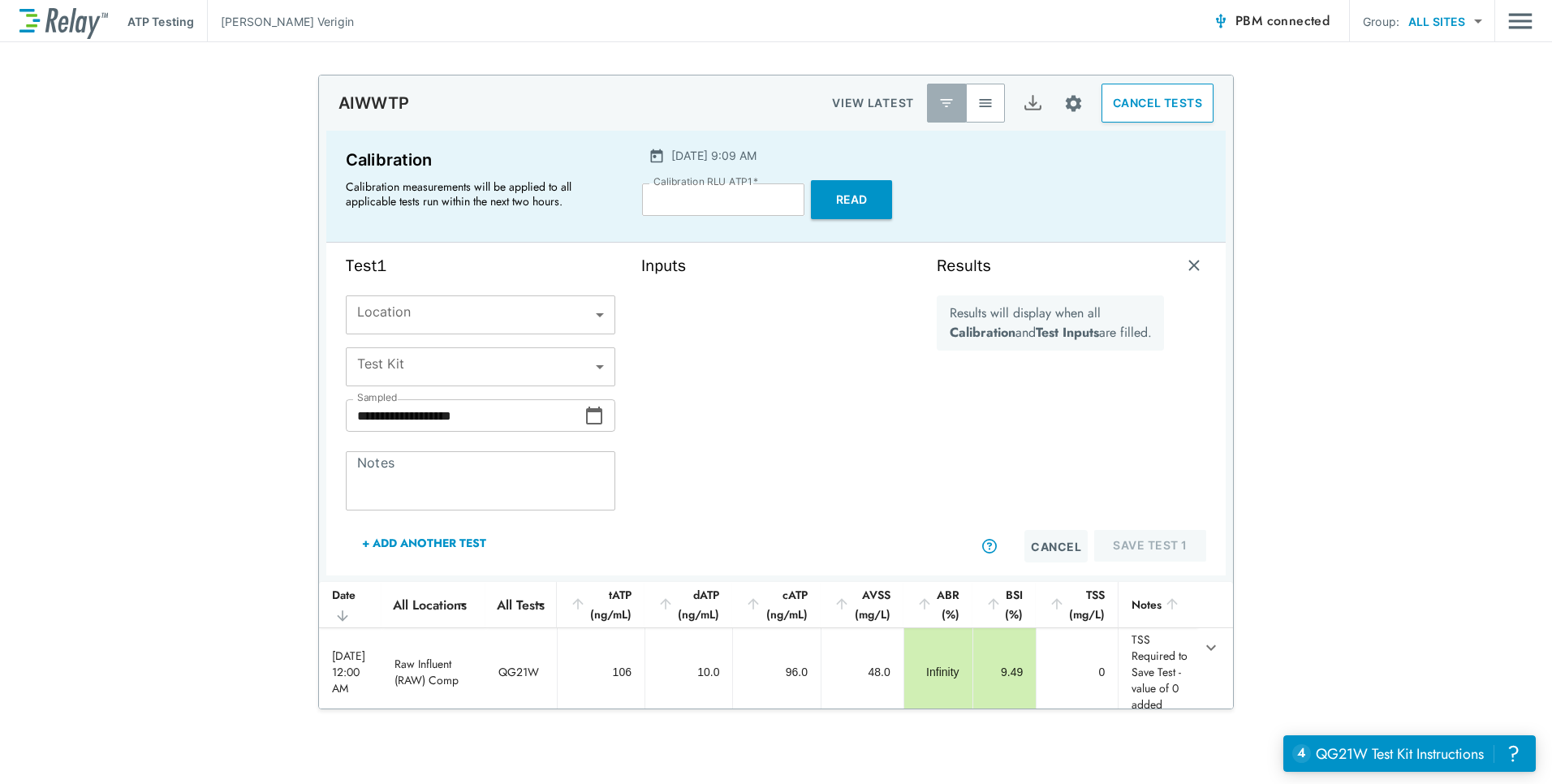 click on "**********" at bounding box center (776, 392) 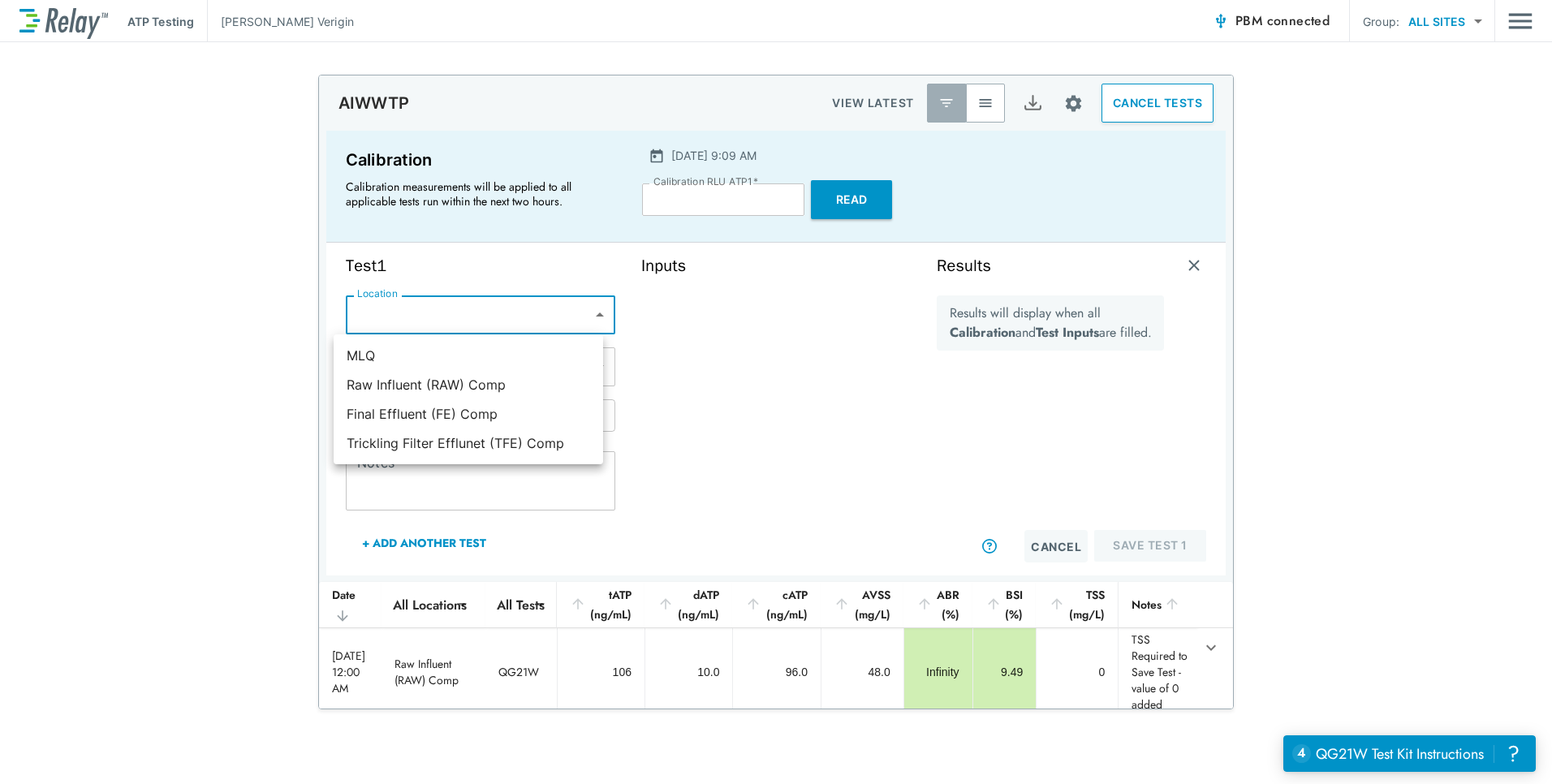 click at bounding box center [776, 392] 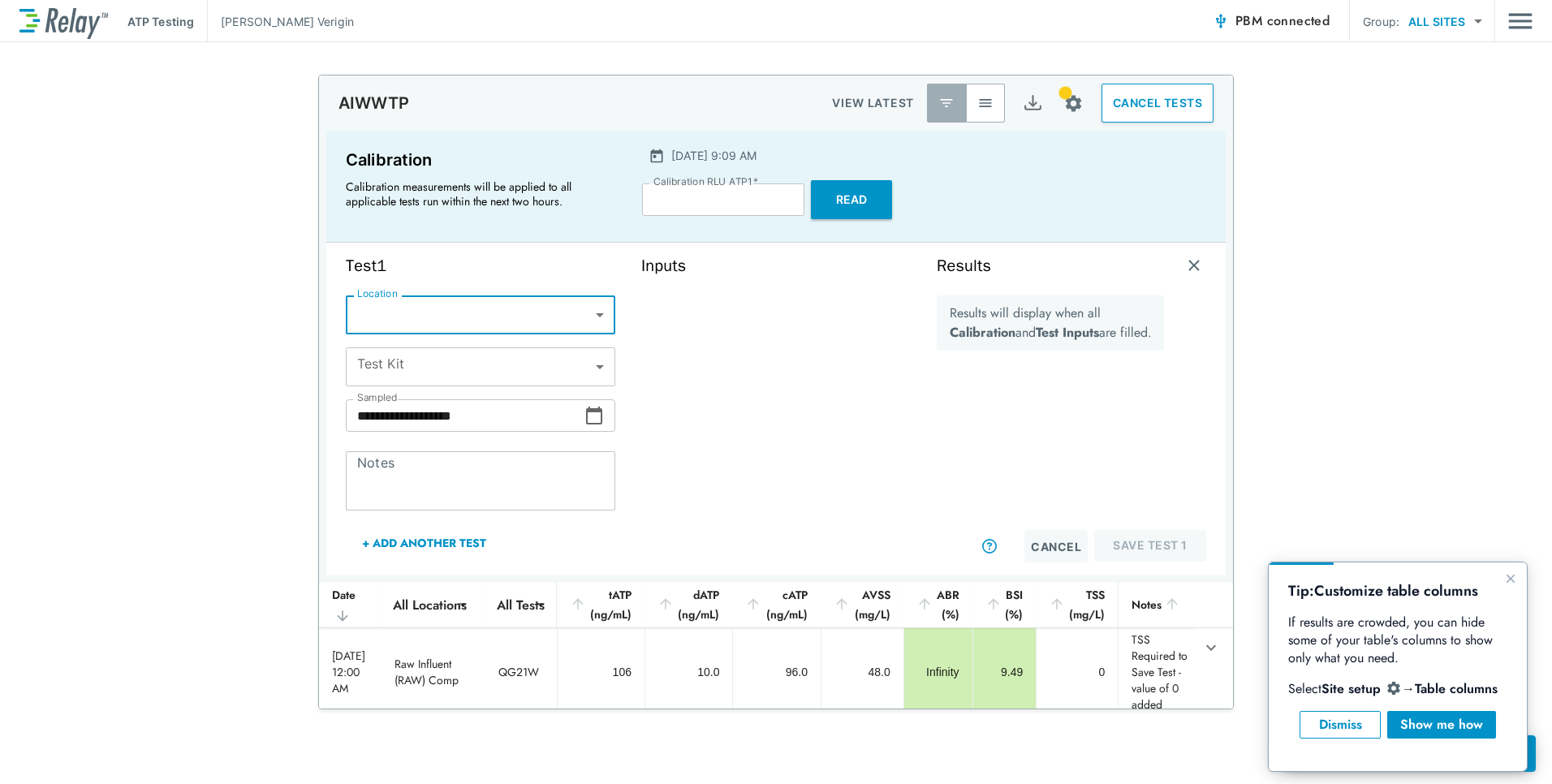 scroll, scrollTop: 0, scrollLeft: 0, axis: both 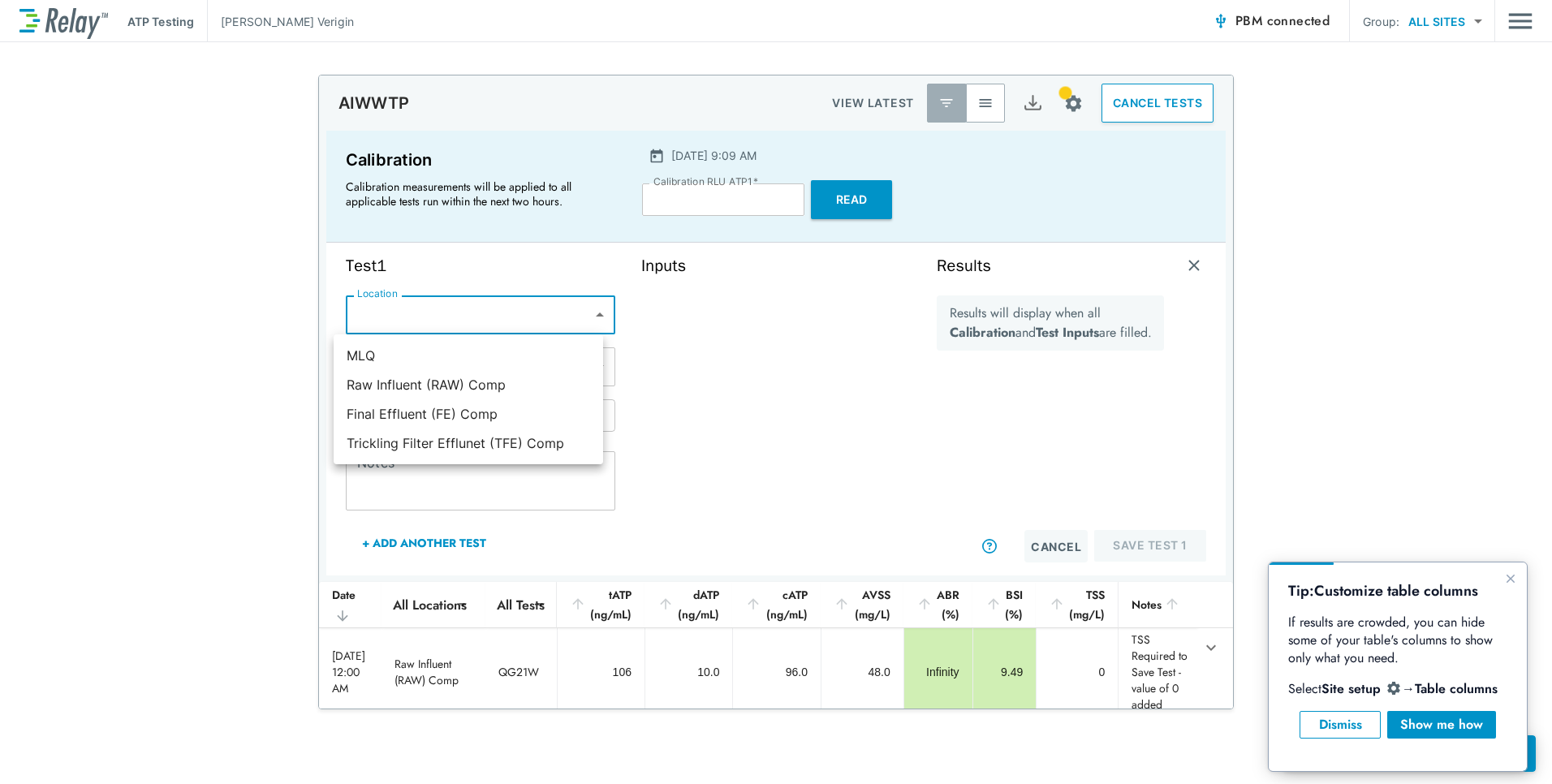 click on "**********" at bounding box center (776, 392) 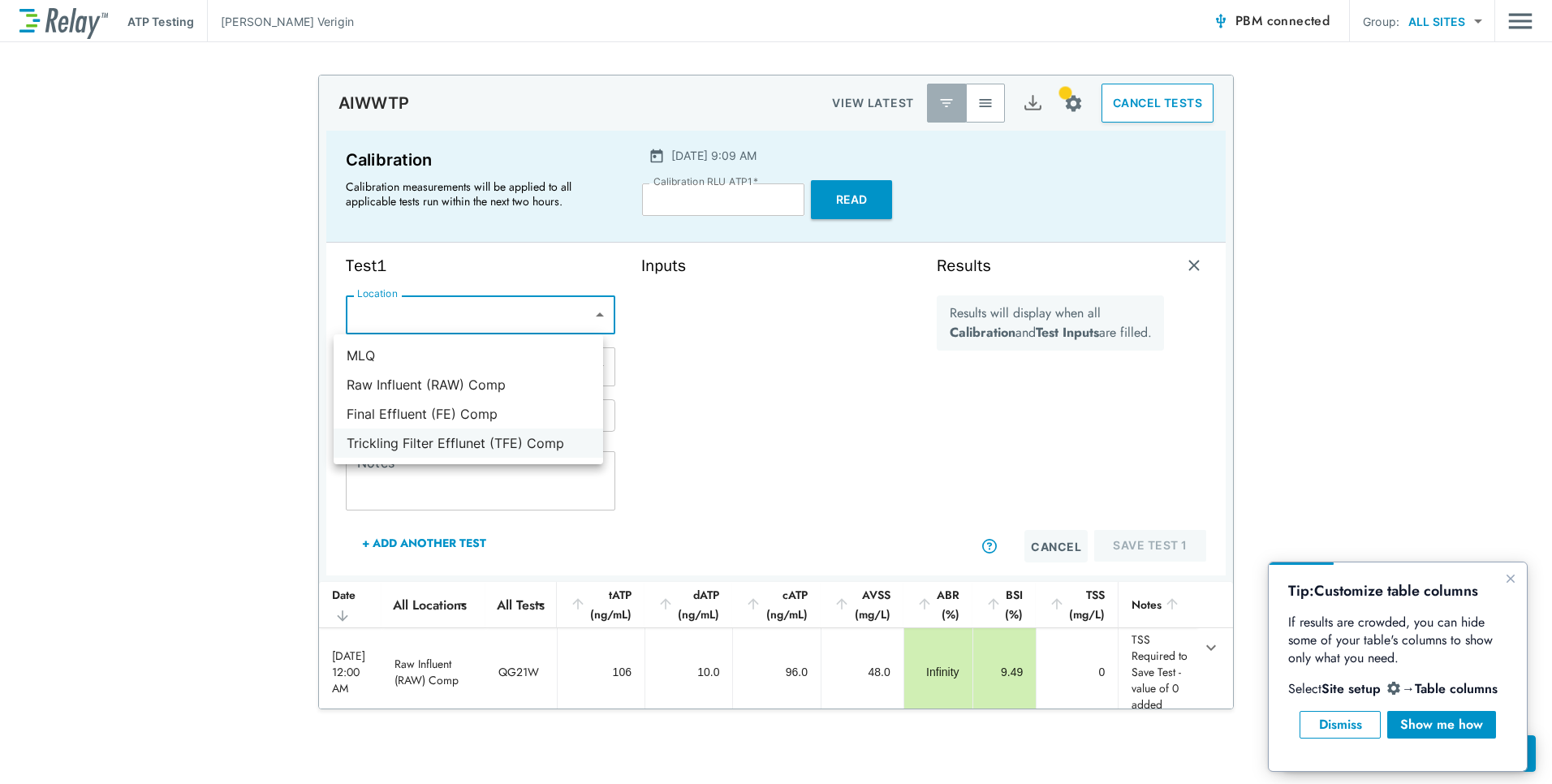click on "Trickling Filter Efflunet (TFE) Comp" at bounding box center [468, 443] 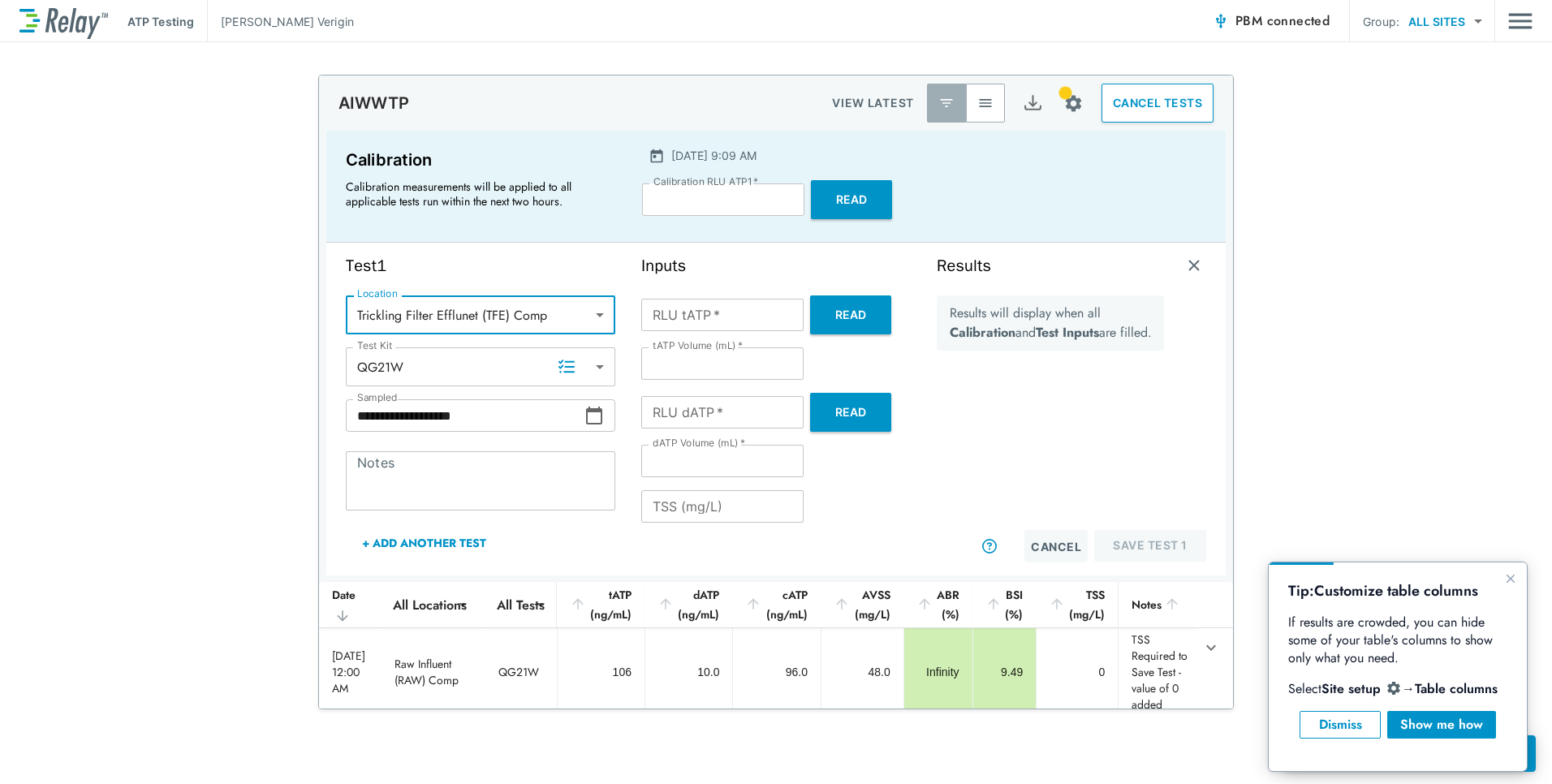click 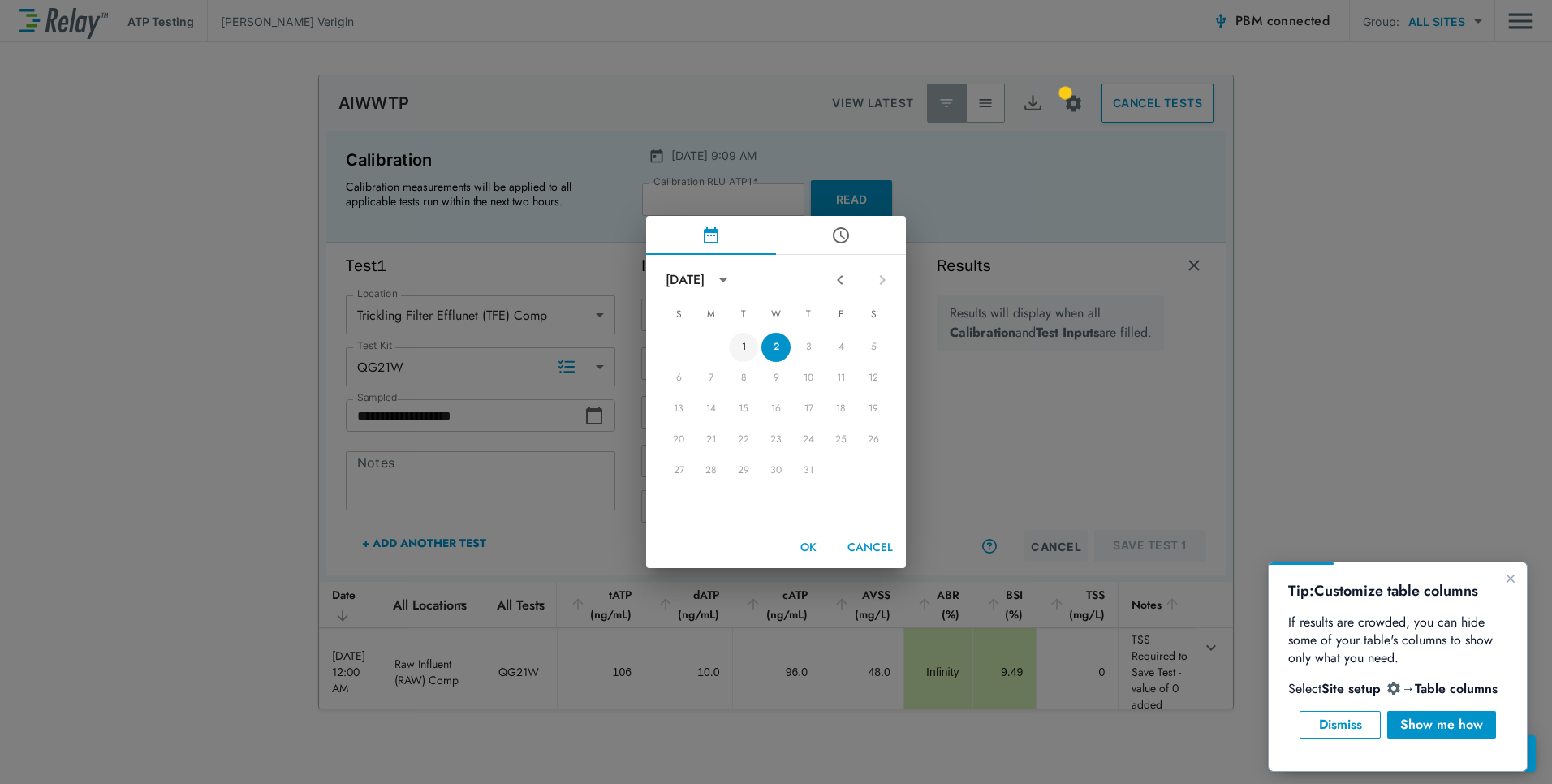 click on "1" at bounding box center [744, 347] 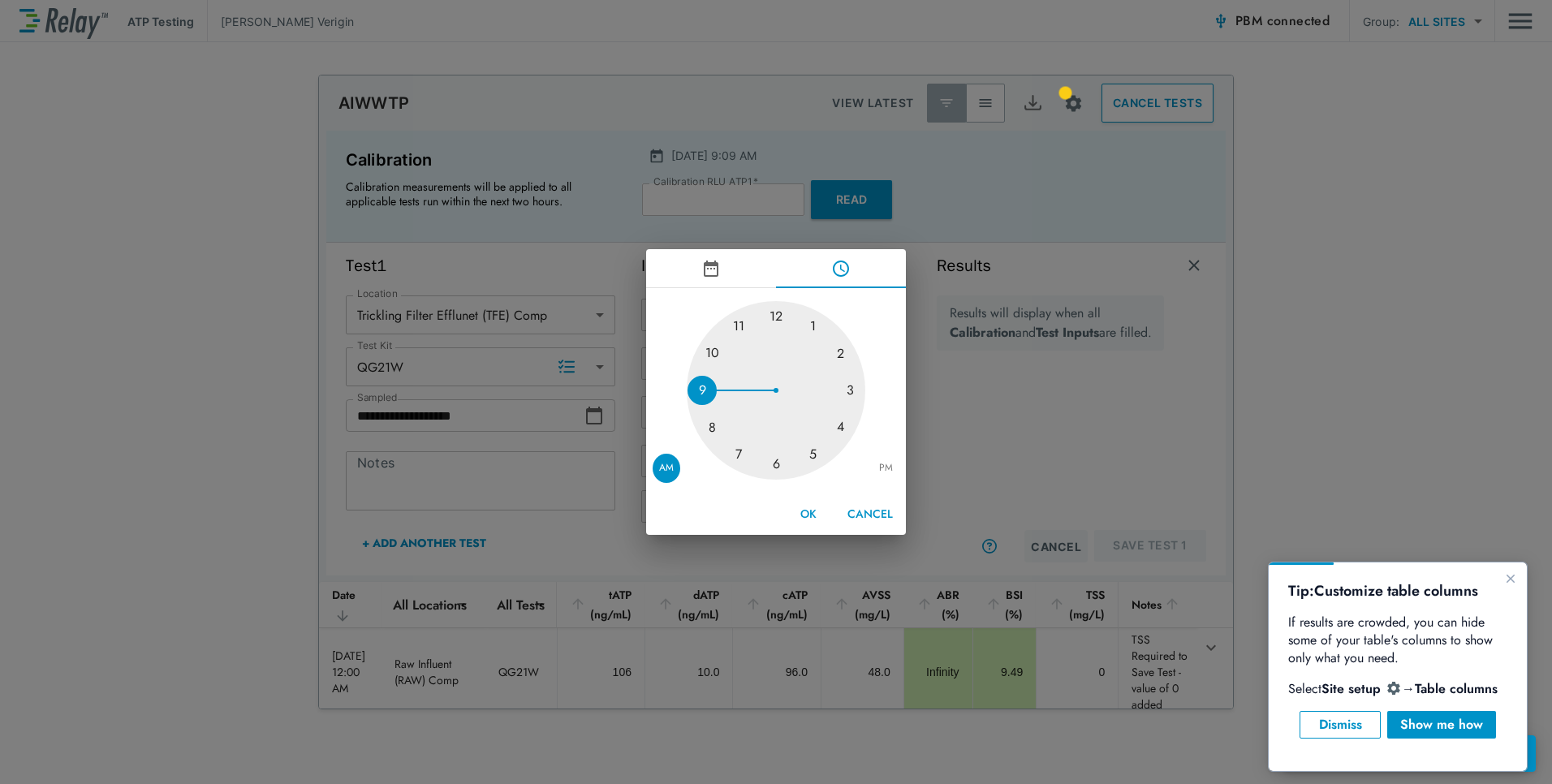 click at bounding box center (776, 390) 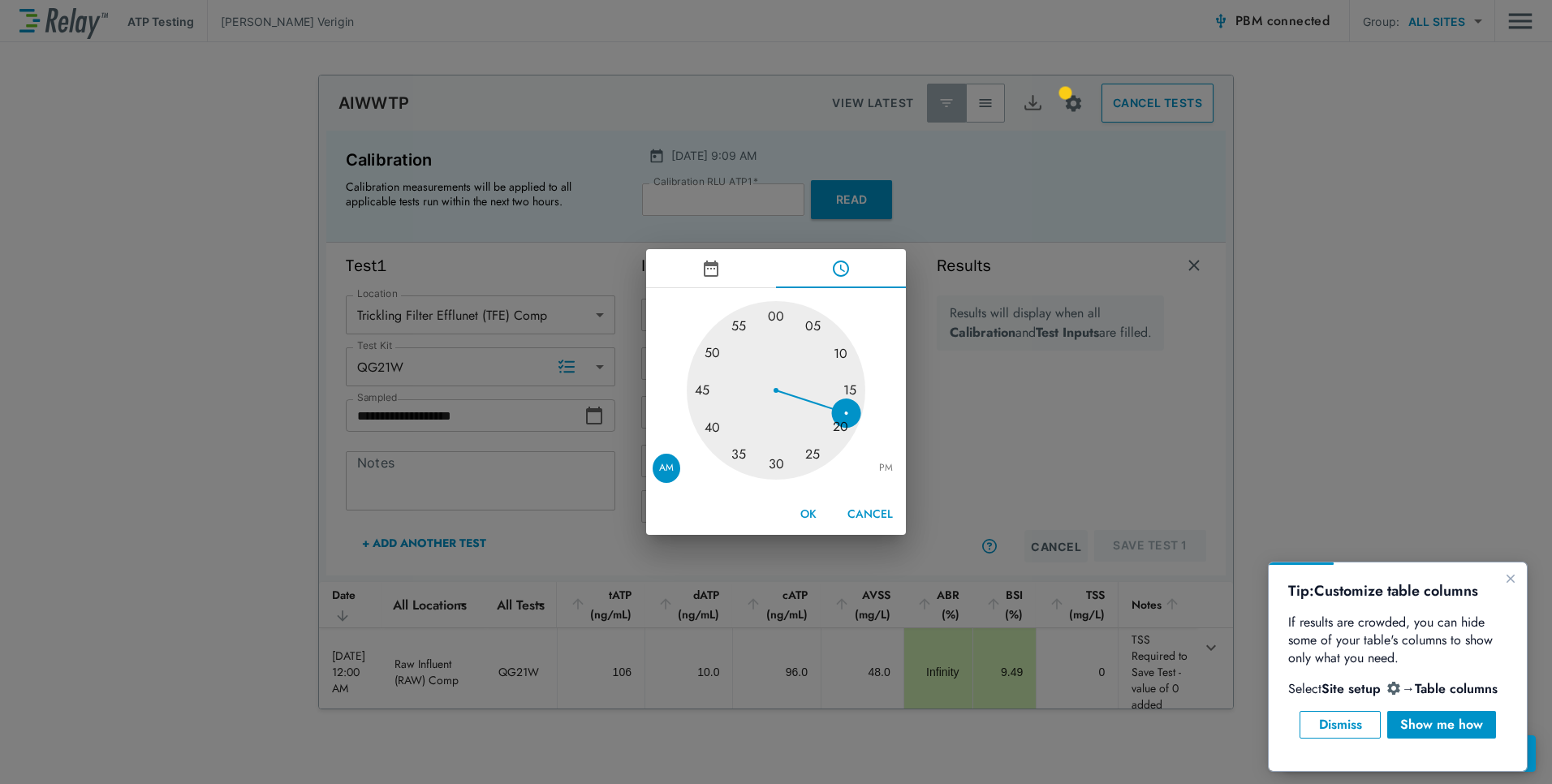click at bounding box center (776, 390) 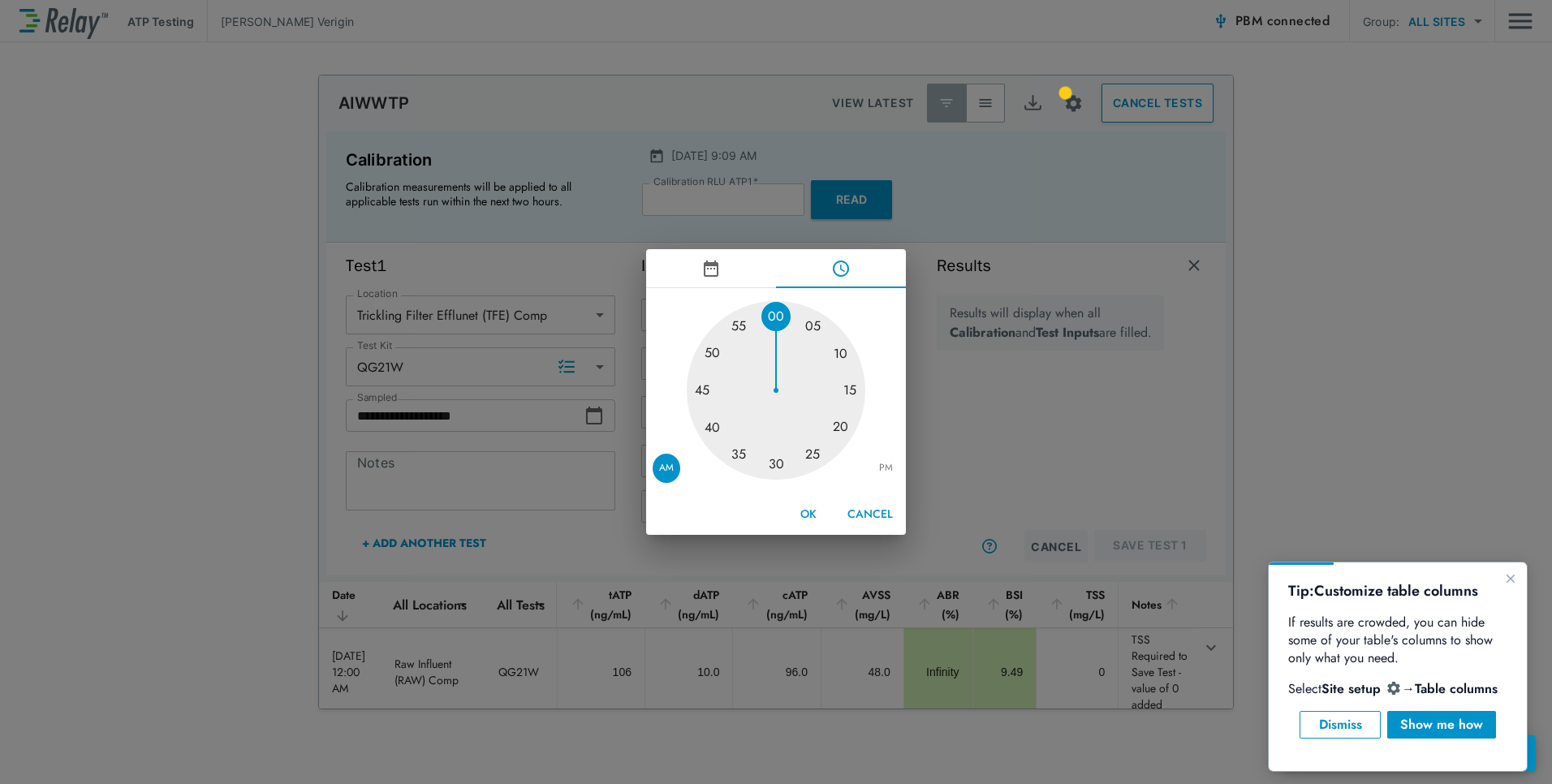 click at bounding box center [776, 390] 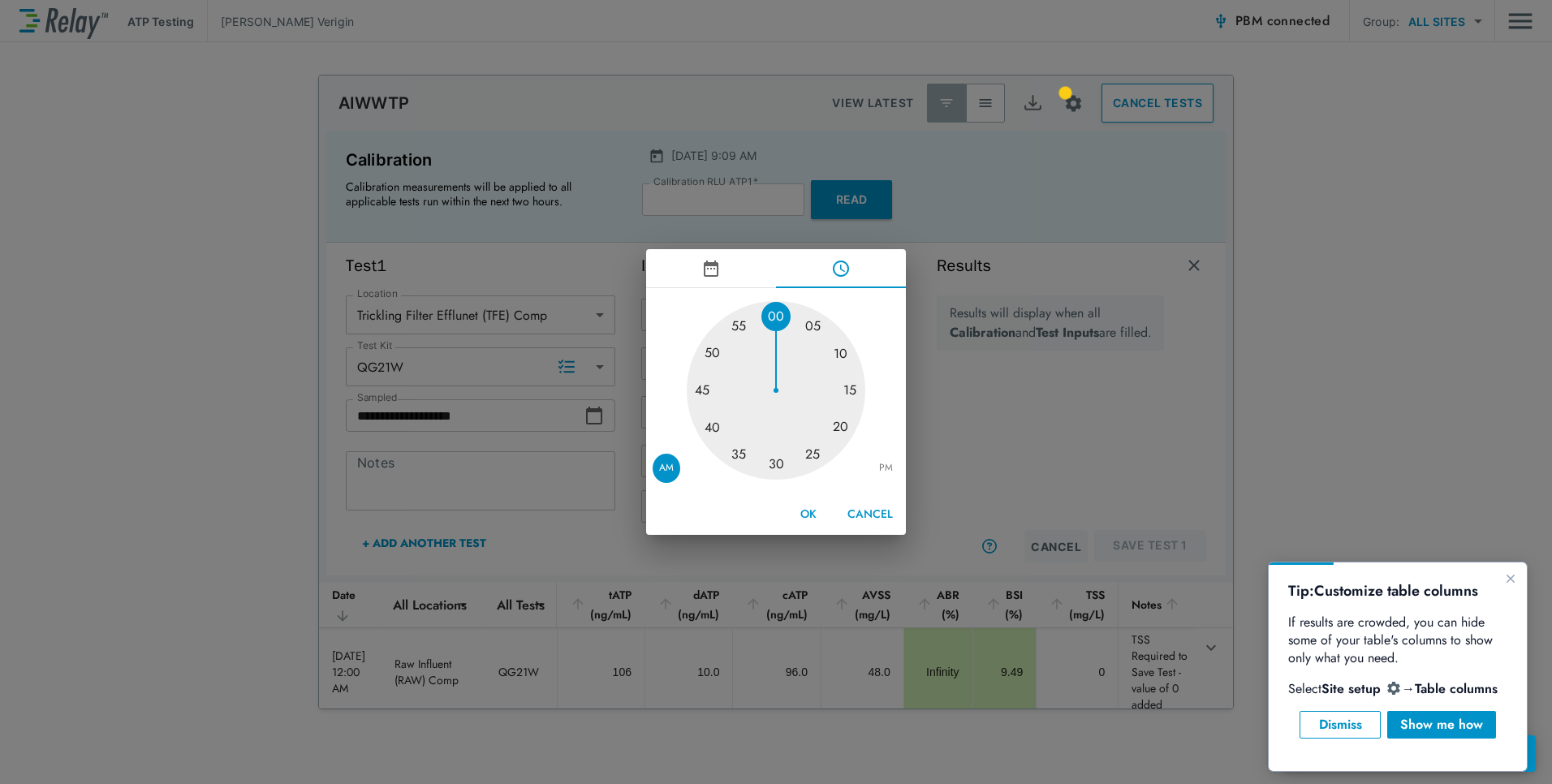 click on "OK" at bounding box center [808, 514] 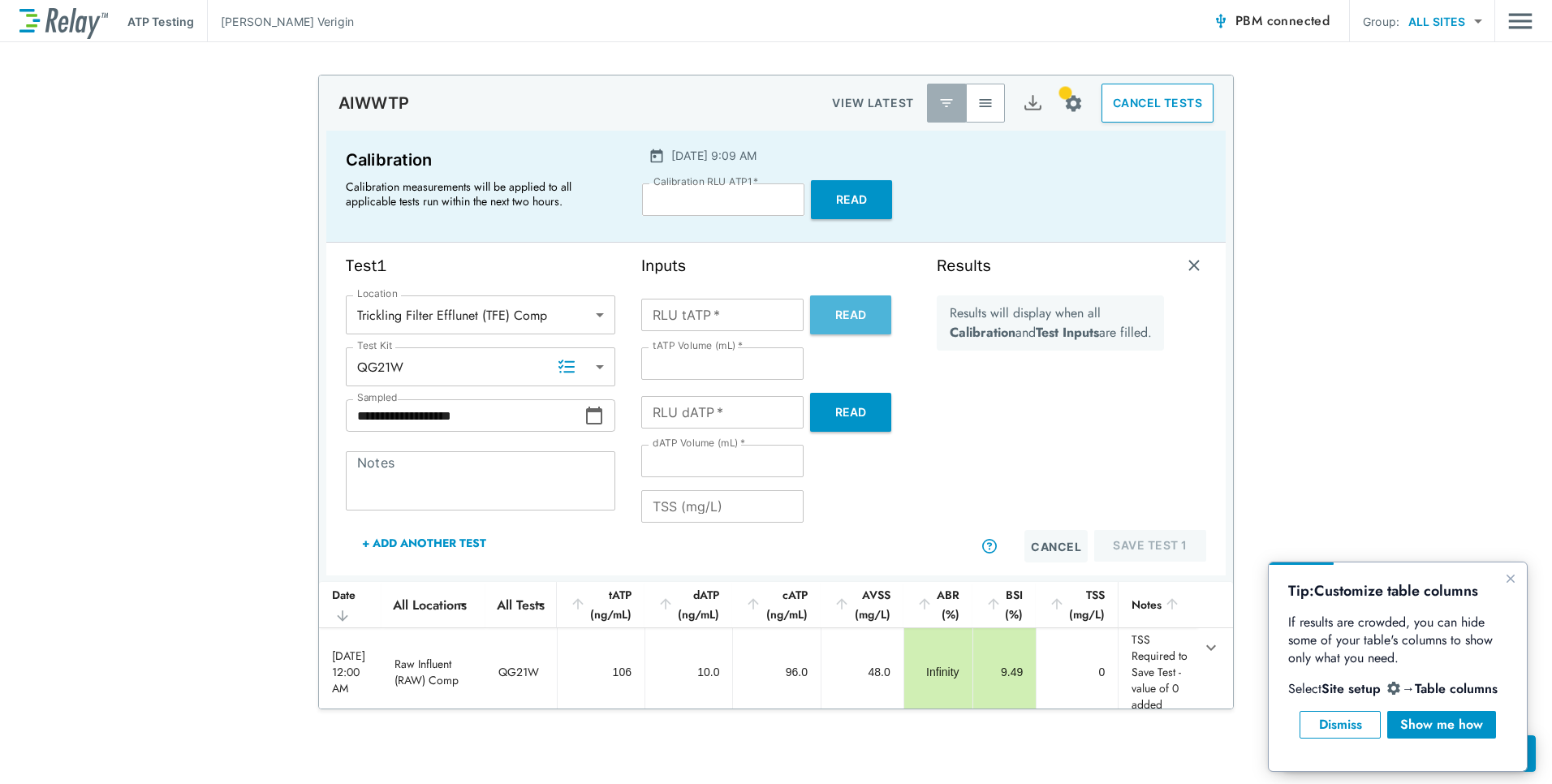 click on "Read" at bounding box center (851, 315) 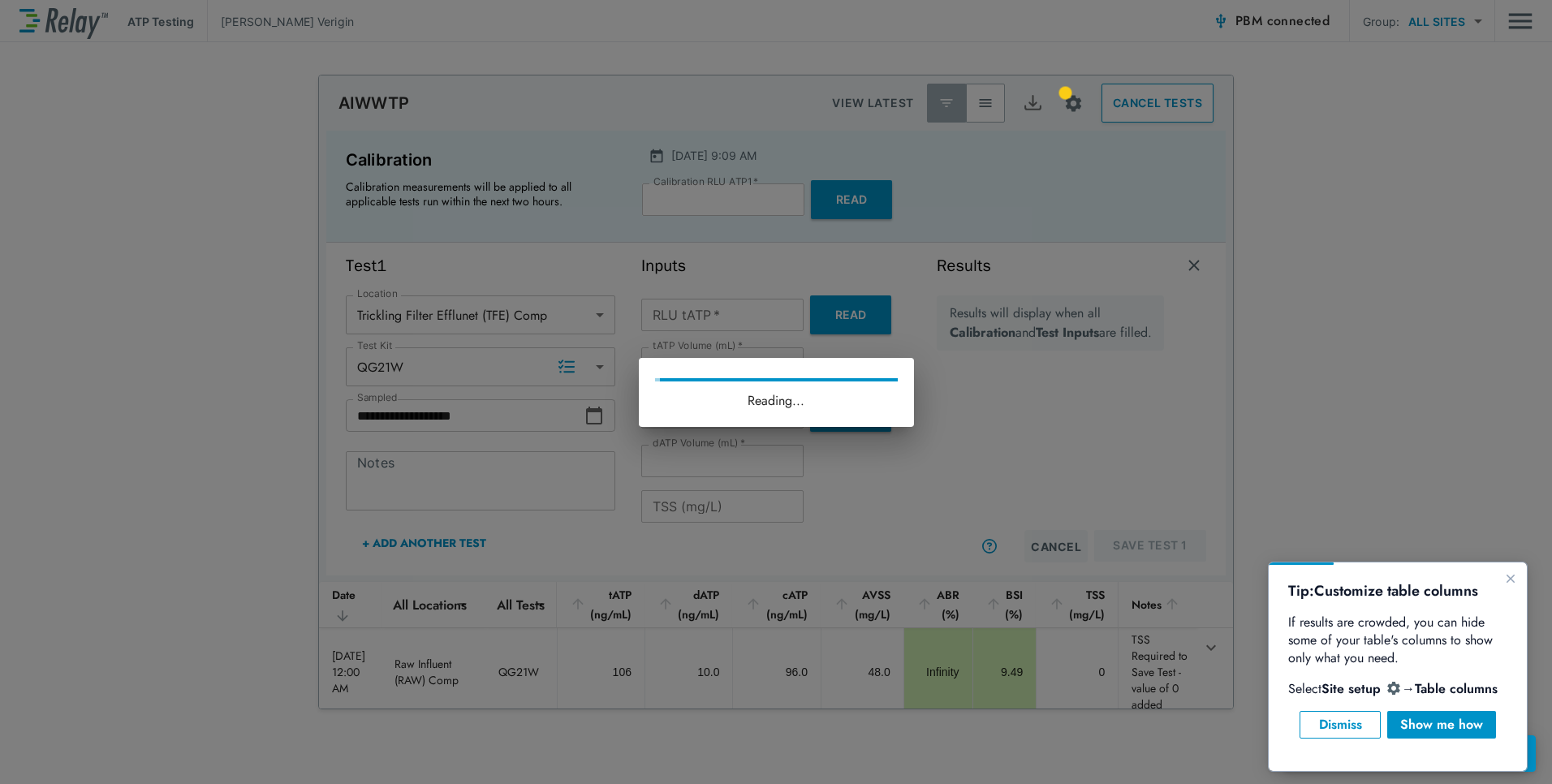 type on "*****" 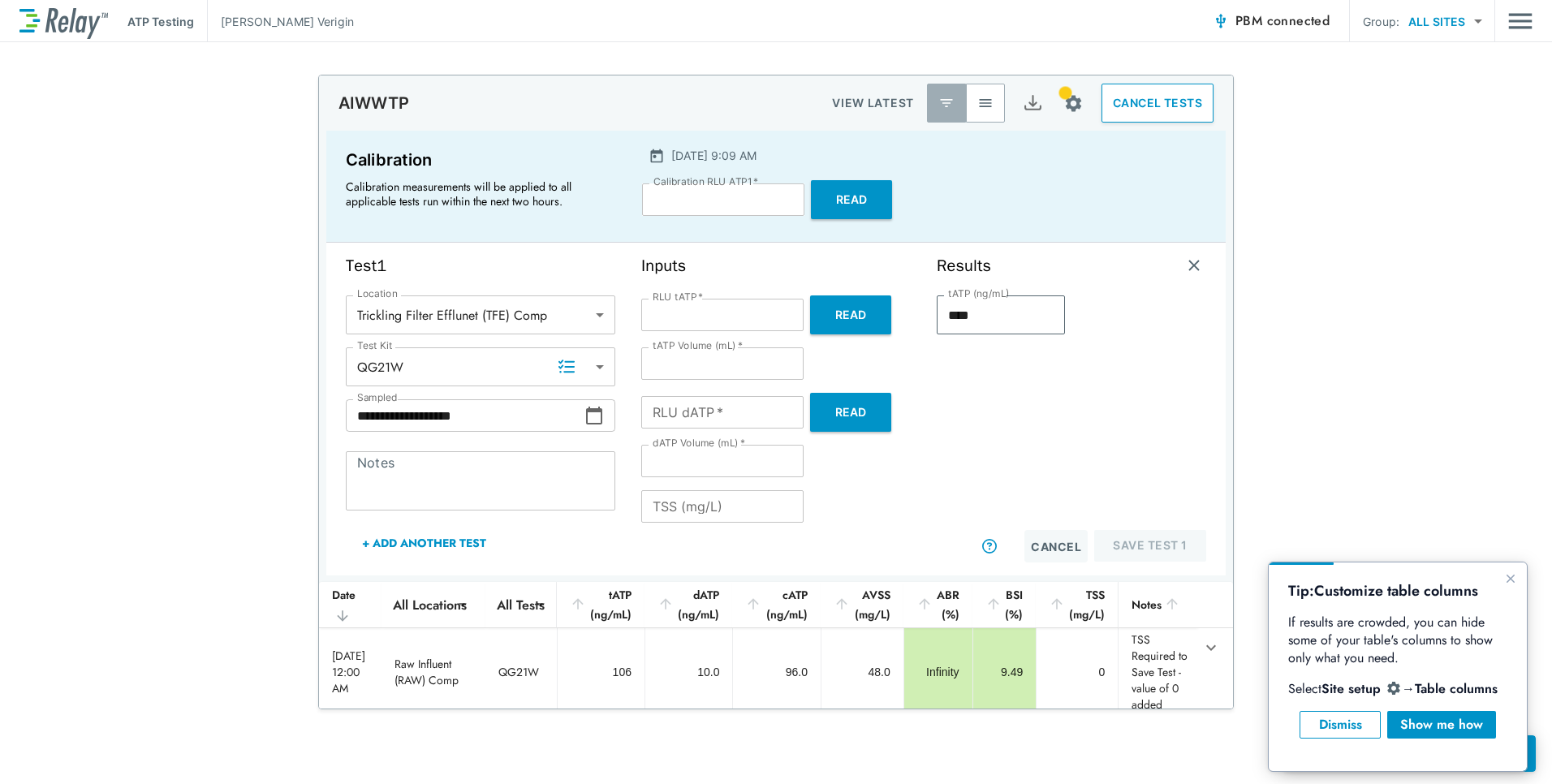 click on "Read" at bounding box center (851, 412) 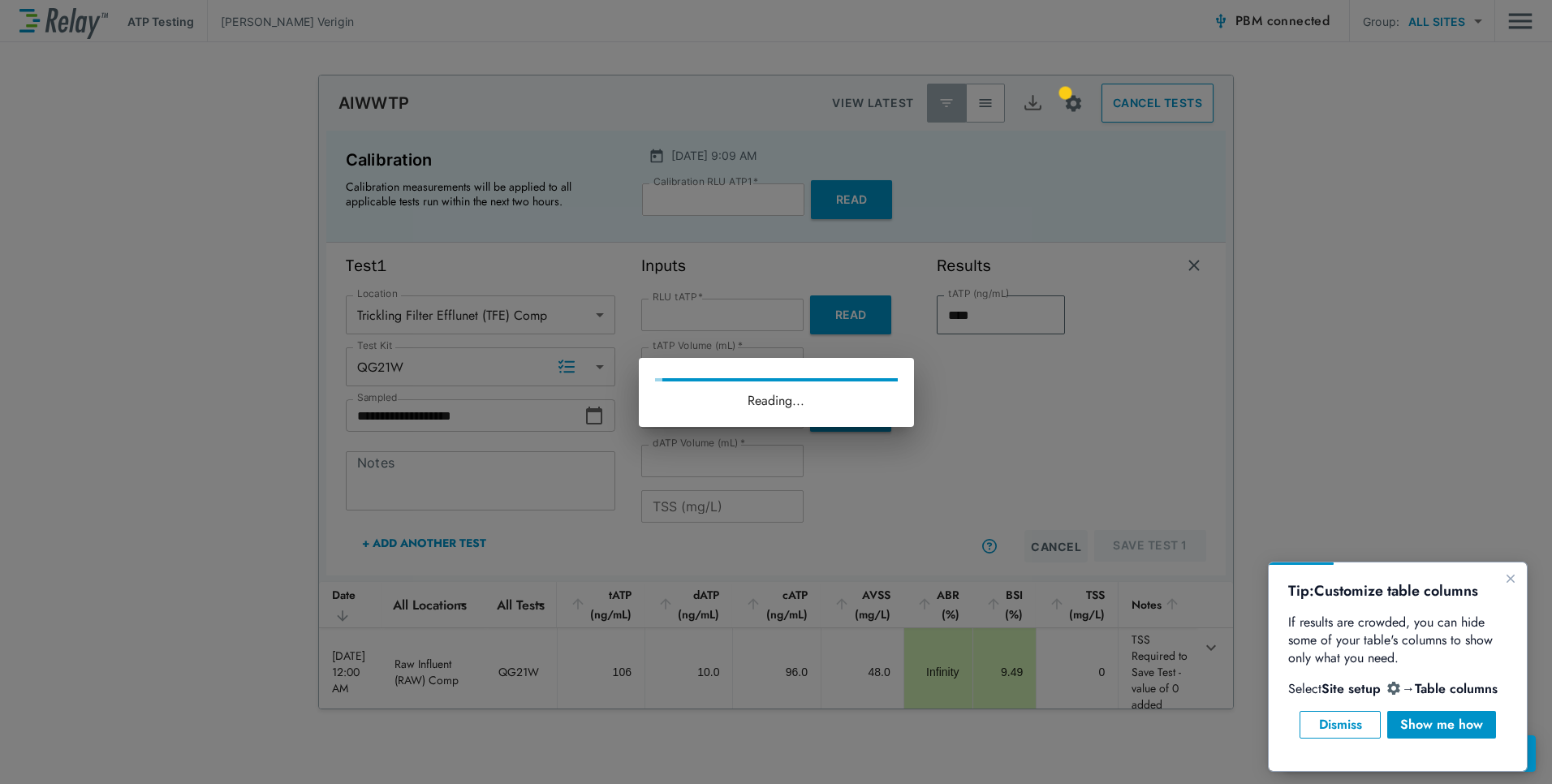 type on "***" 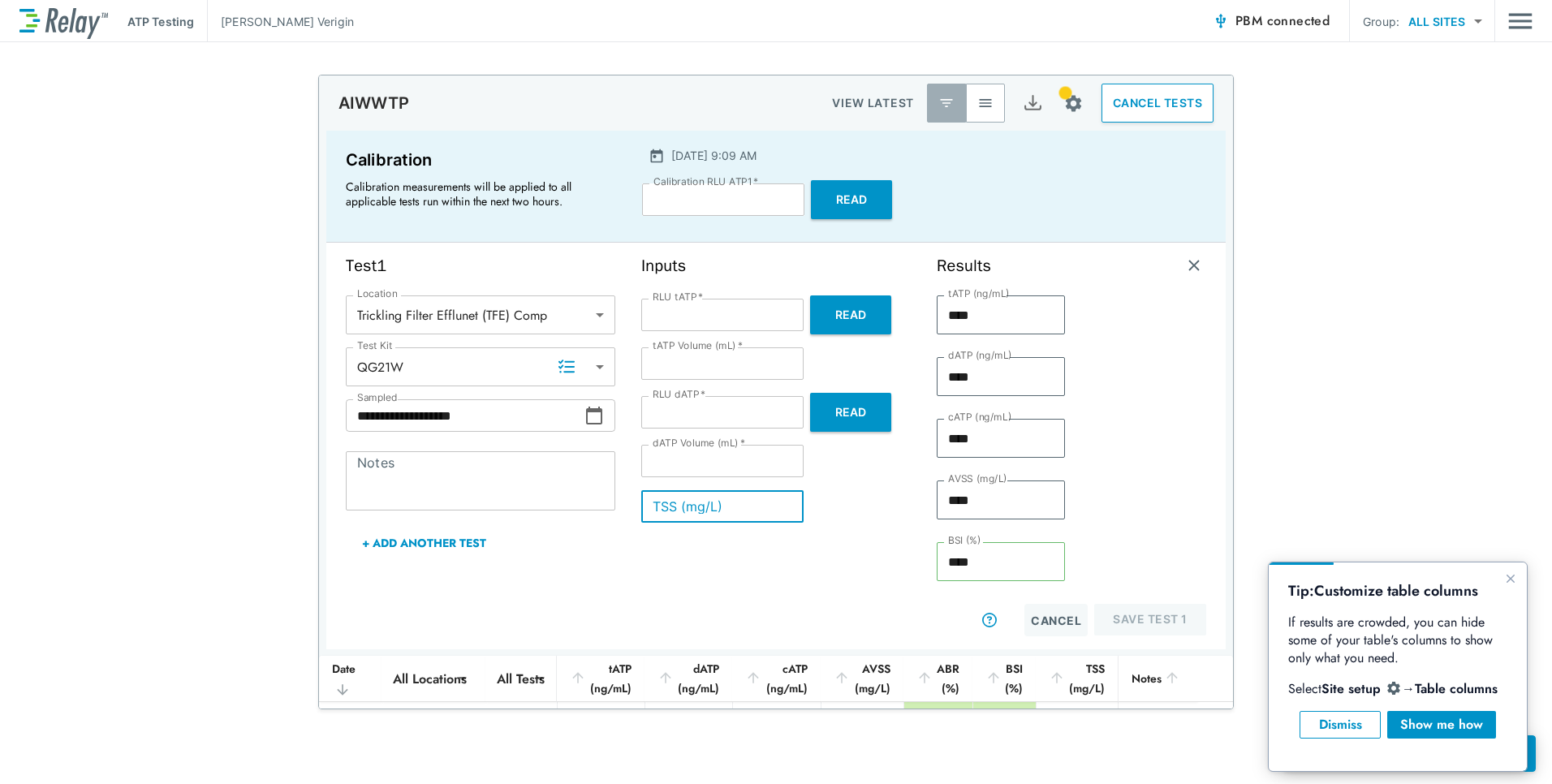 click on "TSS (mg/L)" at bounding box center [722, 506] 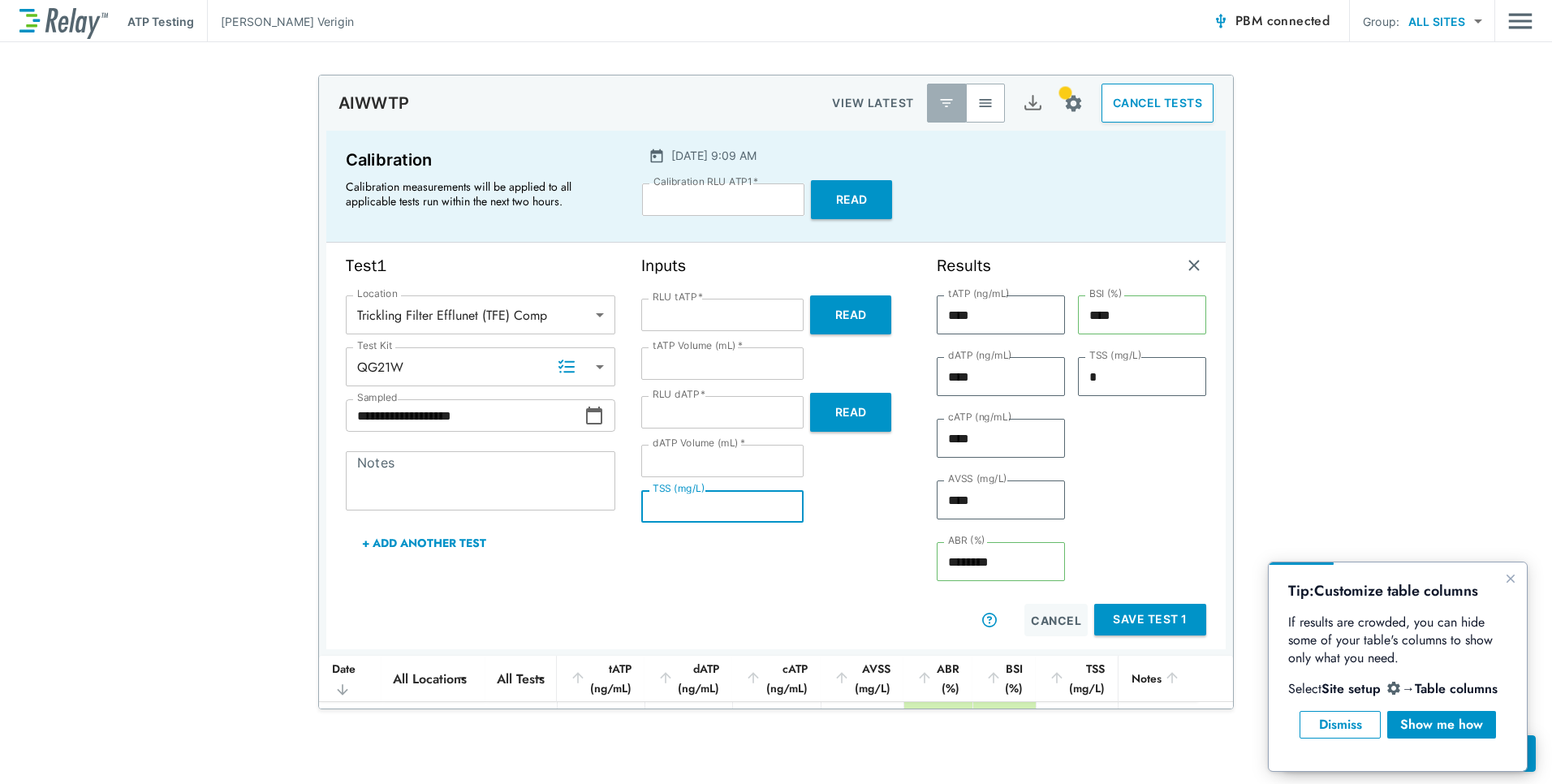 type on "*" 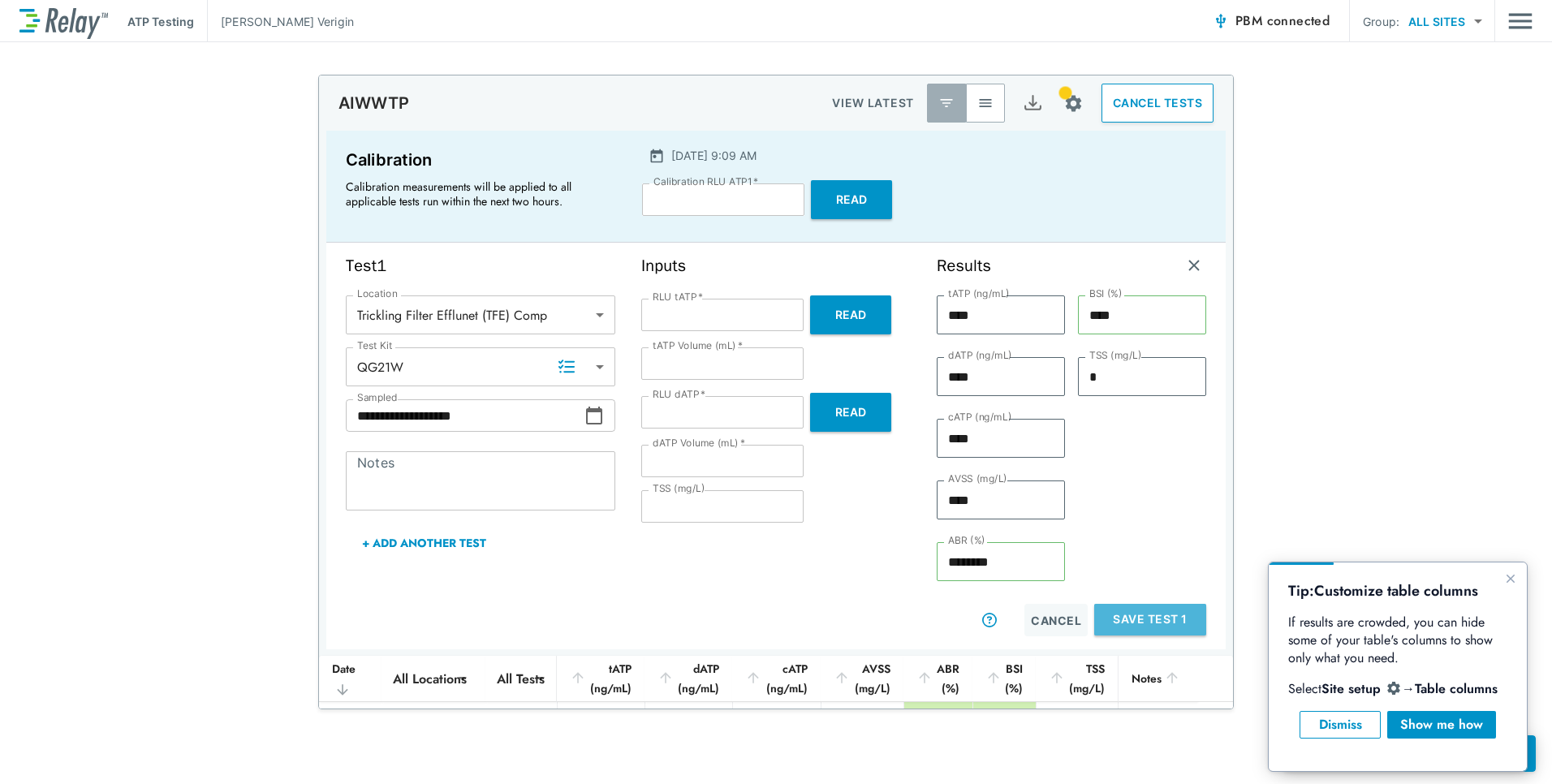 click on "Save Test 1" at bounding box center [1150, 619] 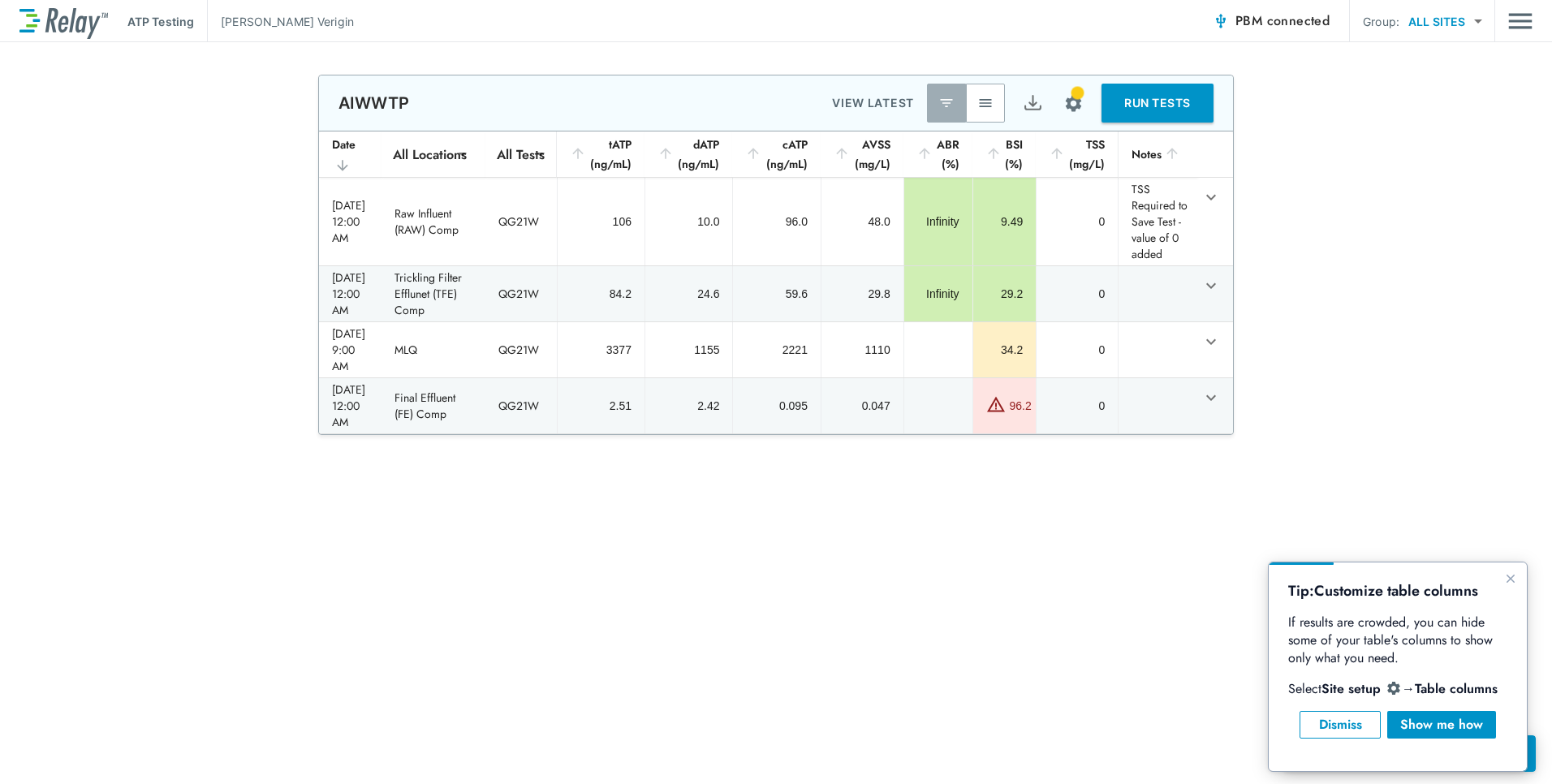 click on "RUN TESTS" at bounding box center [1158, 103] 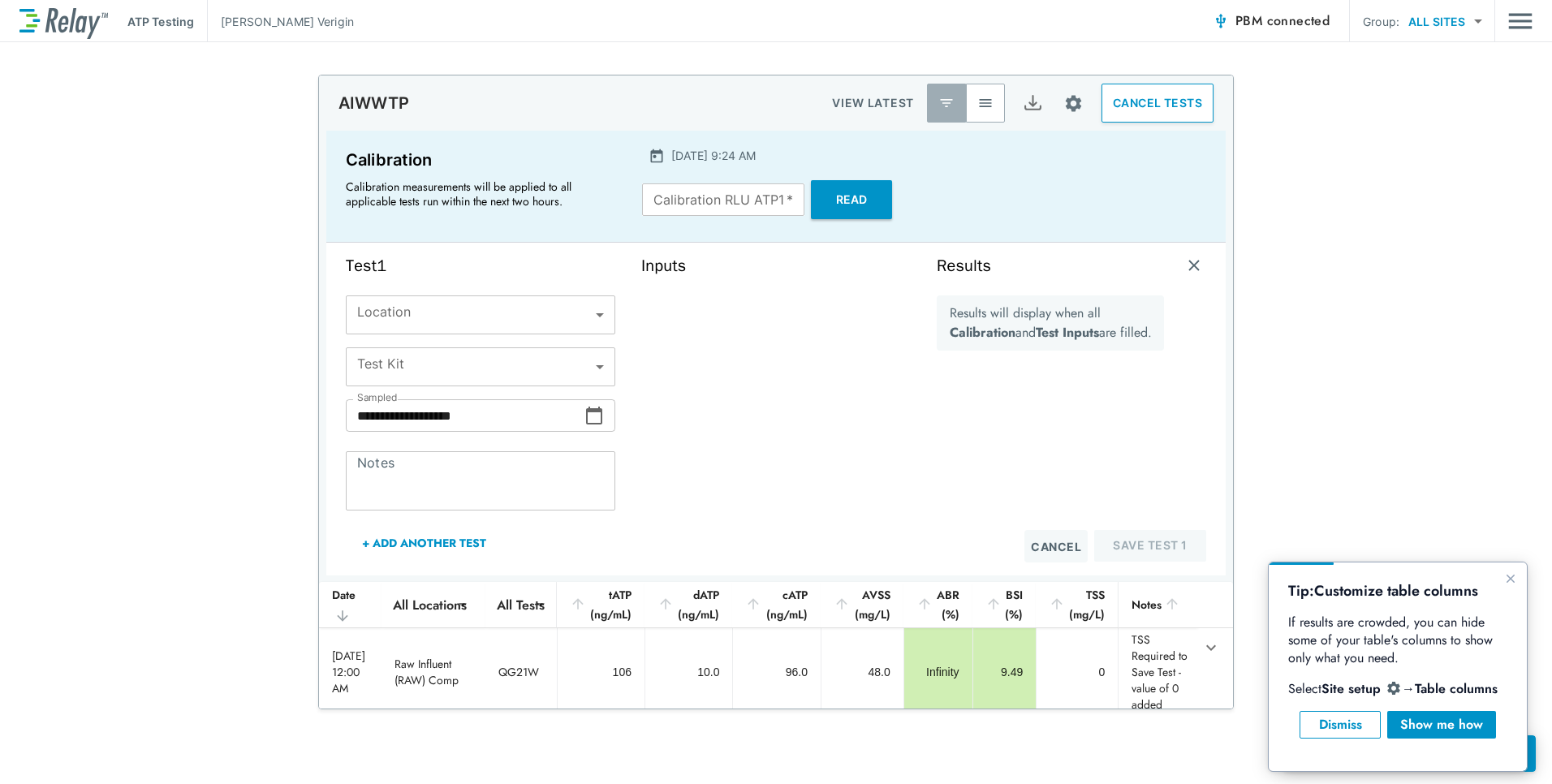 type on "****" 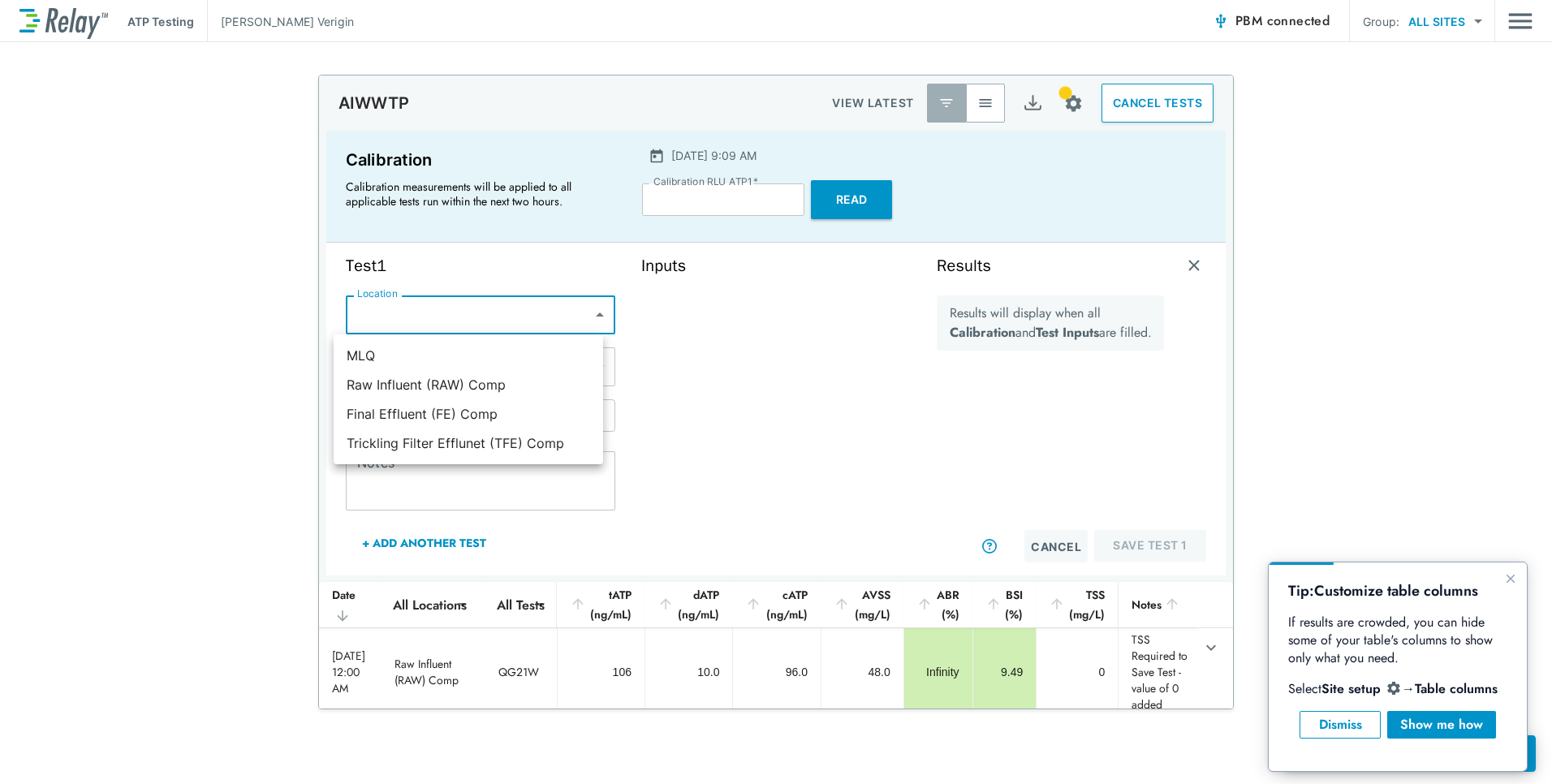 click on "**********" at bounding box center [776, 392] 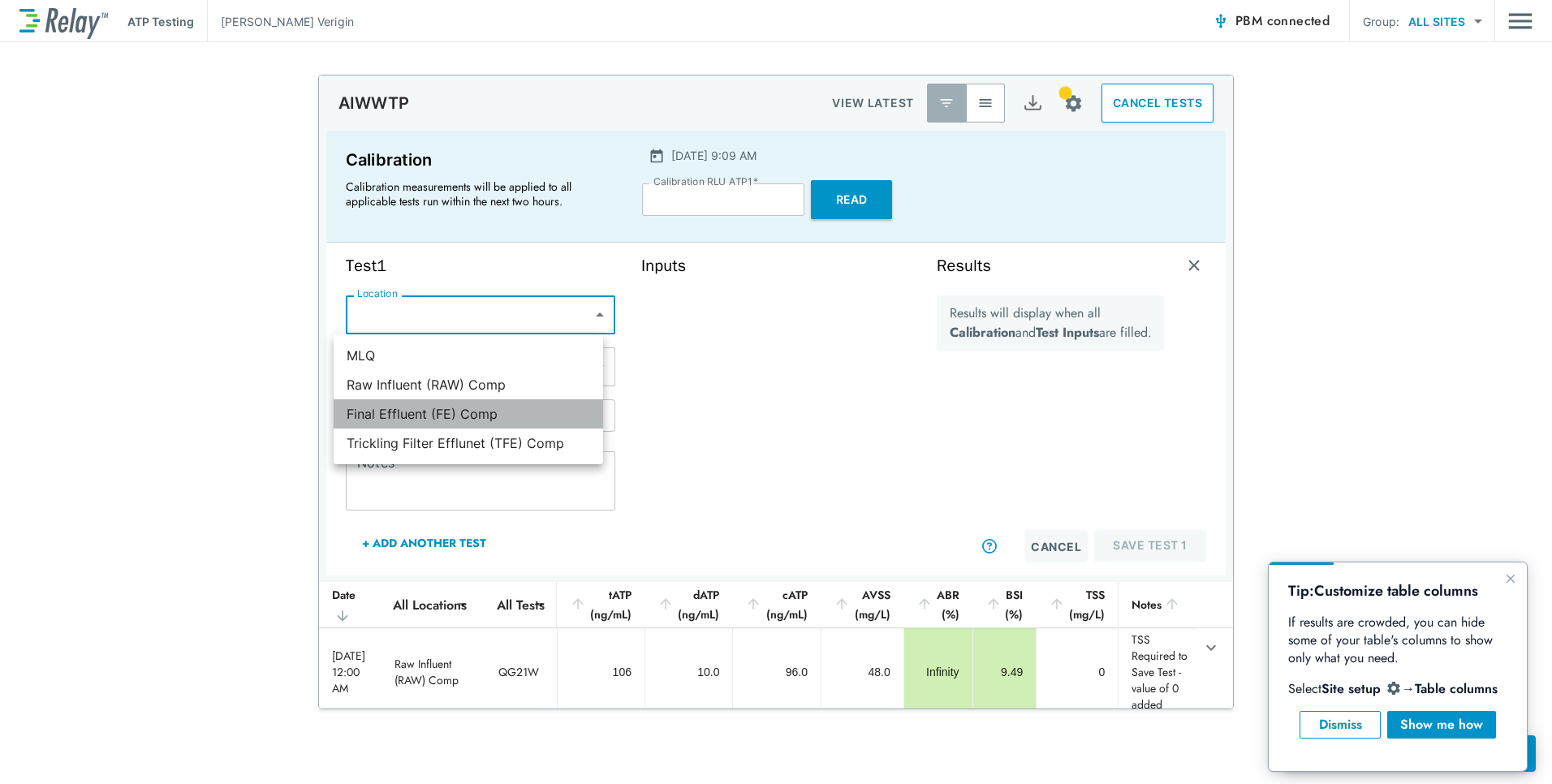 click on "Final Effluent (FE) Comp" at bounding box center (468, 414) 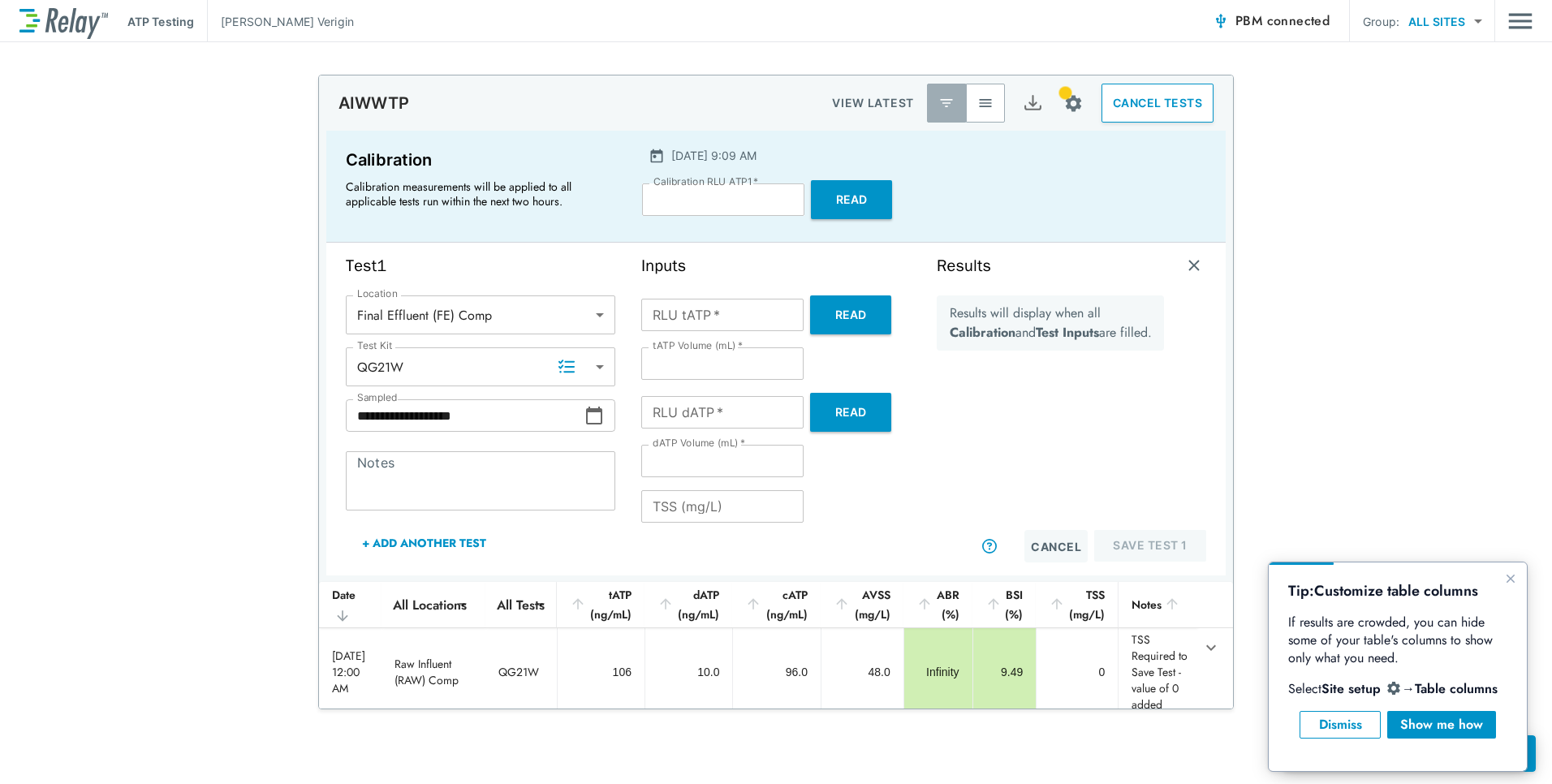 click 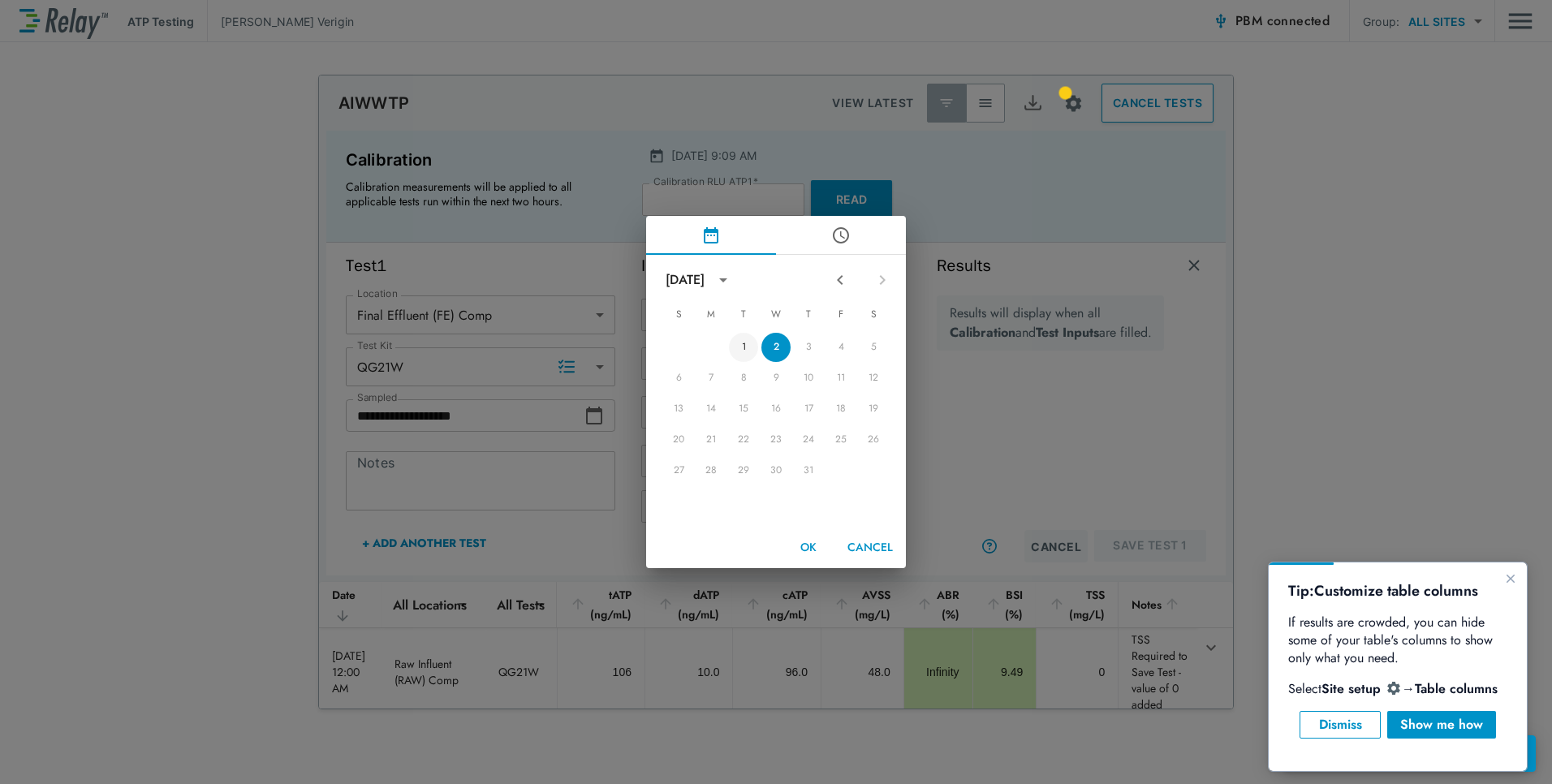 click on "1" at bounding box center [744, 347] 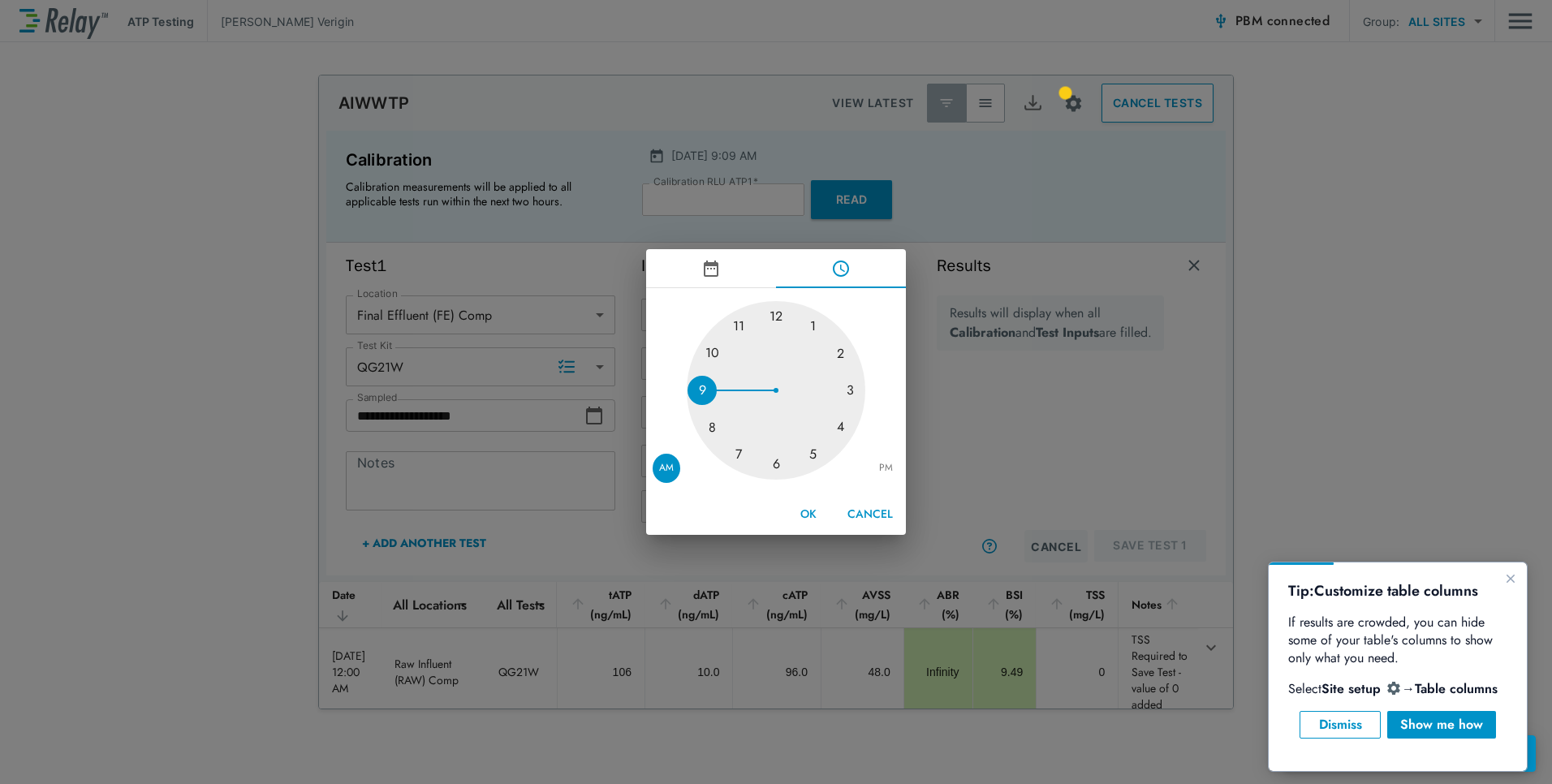 click at bounding box center (776, 390) 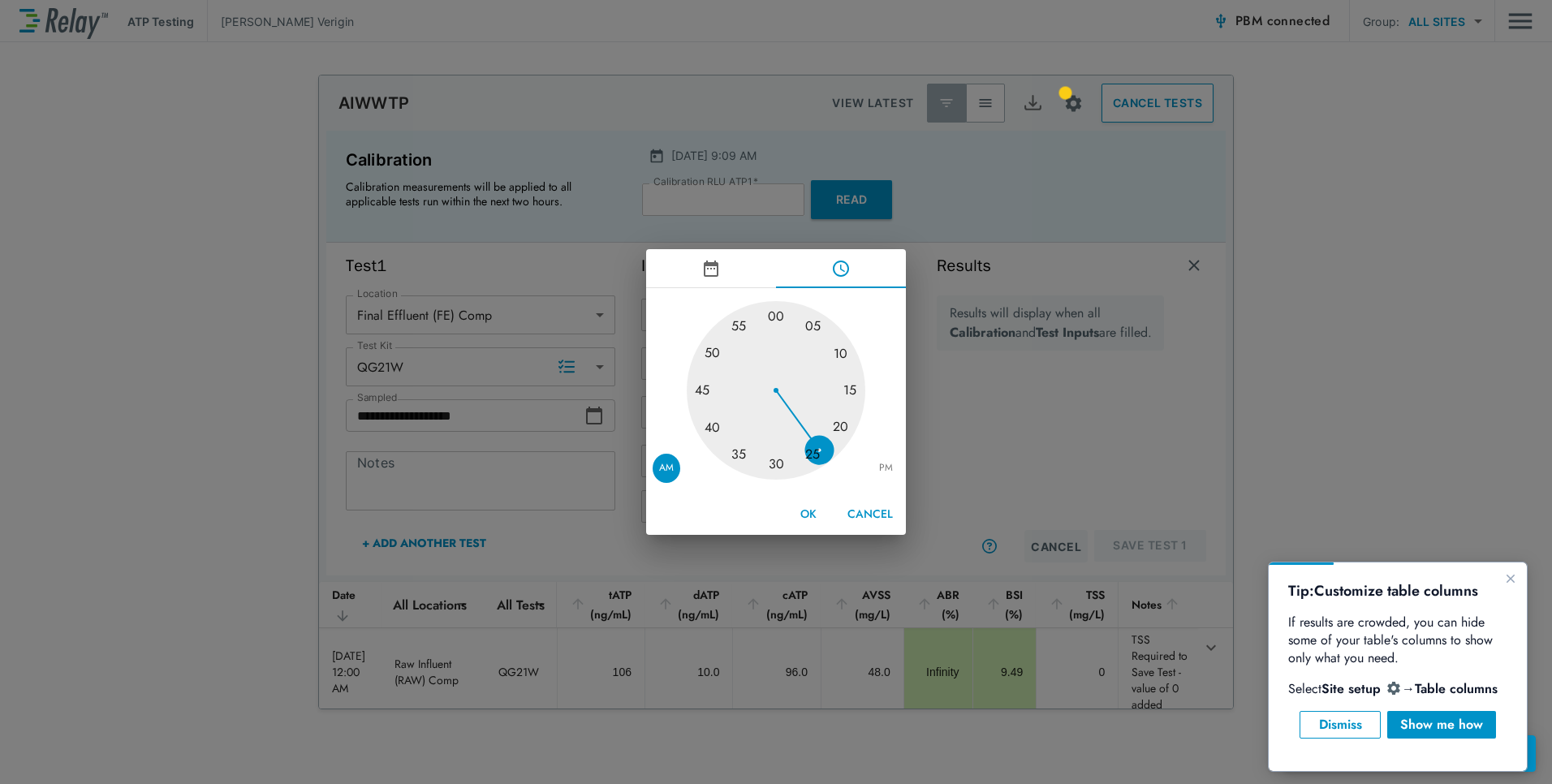 click at bounding box center [776, 390] 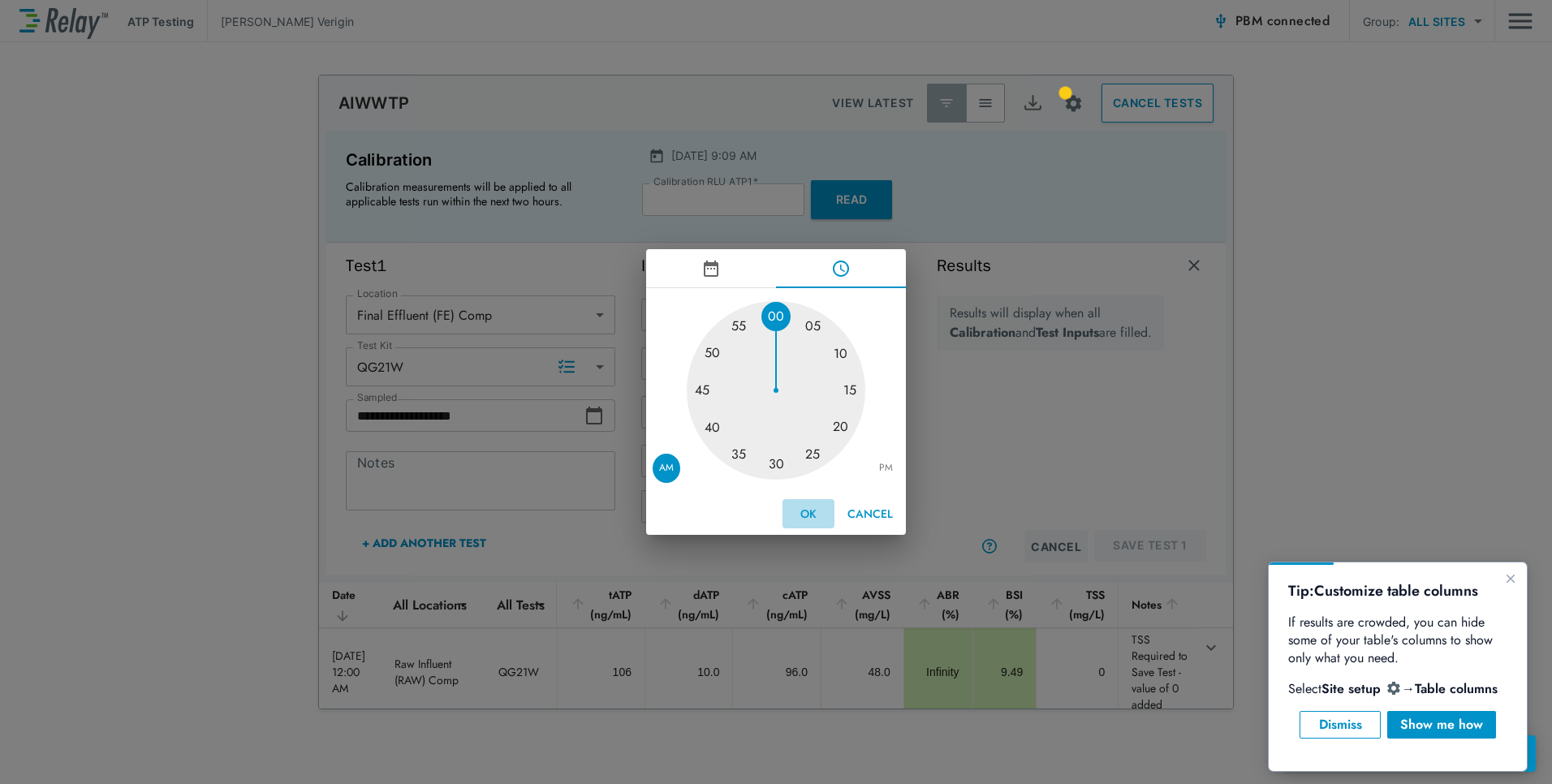 click on "OK" at bounding box center [808, 514] 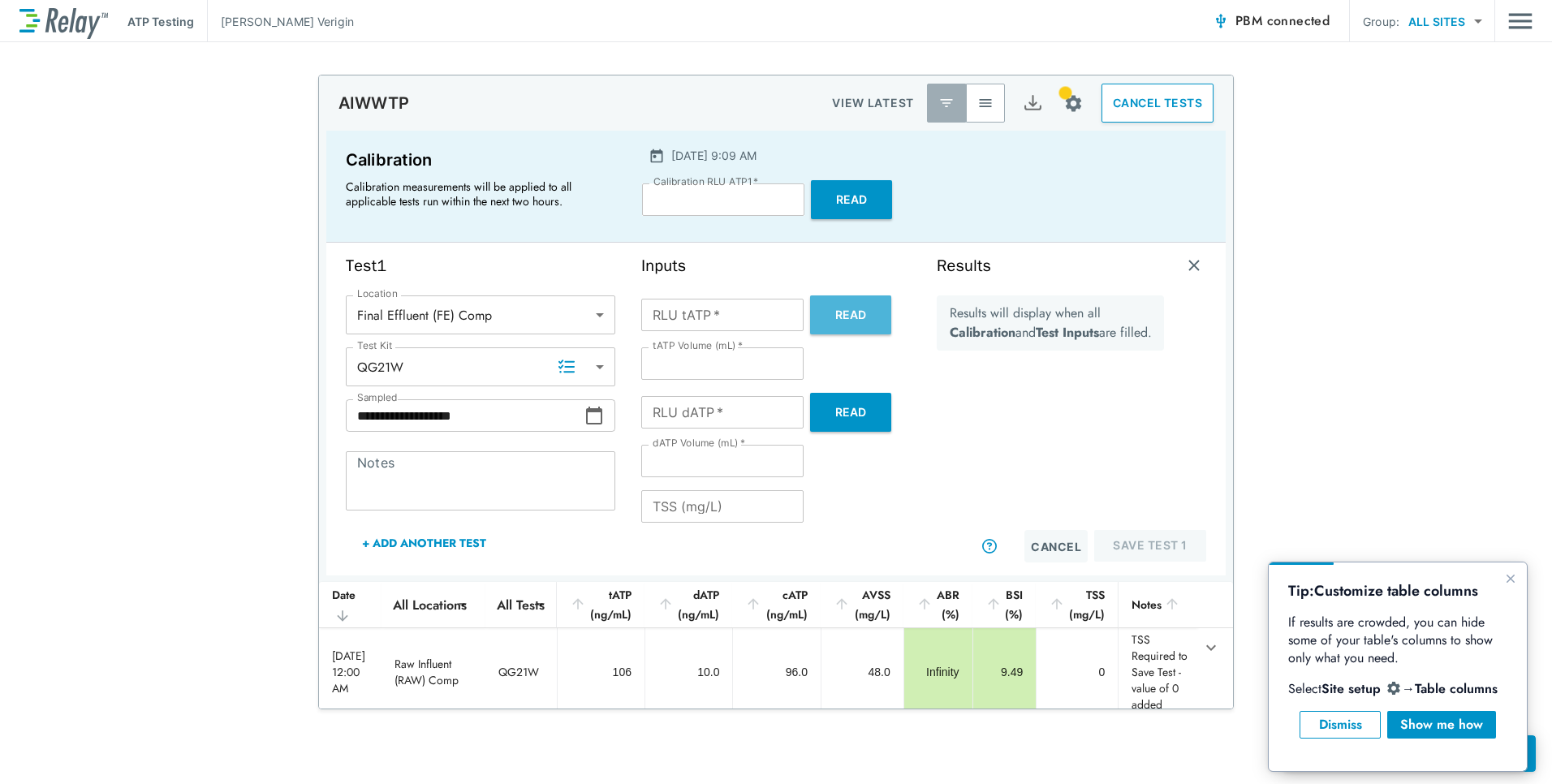click on "Read" at bounding box center [851, 315] 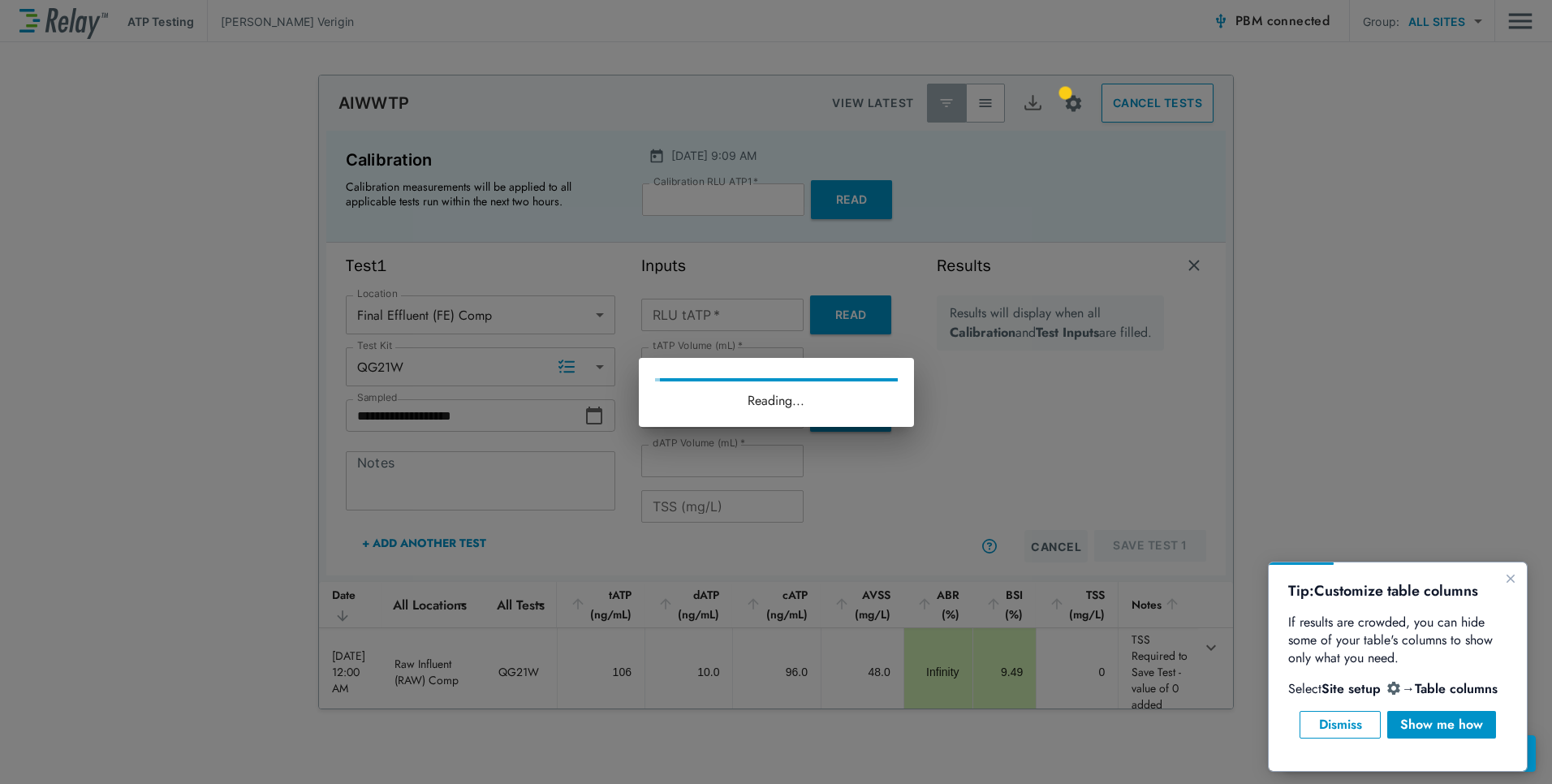 type on "***" 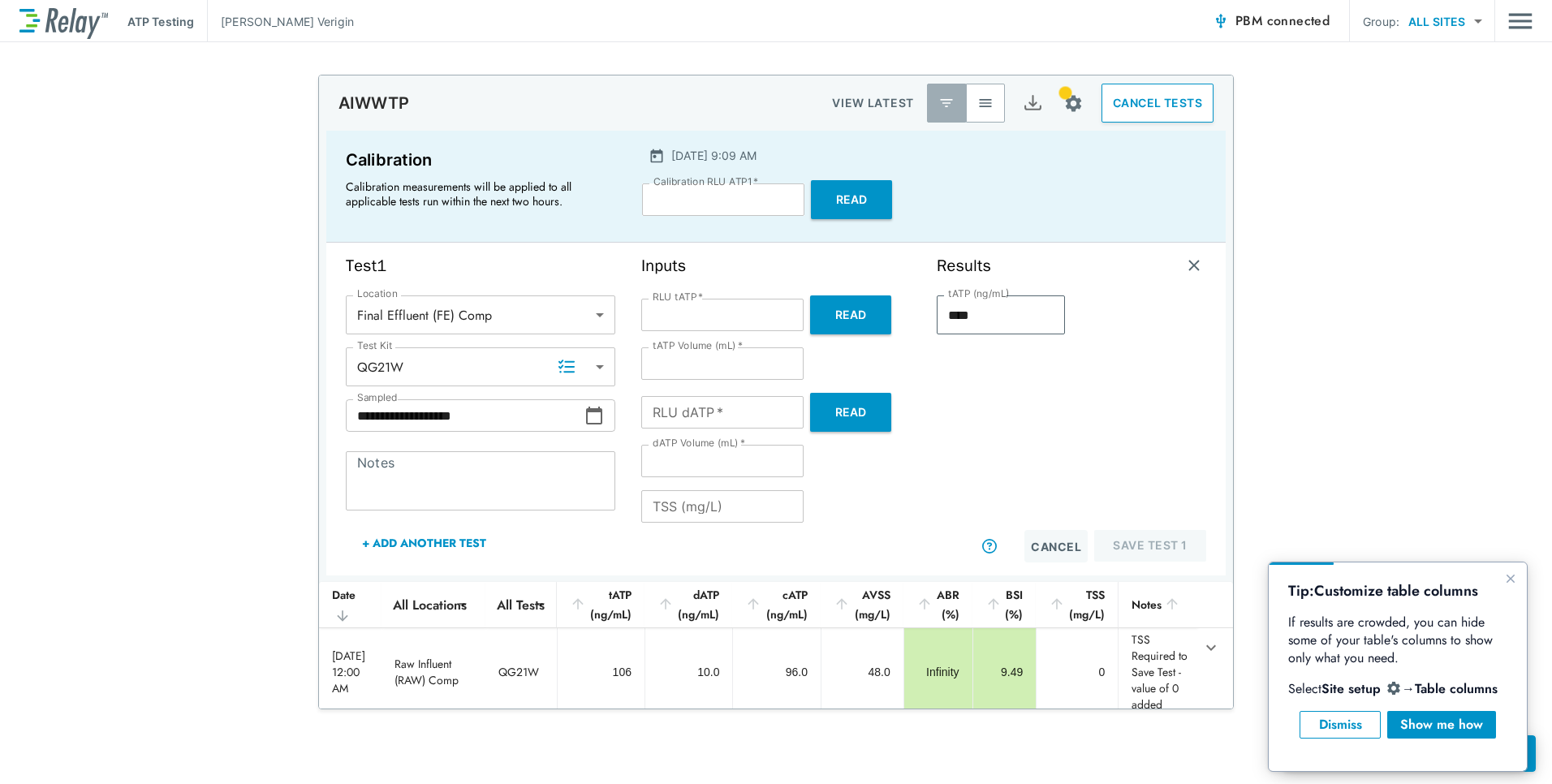 click on "Read" at bounding box center (851, 412) 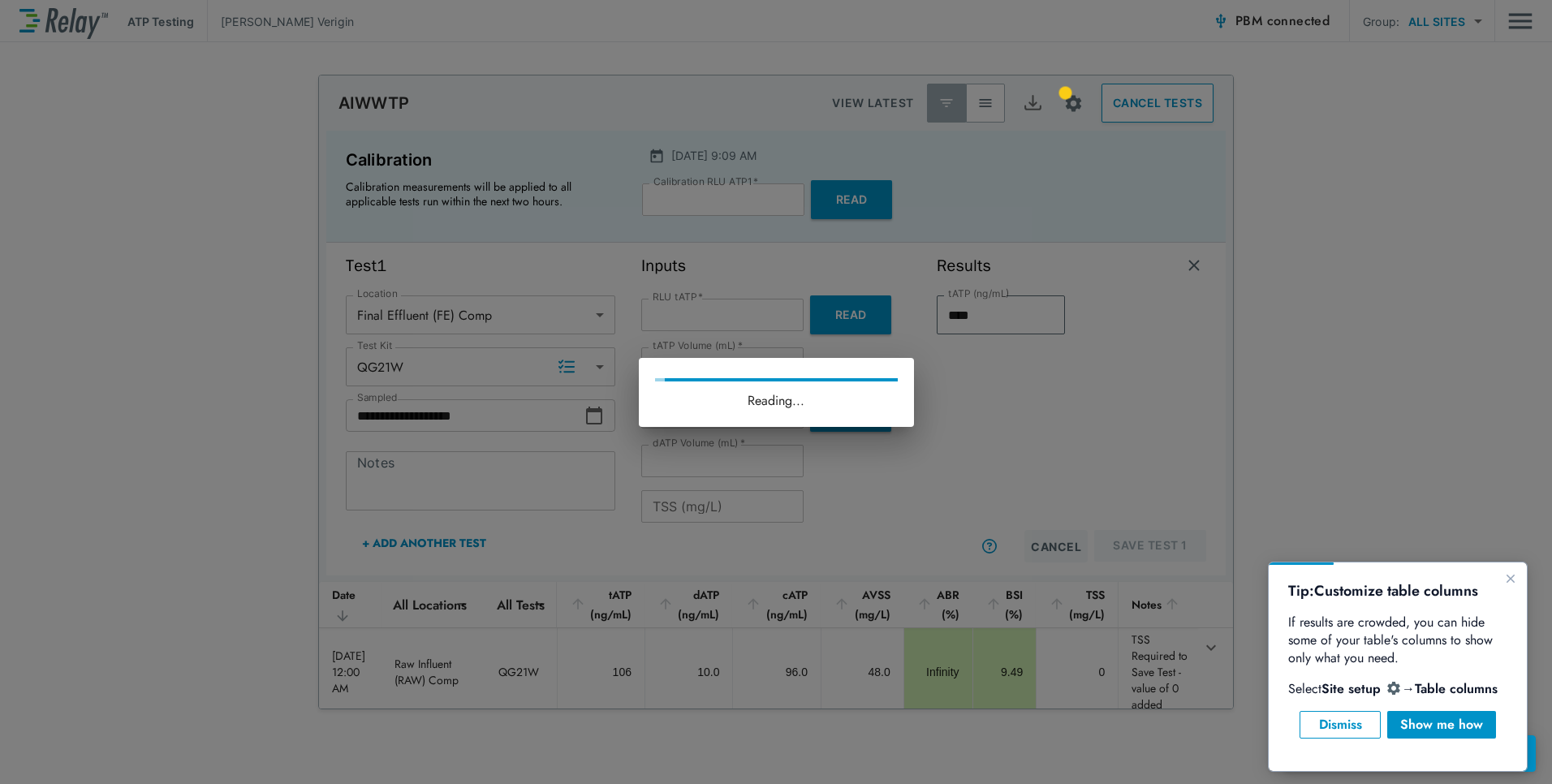 type on "**" 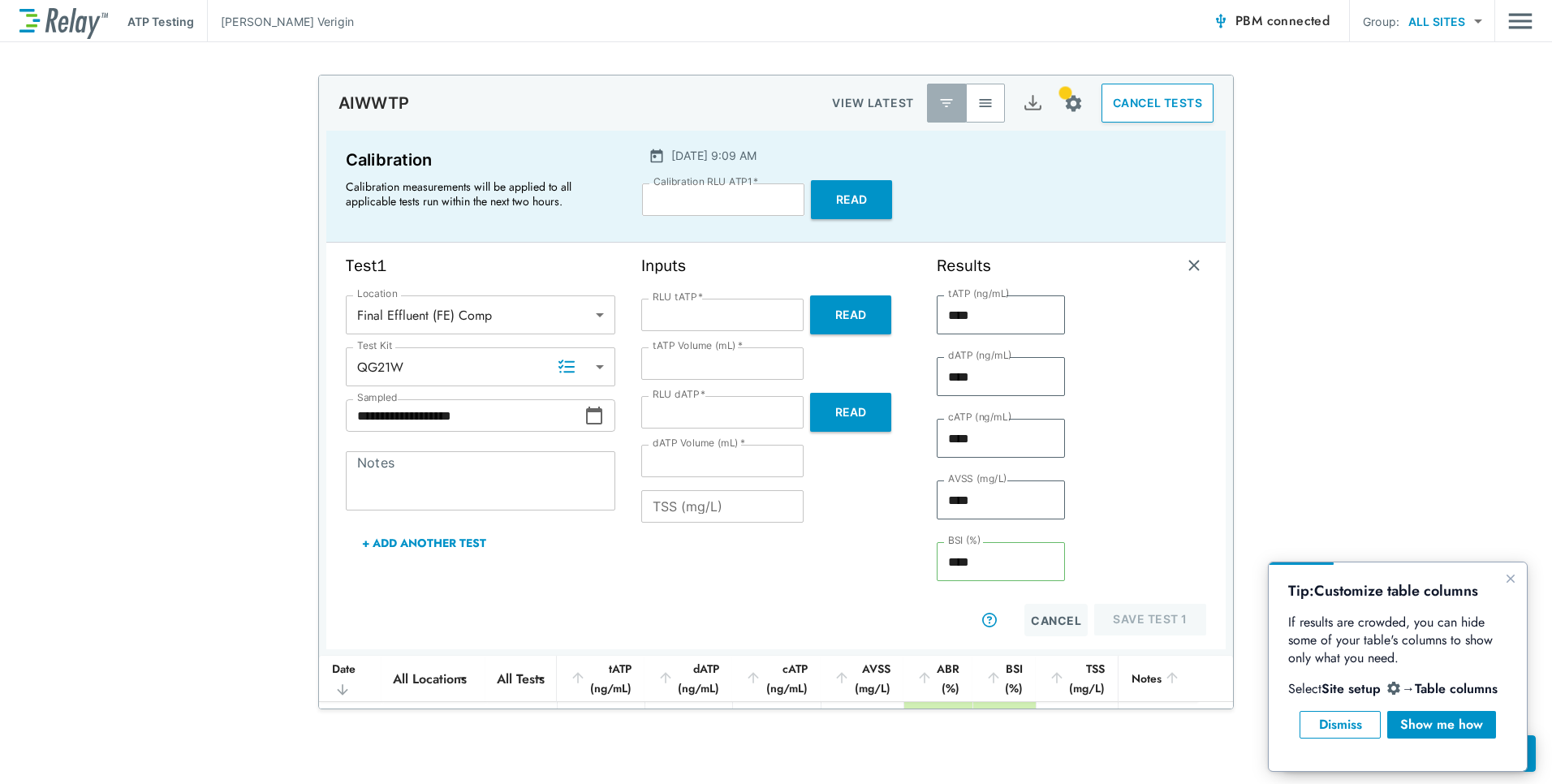 click on "TSS (mg/L)" at bounding box center (722, 506) 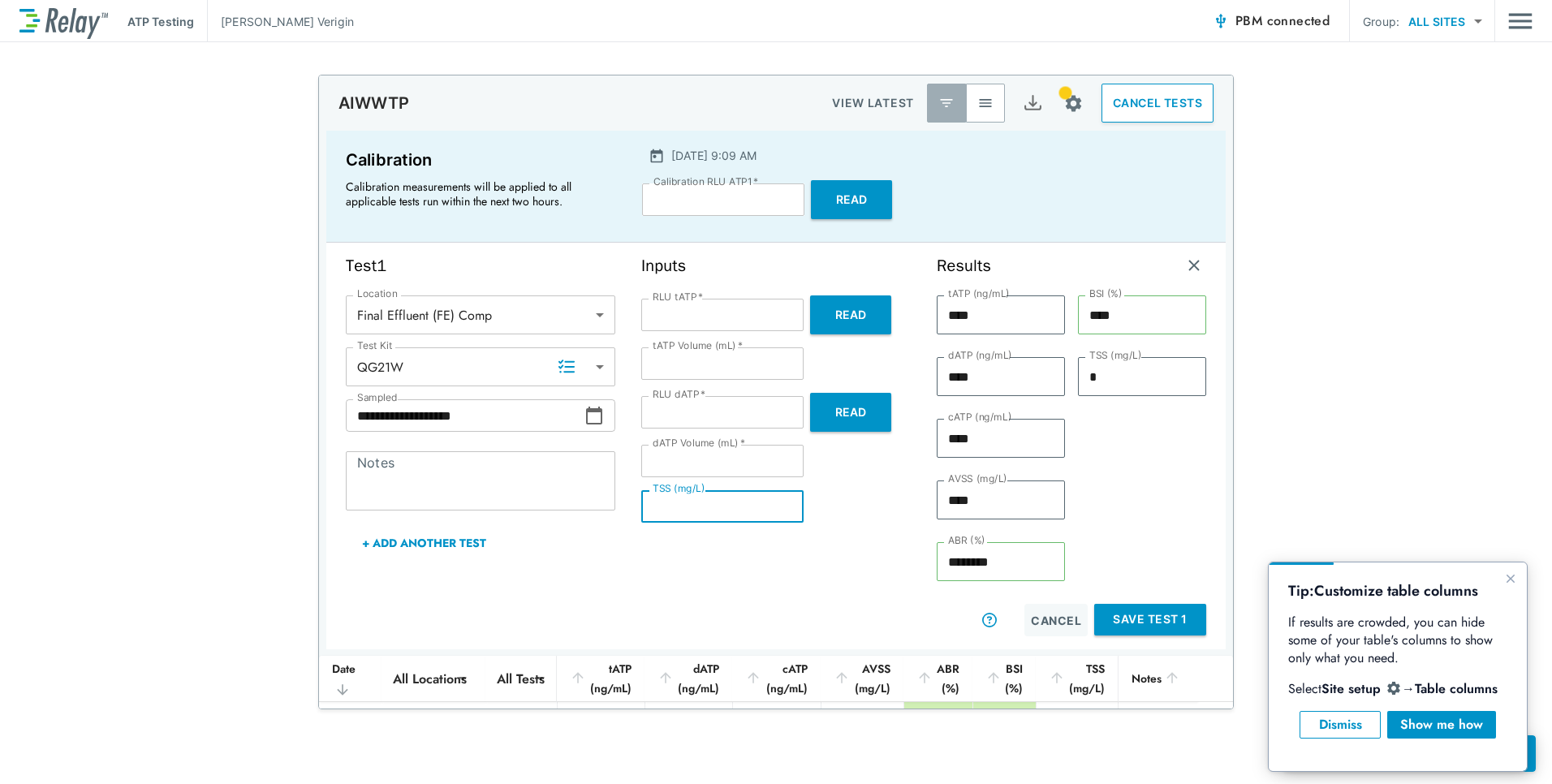 type on "*" 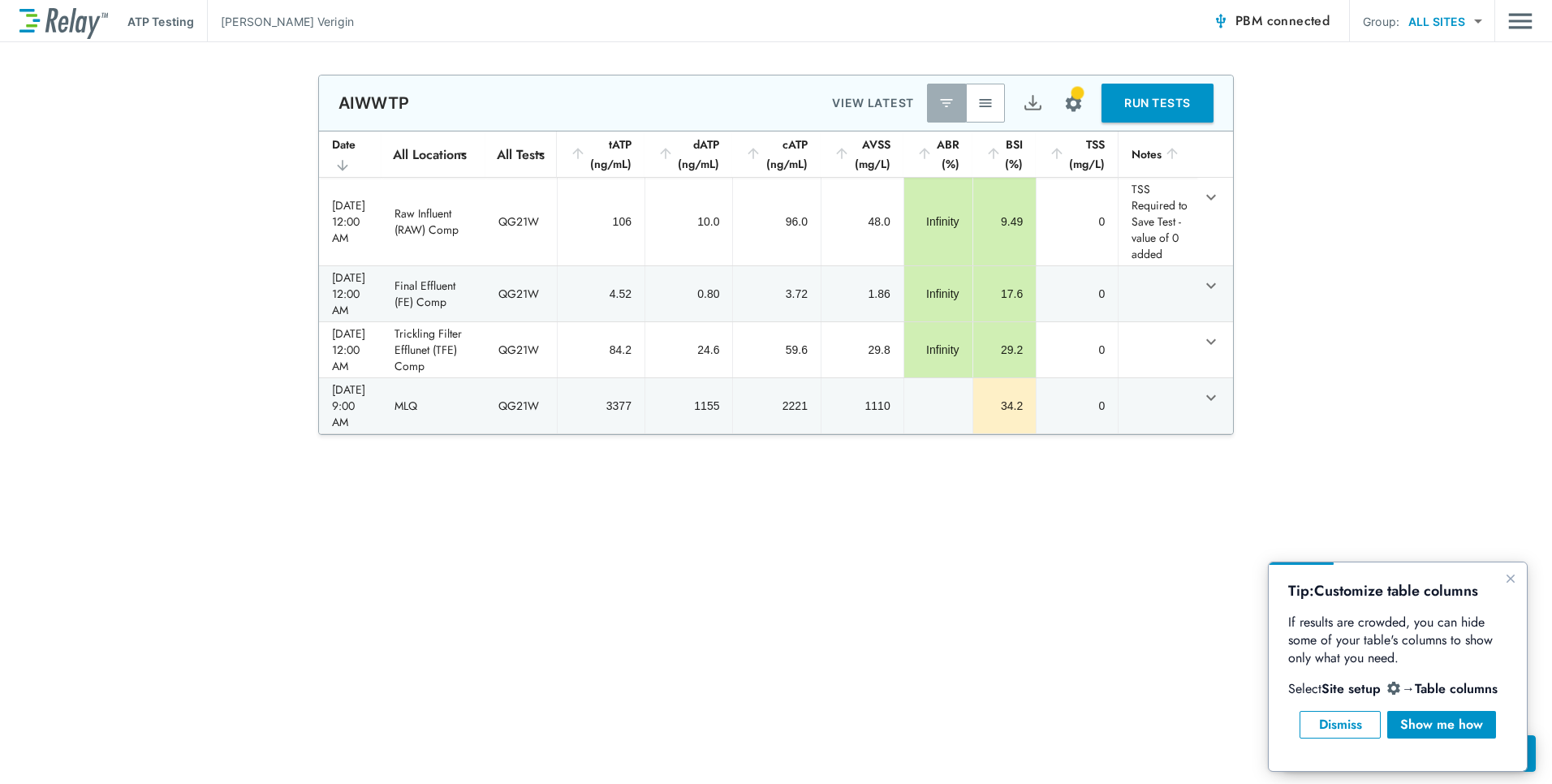 click on "RUN TESTS" at bounding box center (1158, 103) 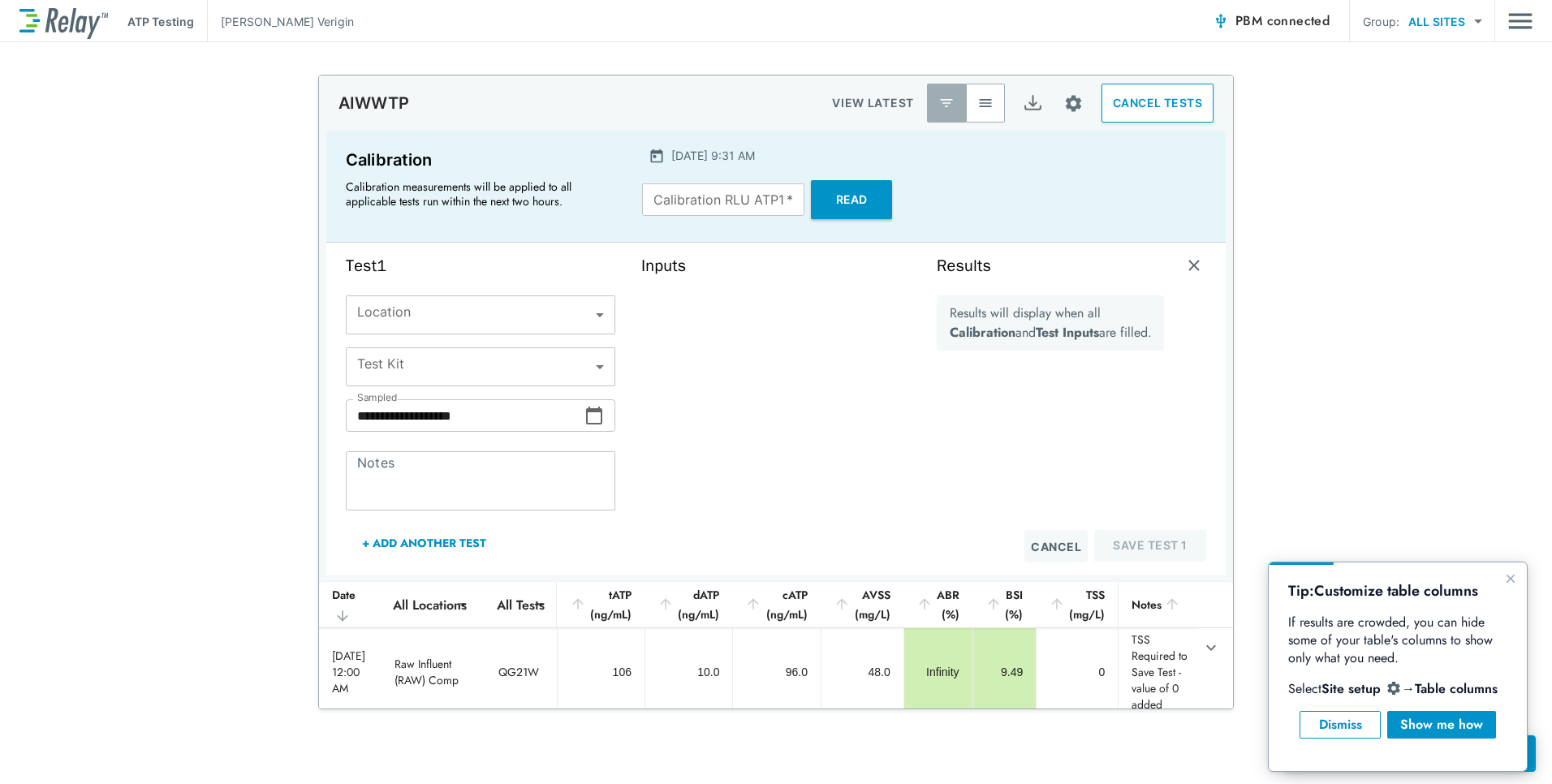 type on "****" 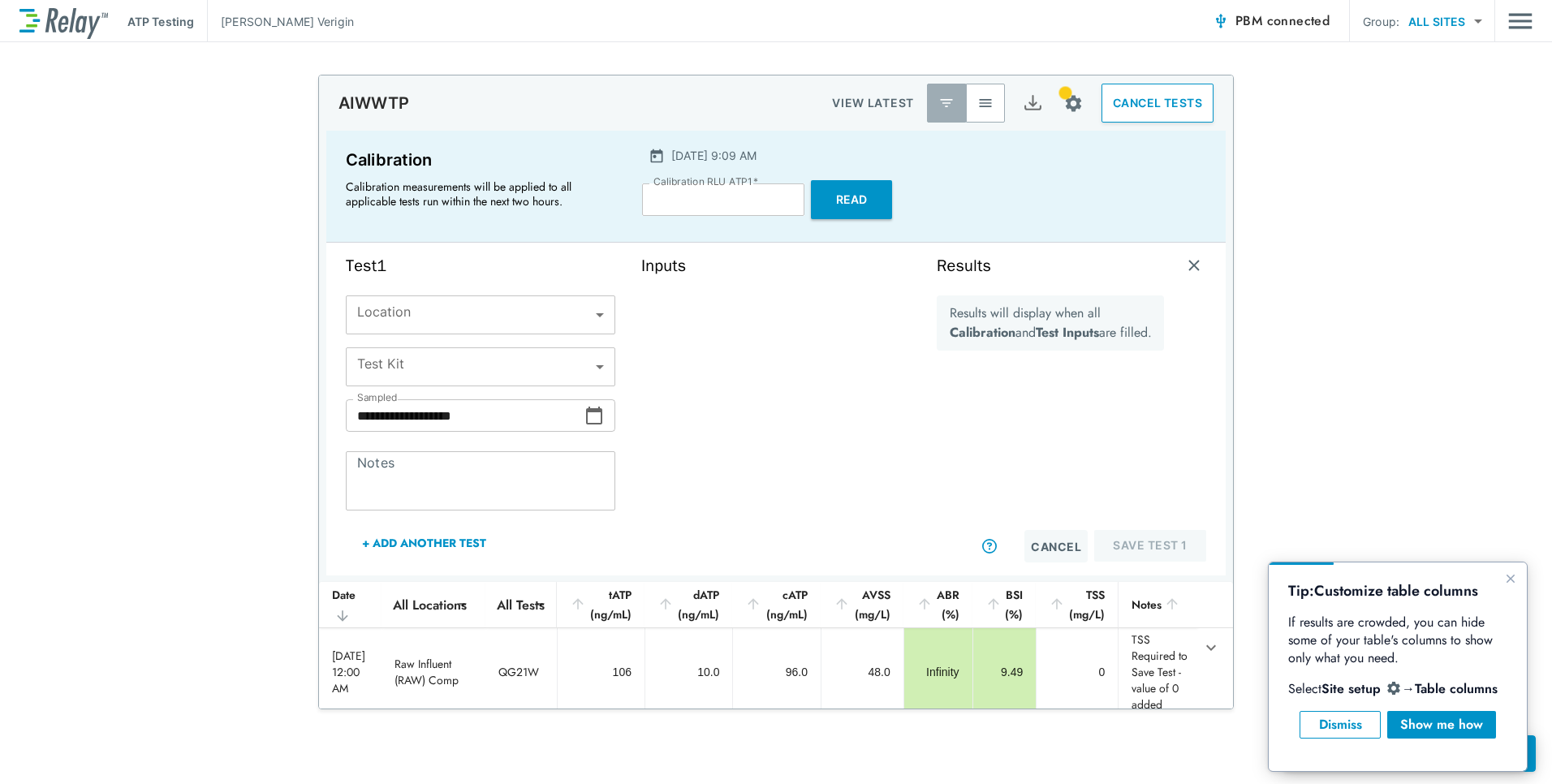 click on "**********" at bounding box center (776, 392) 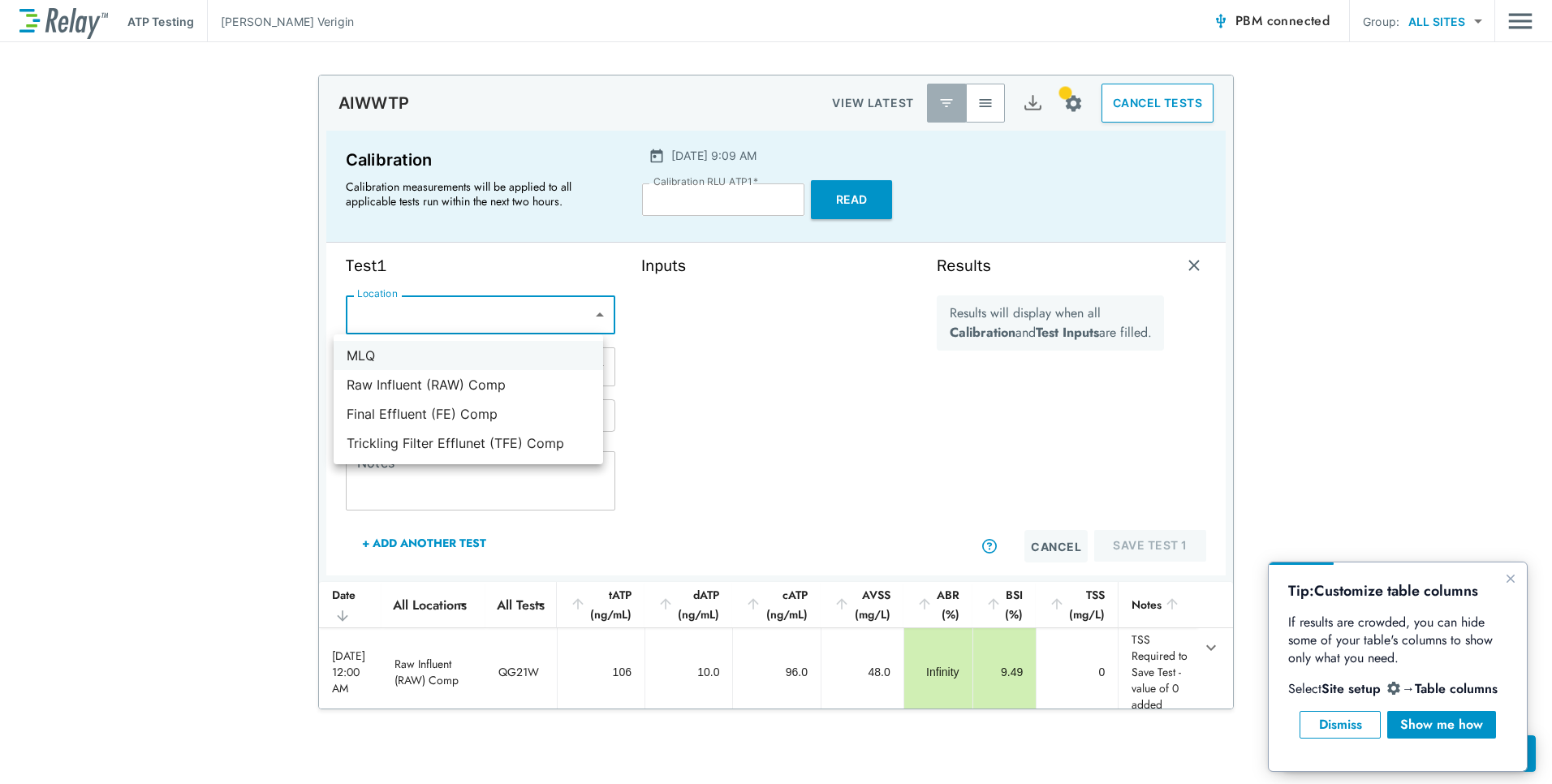 click on "MLQ" at bounding box center (468, 355) 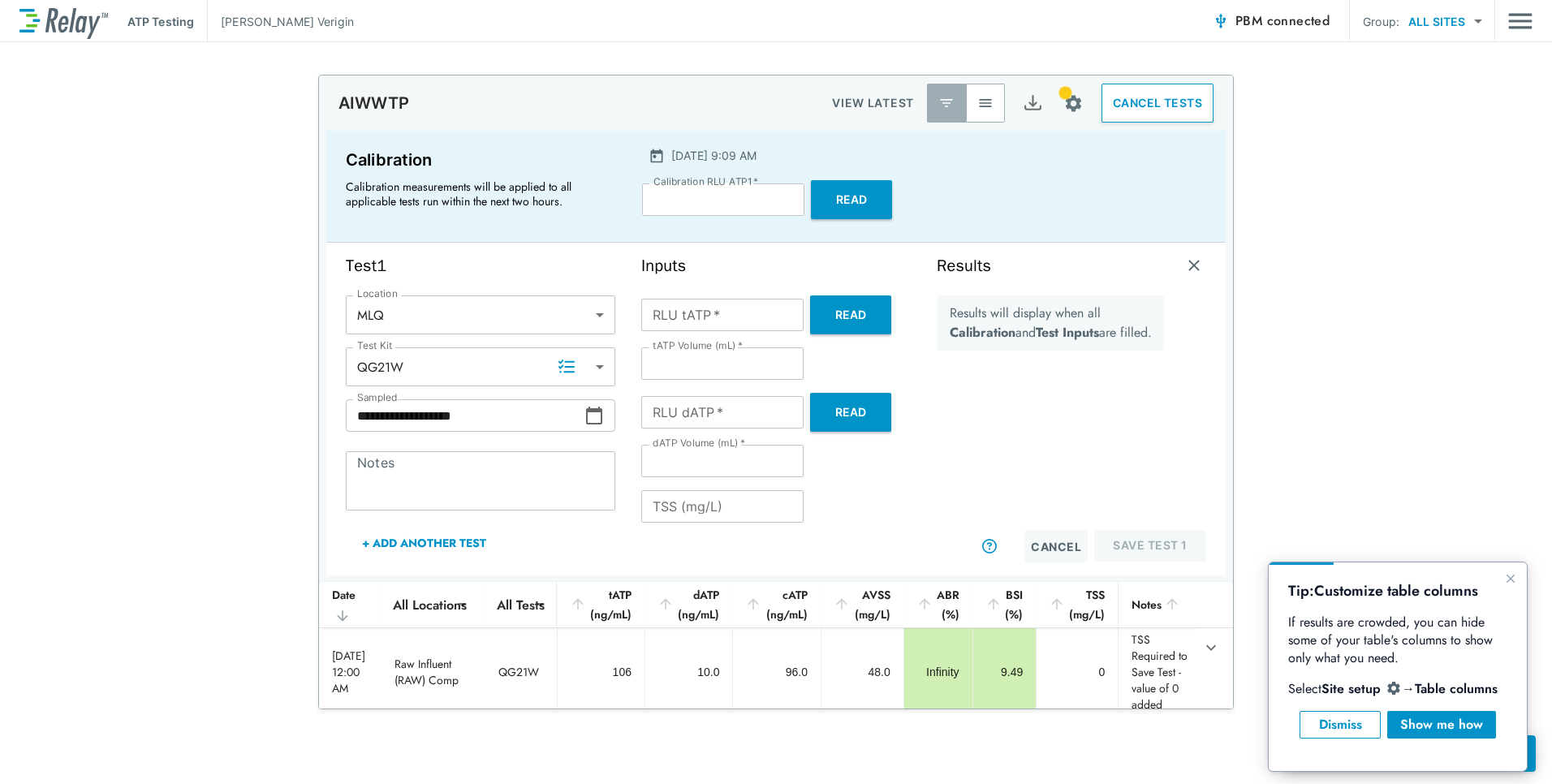 click 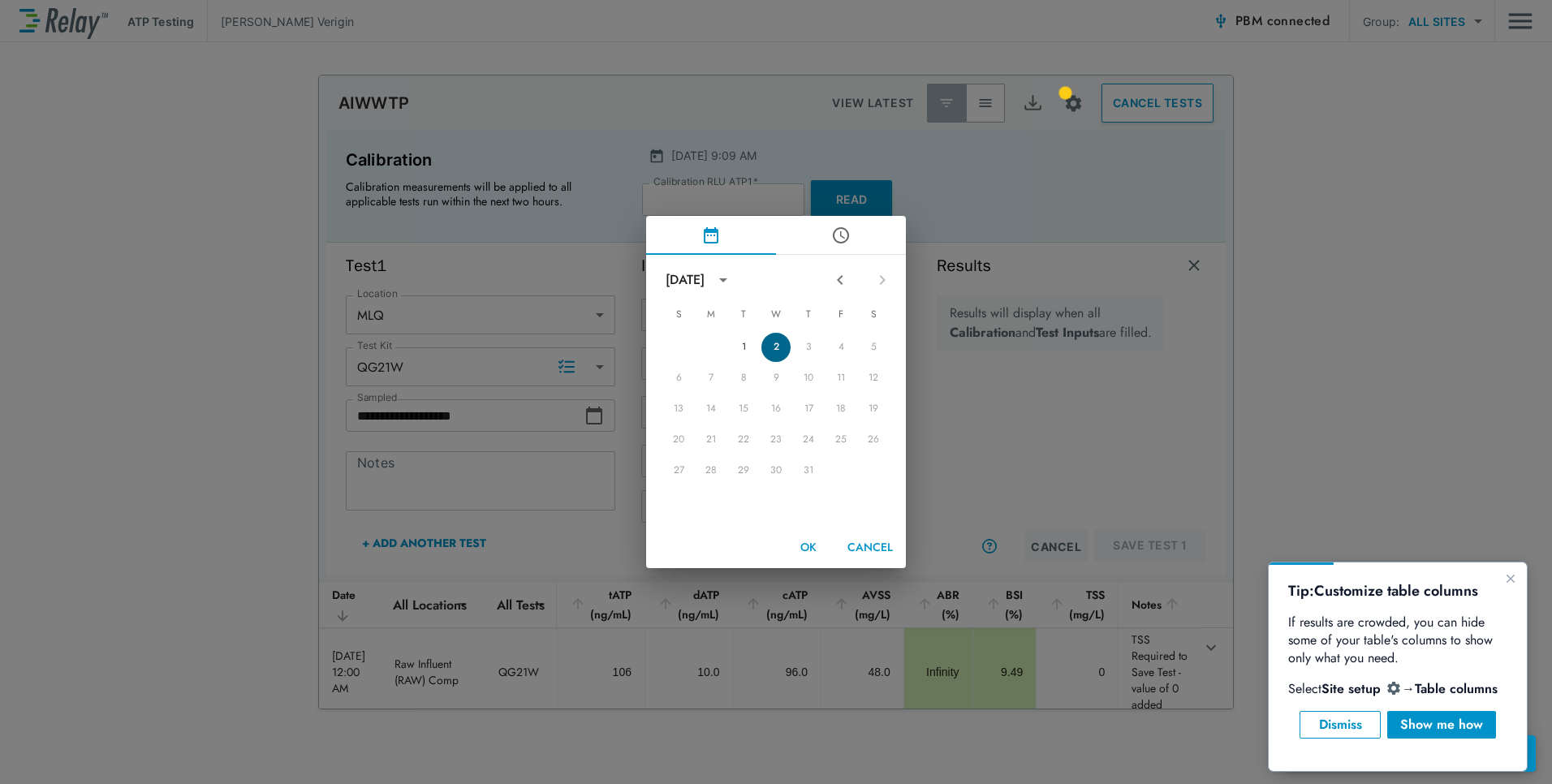 click on "2" at bounding box center (776, 347) 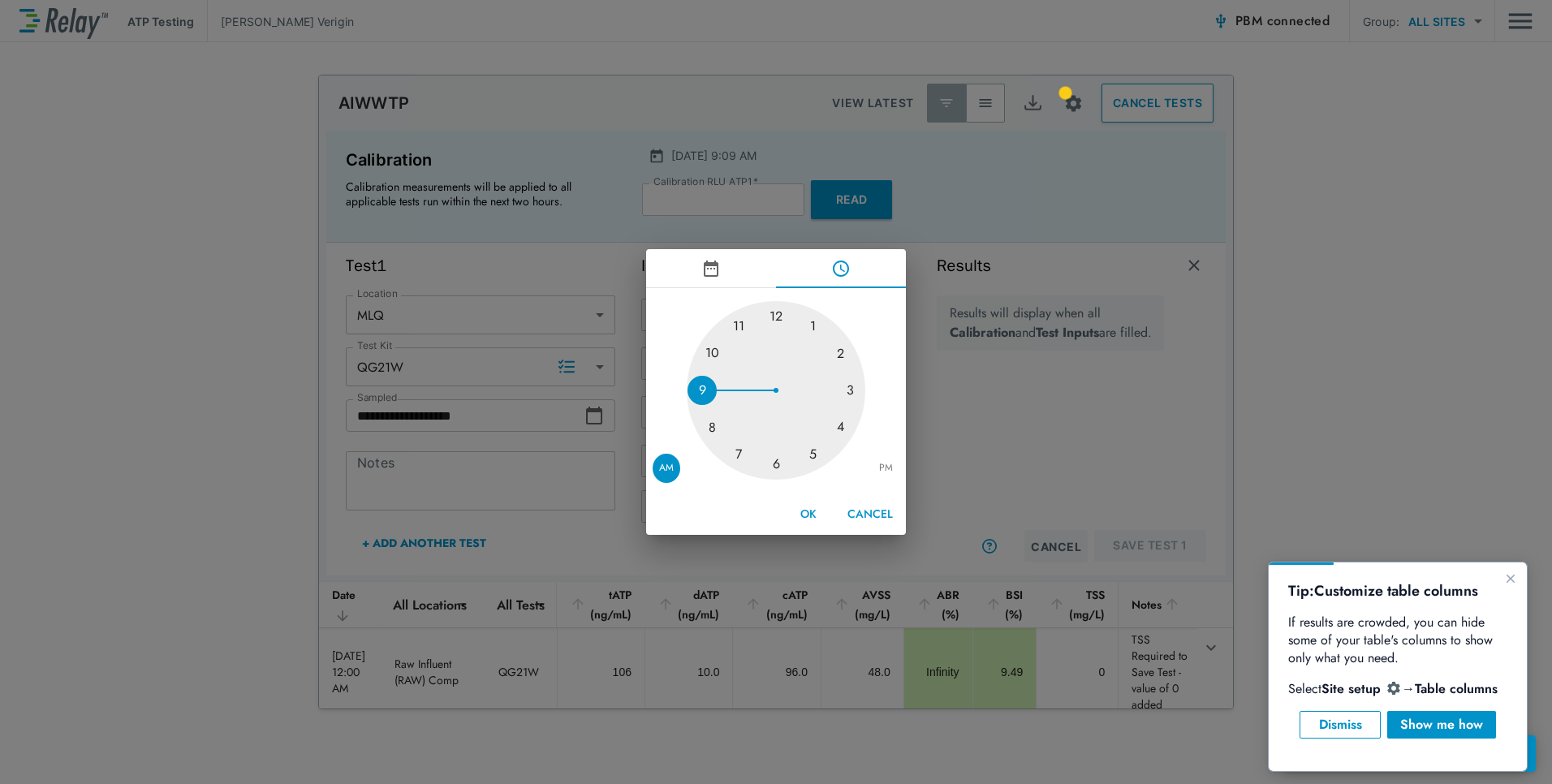 click at bounding box center [776, 390] 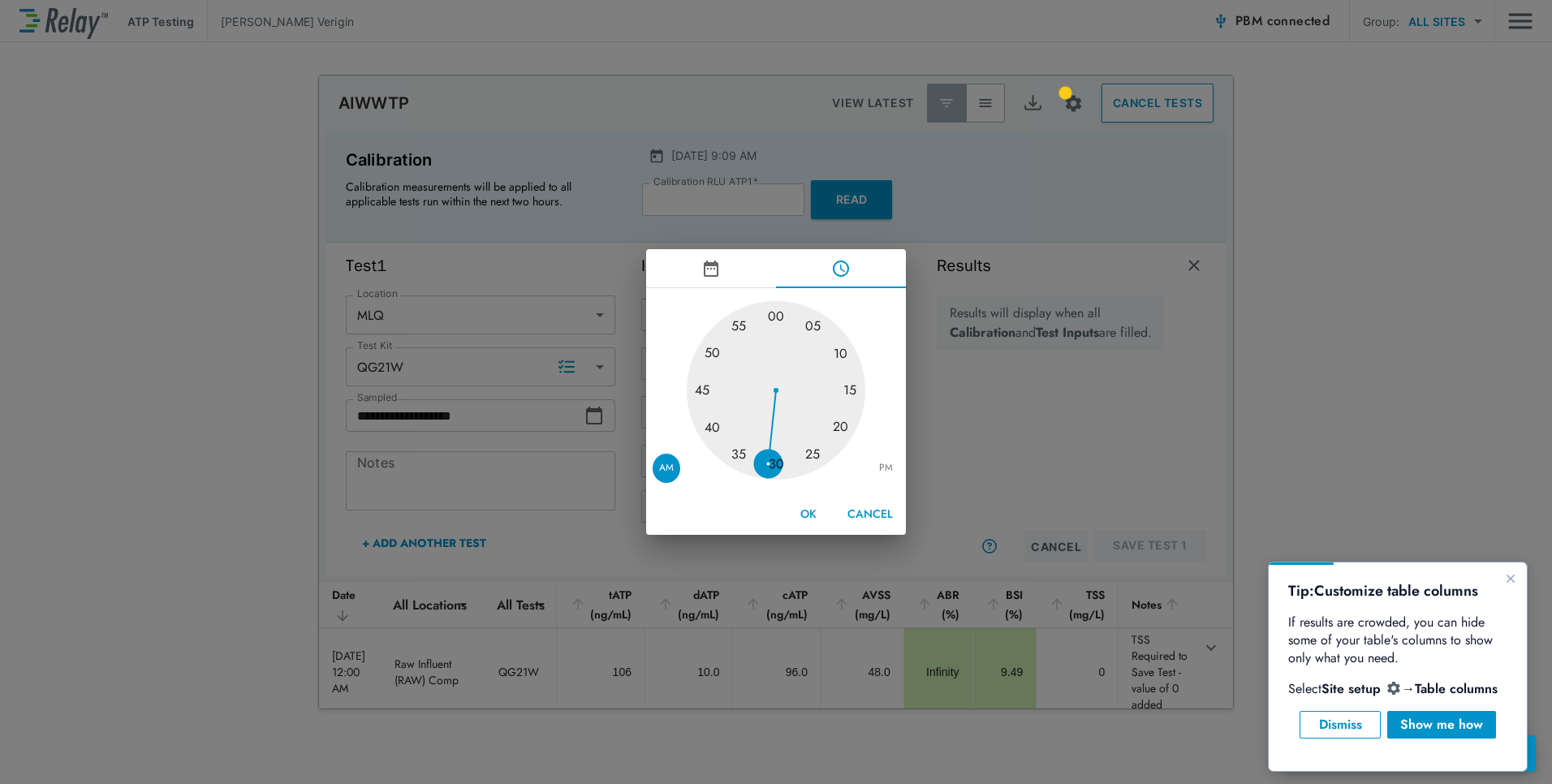 drag, startPoint x: 770, startPoint y: 317, endPoint x: 779, endPoint y: 343, distance: 27.513633 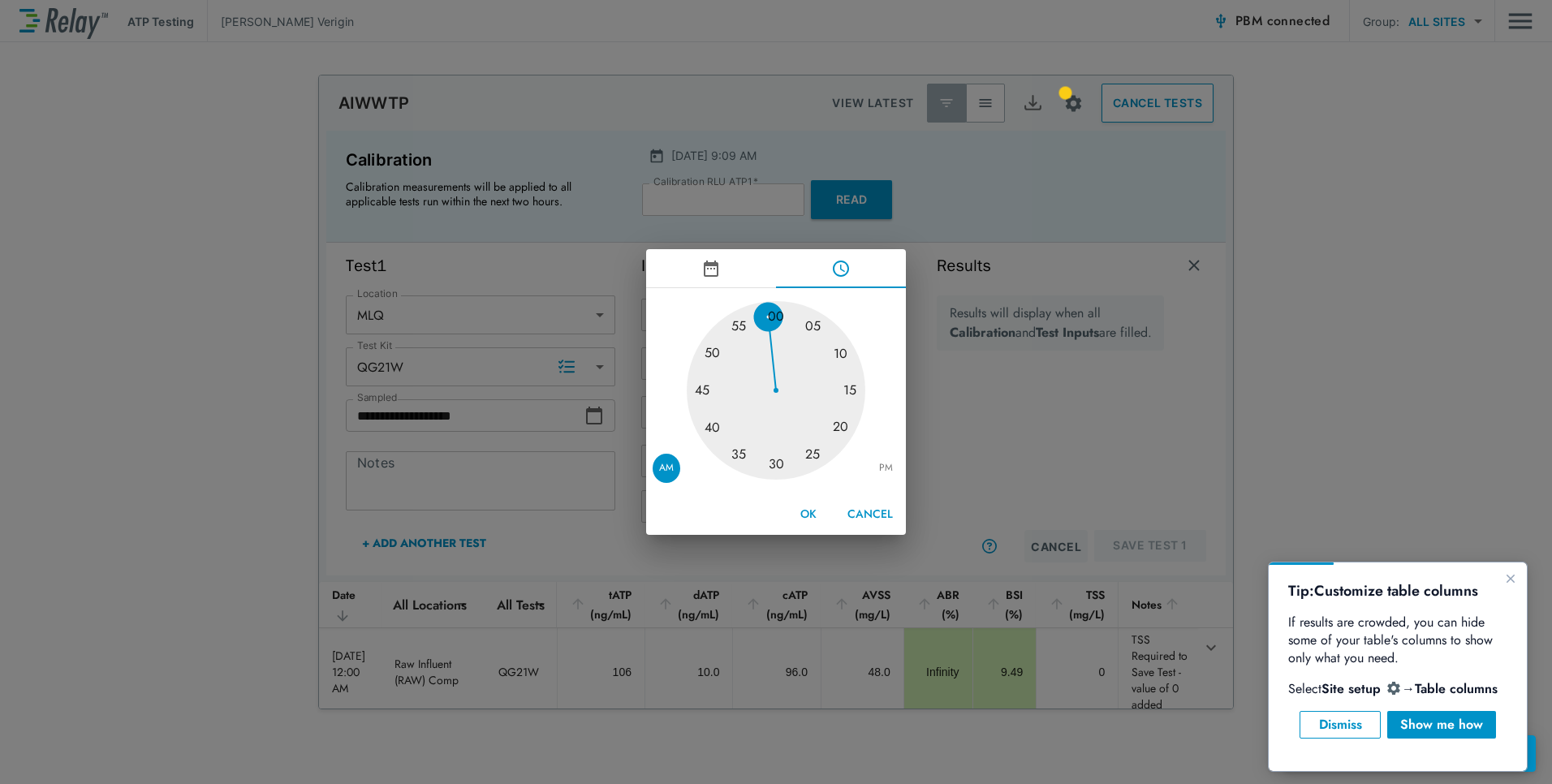click at bounding box center (776, 390) 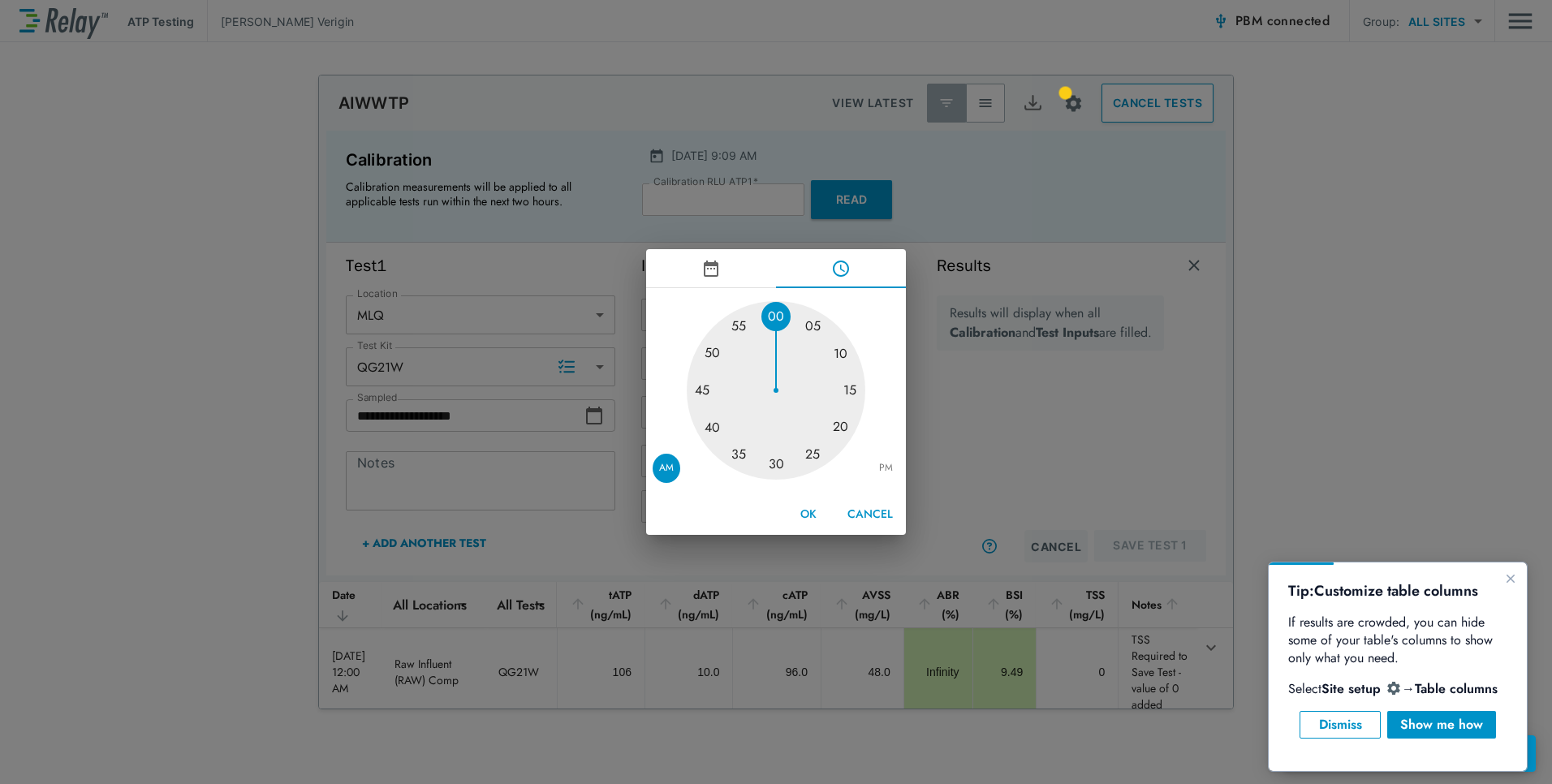 click on "OK" at bounding box center (808, 514) 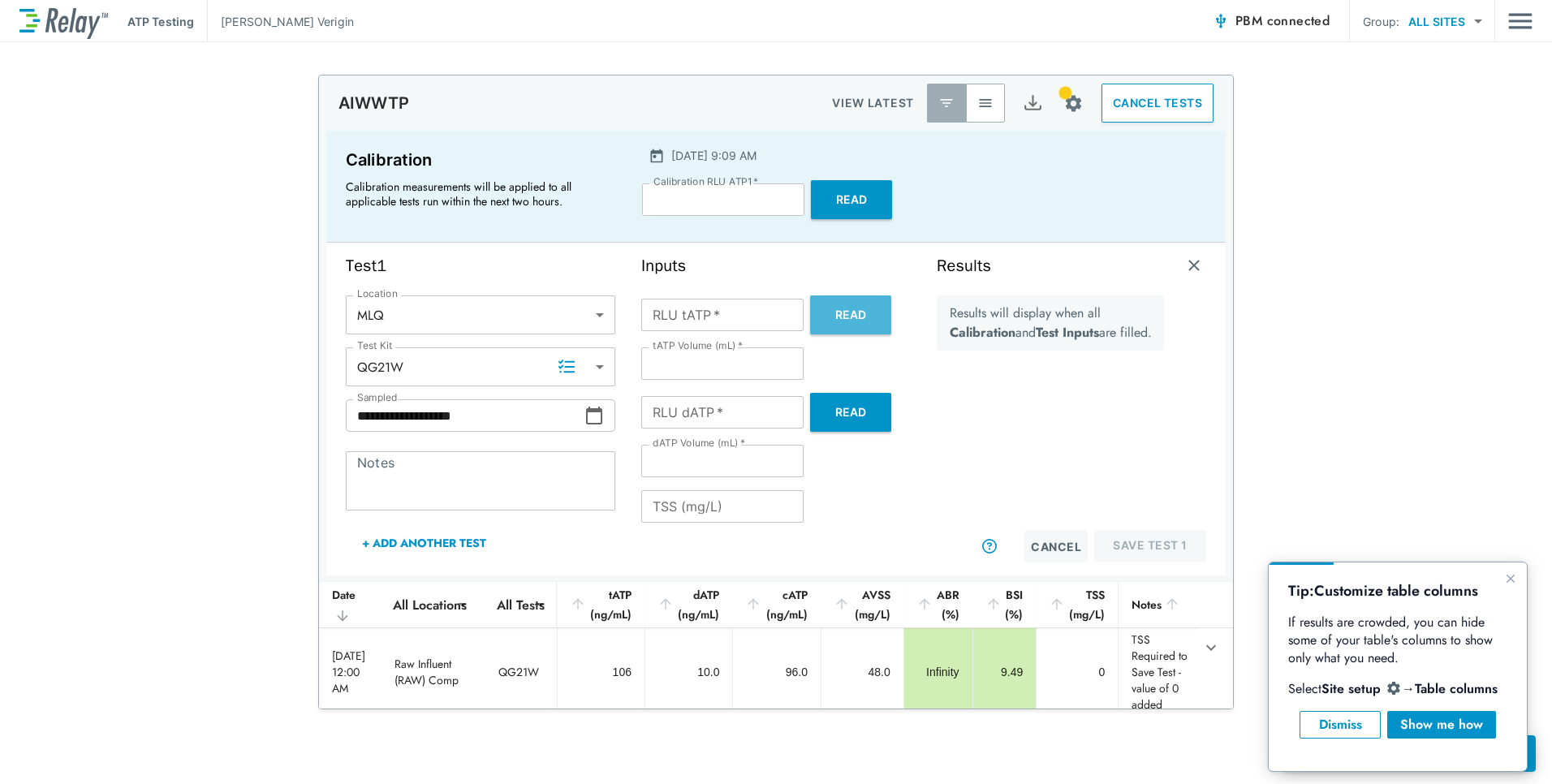 click on "Read" at bounding box center [851, 315] 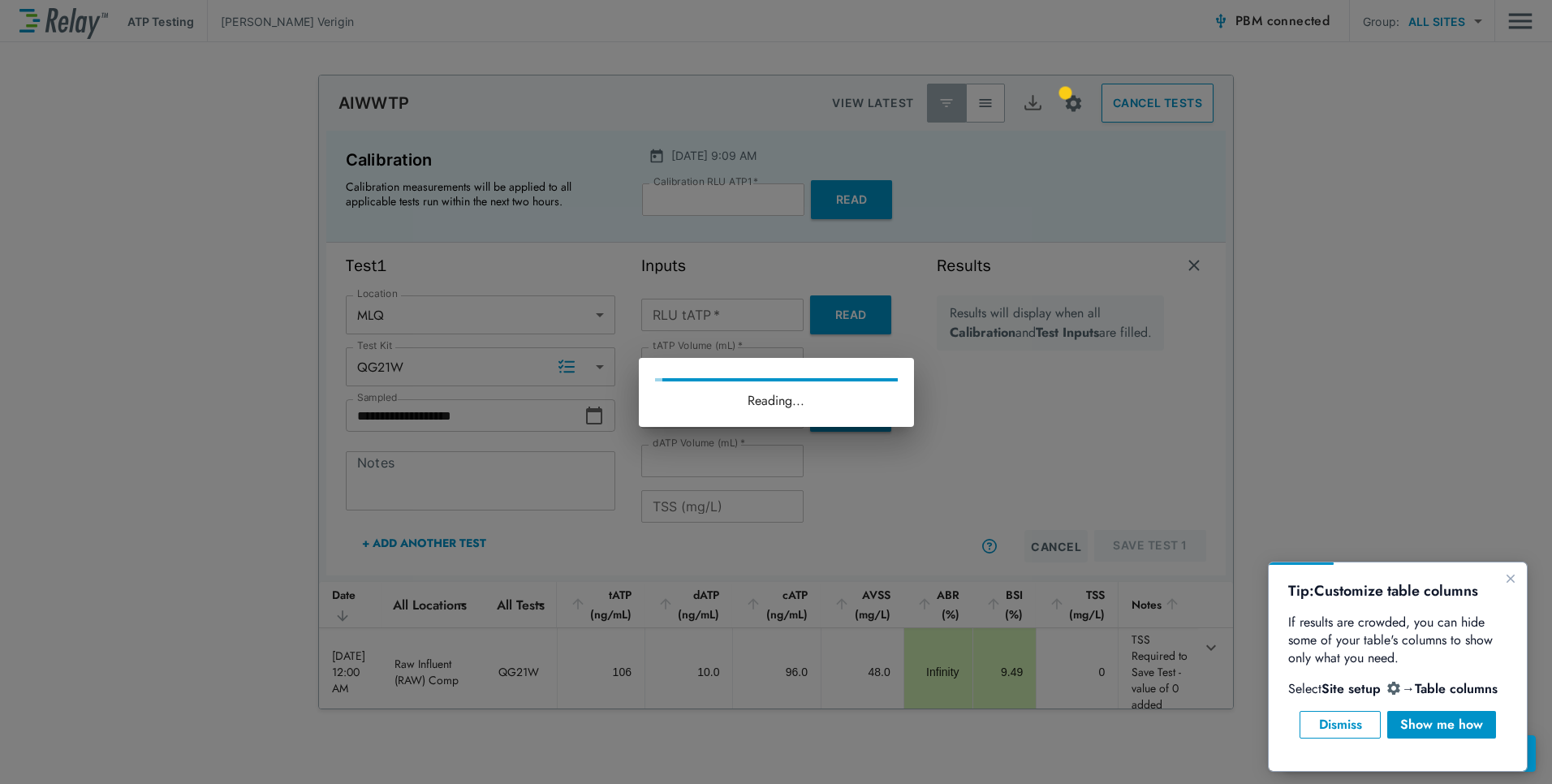 type on "******" 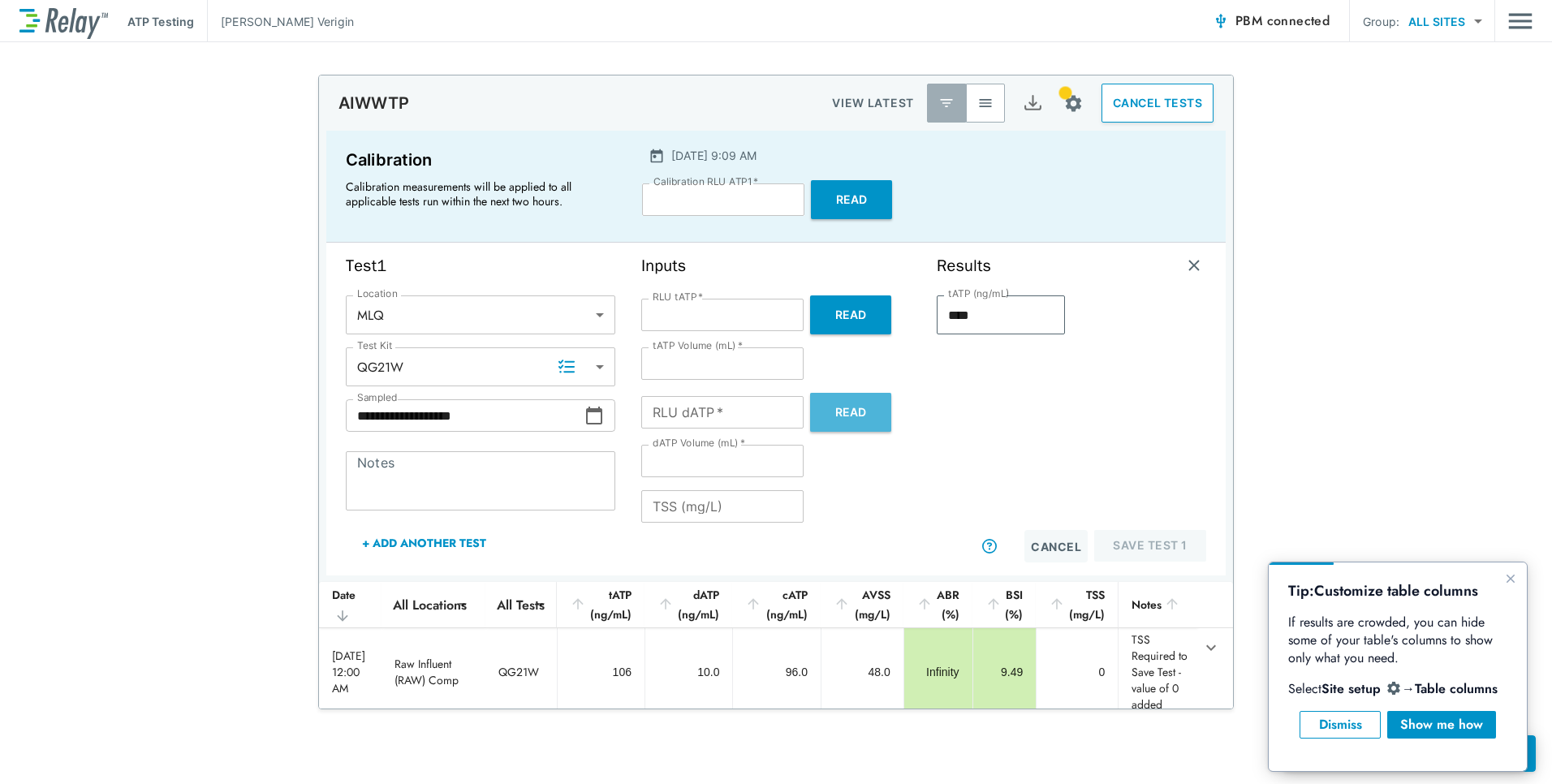 click on "Read" at bounding box center [851, 412] 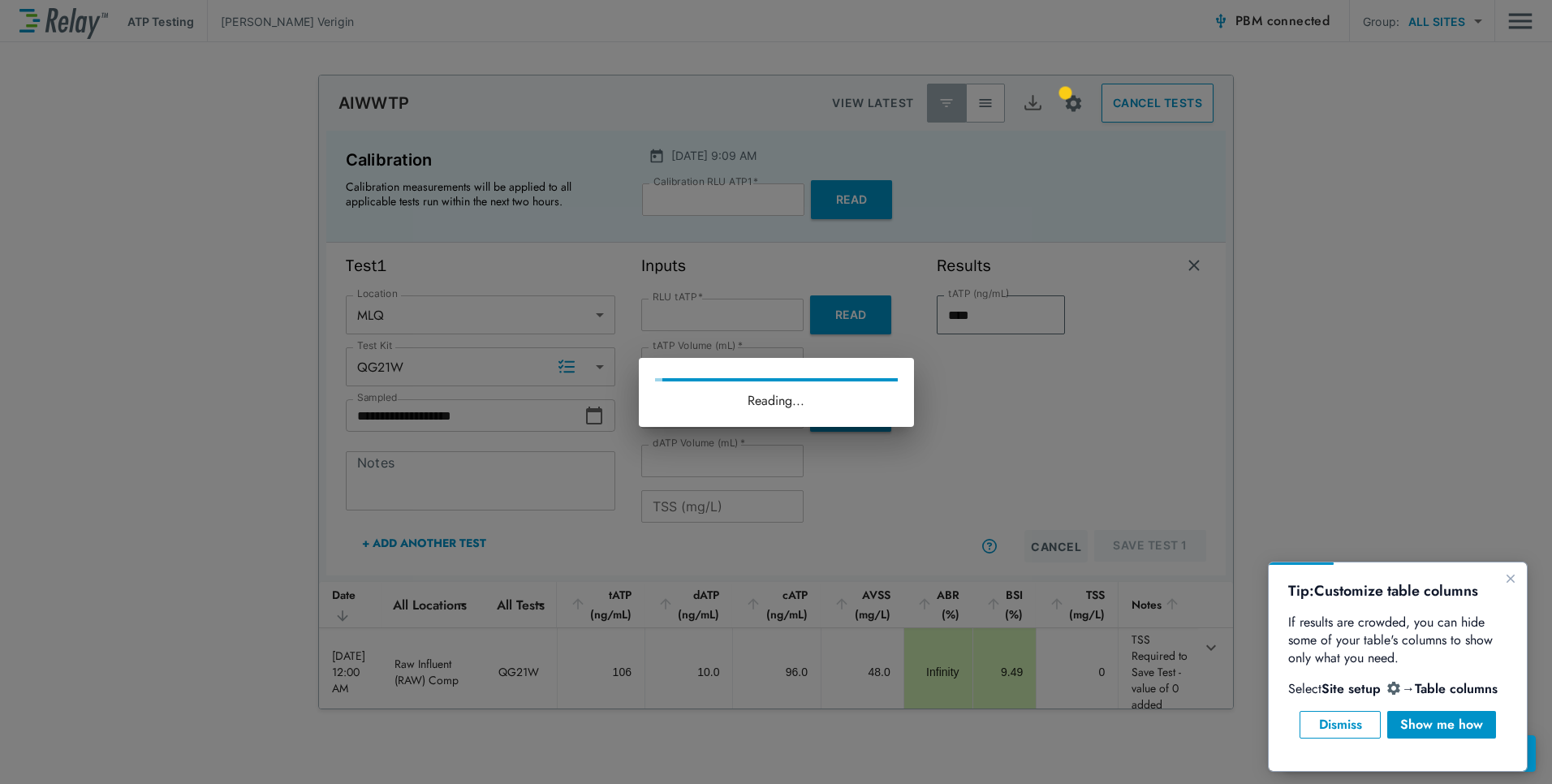 type on "*****" 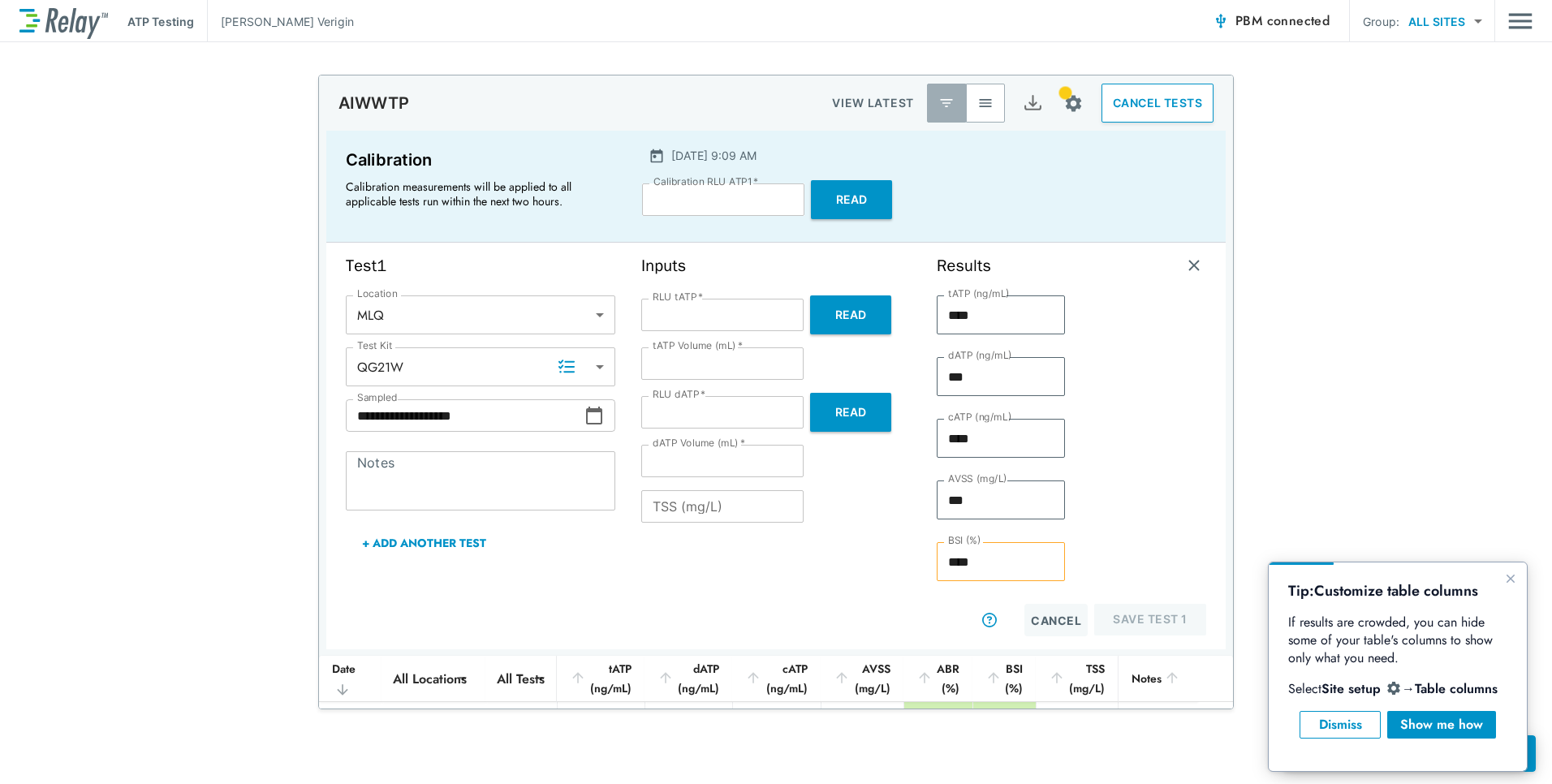 click on "TSS (mg/L)" at bounding box center [722, 506] 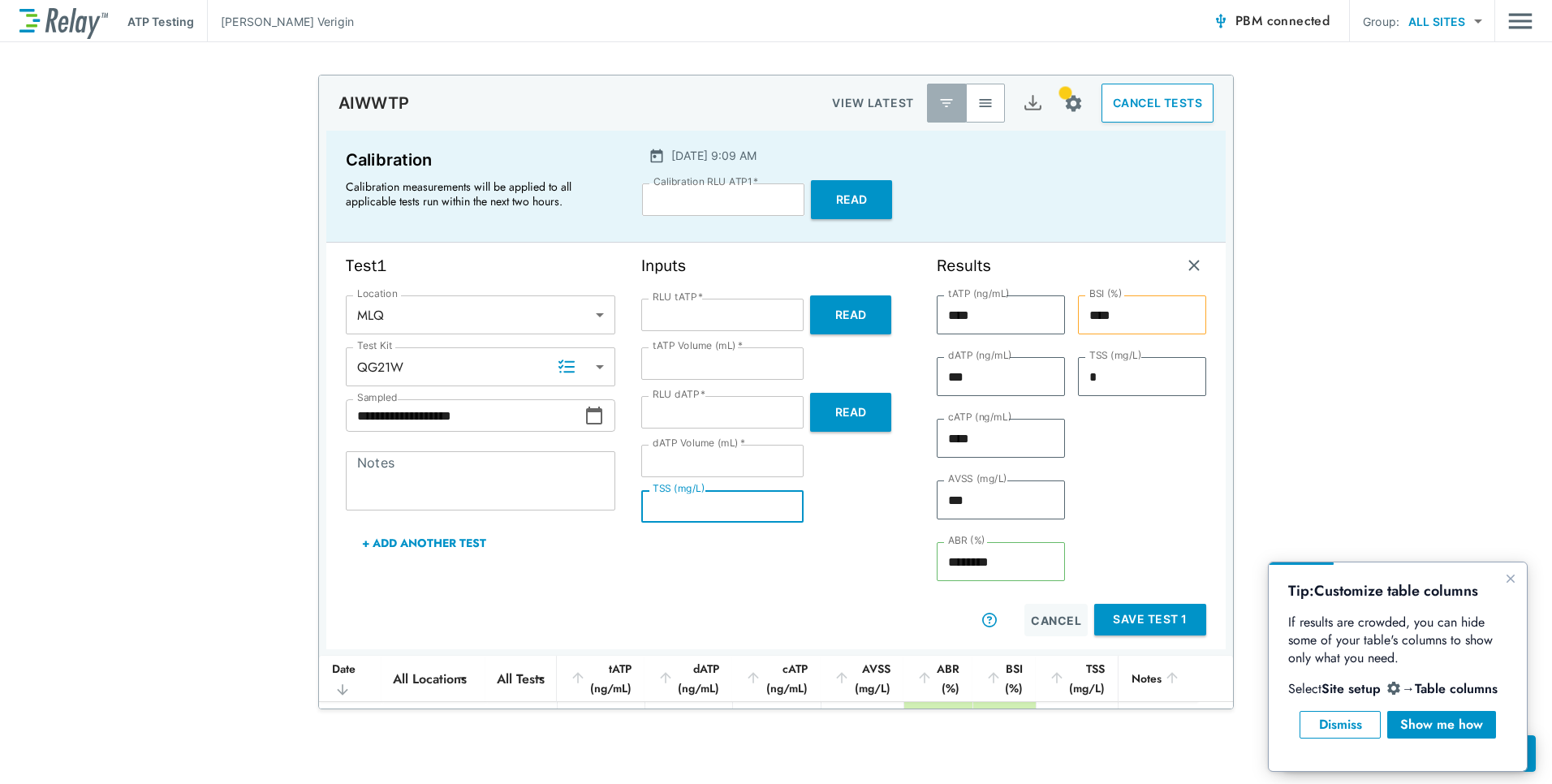 type on "*" 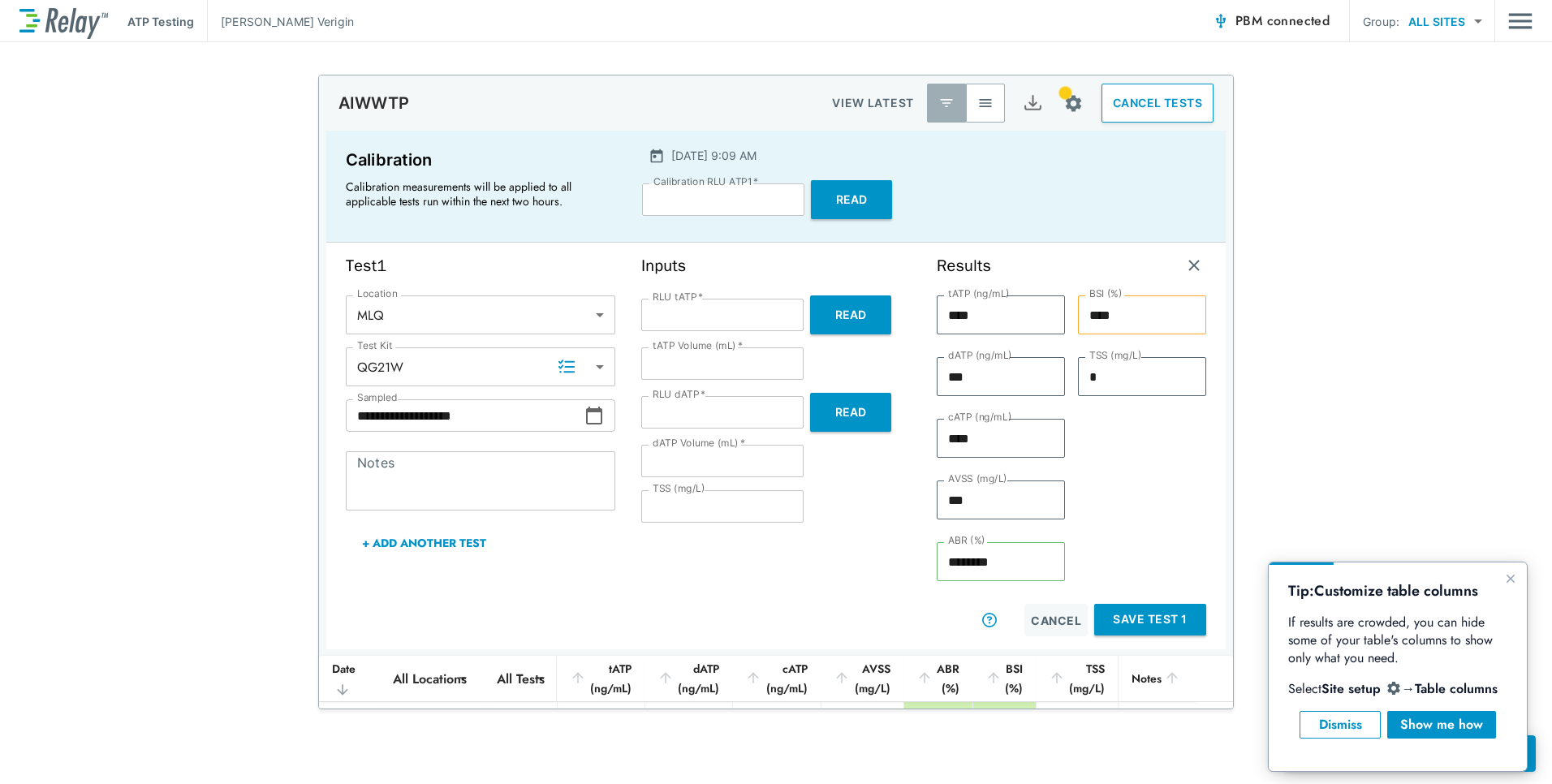 click on "Inputs RLU tATP   * ****** RLU tATP   * Read tATP Volume (mL)   * * tATP Volume (mL)   * RLU dATP   * ***** RLU dATP   * Read dATP Volume (mL)   * *** dATP Volume (mL)   * TSS (mg/L) * TSS (mg/L)" at bounding box center [776, 446] 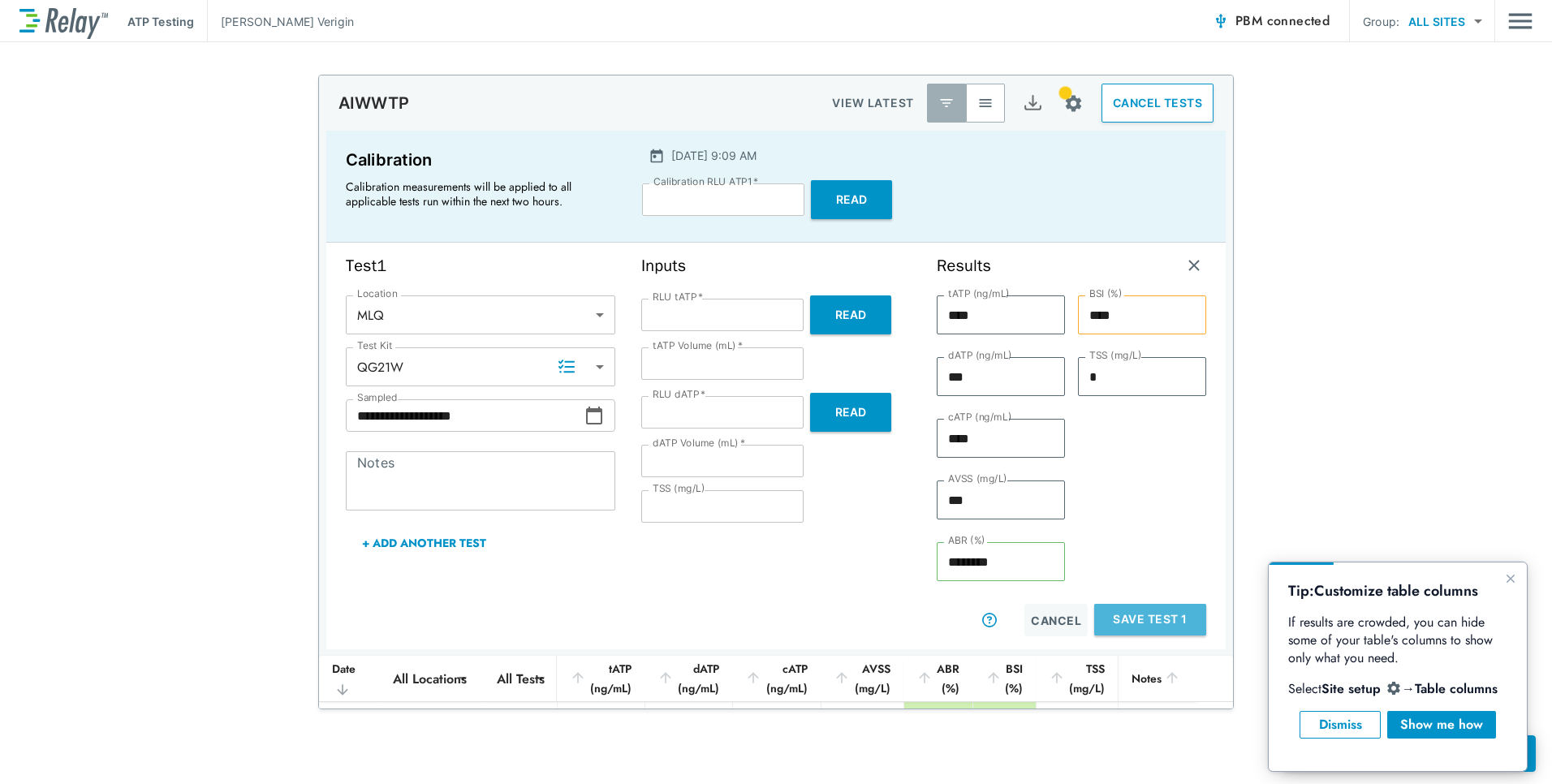 click on "Save Test 1" at bounding box center [1150, 619] 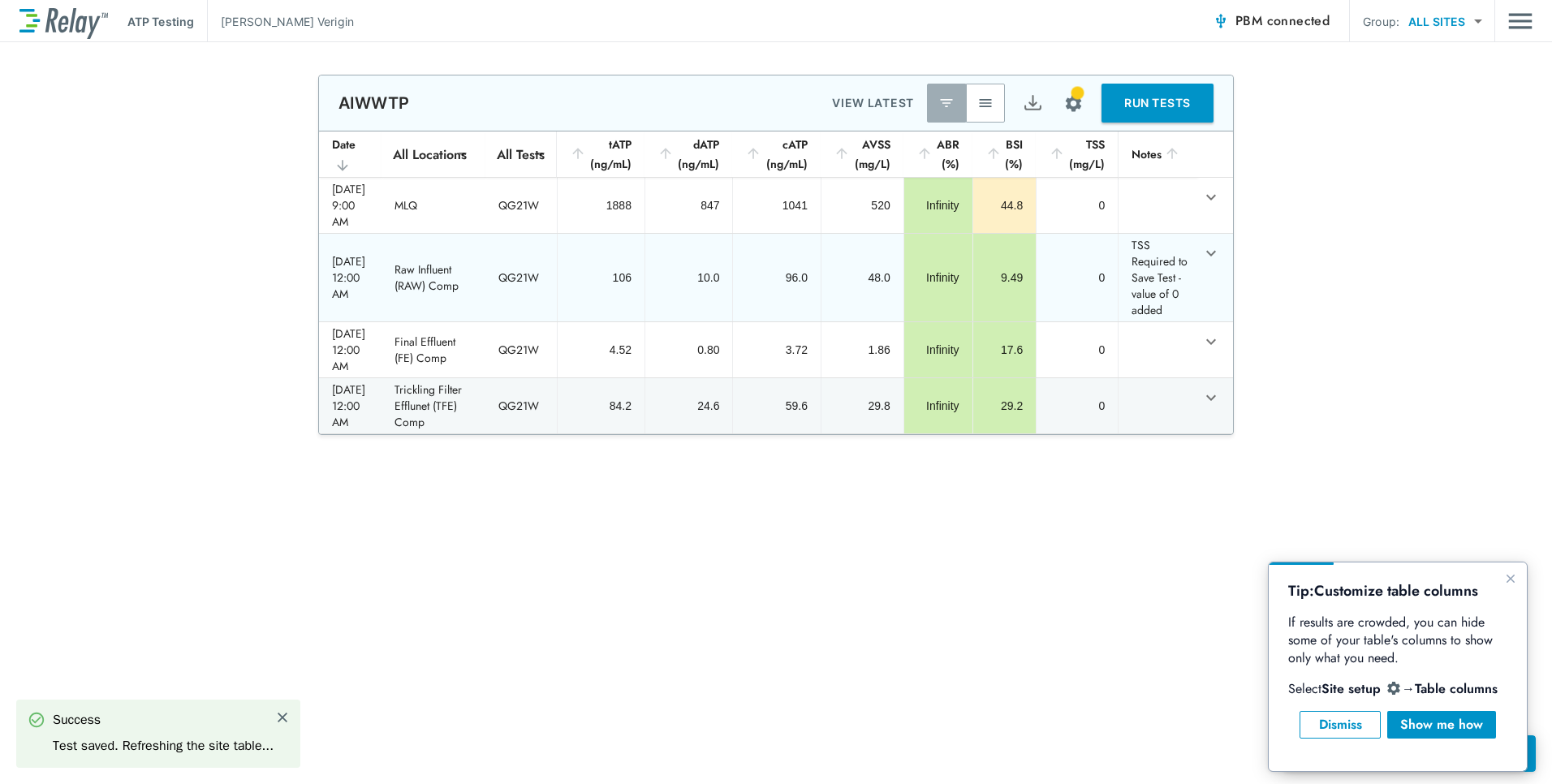scroll, scrollTop: 0, scrollLeft: 0, axis: both 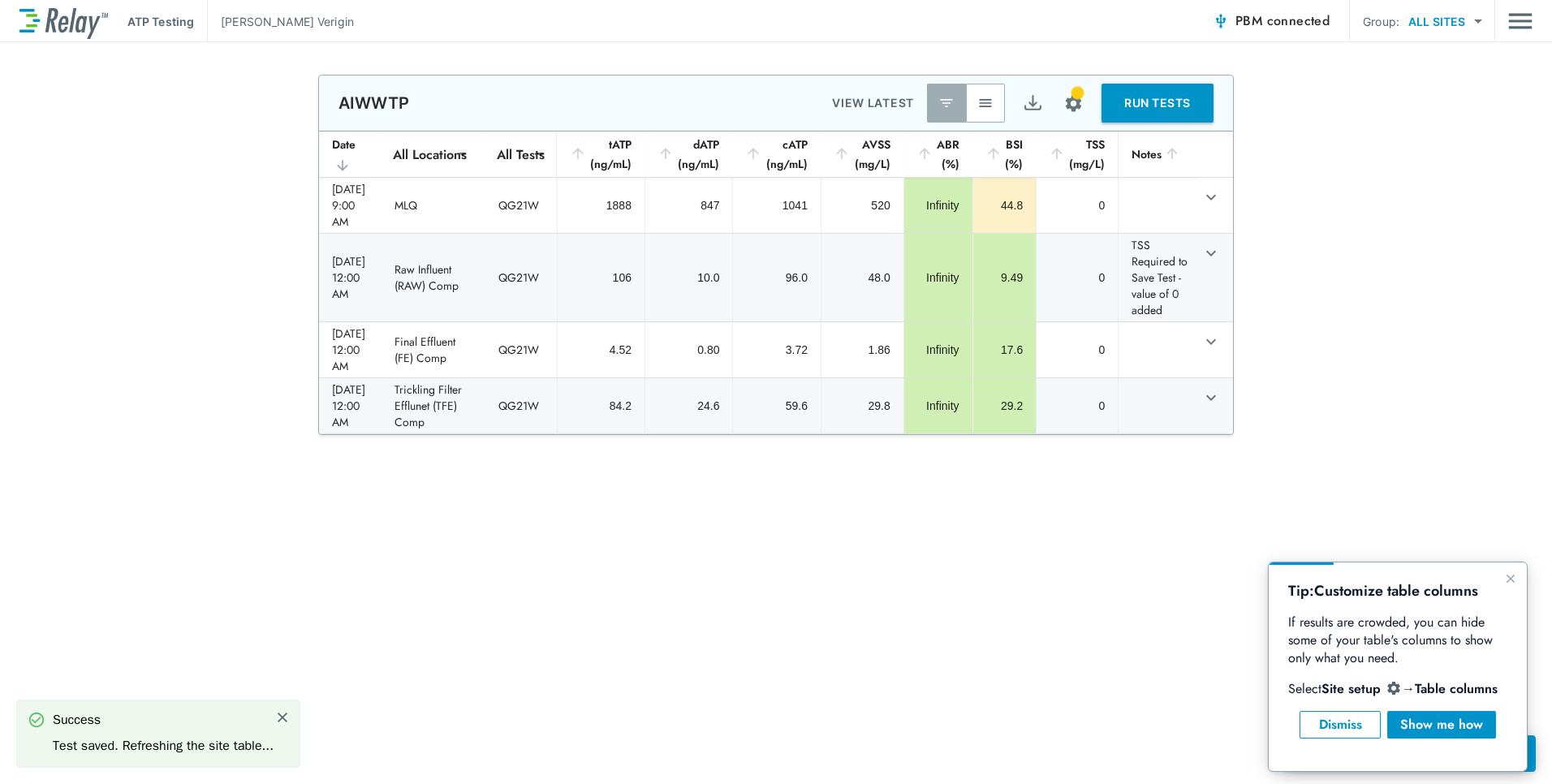 click on "**********" at bounding box center (776, 255) 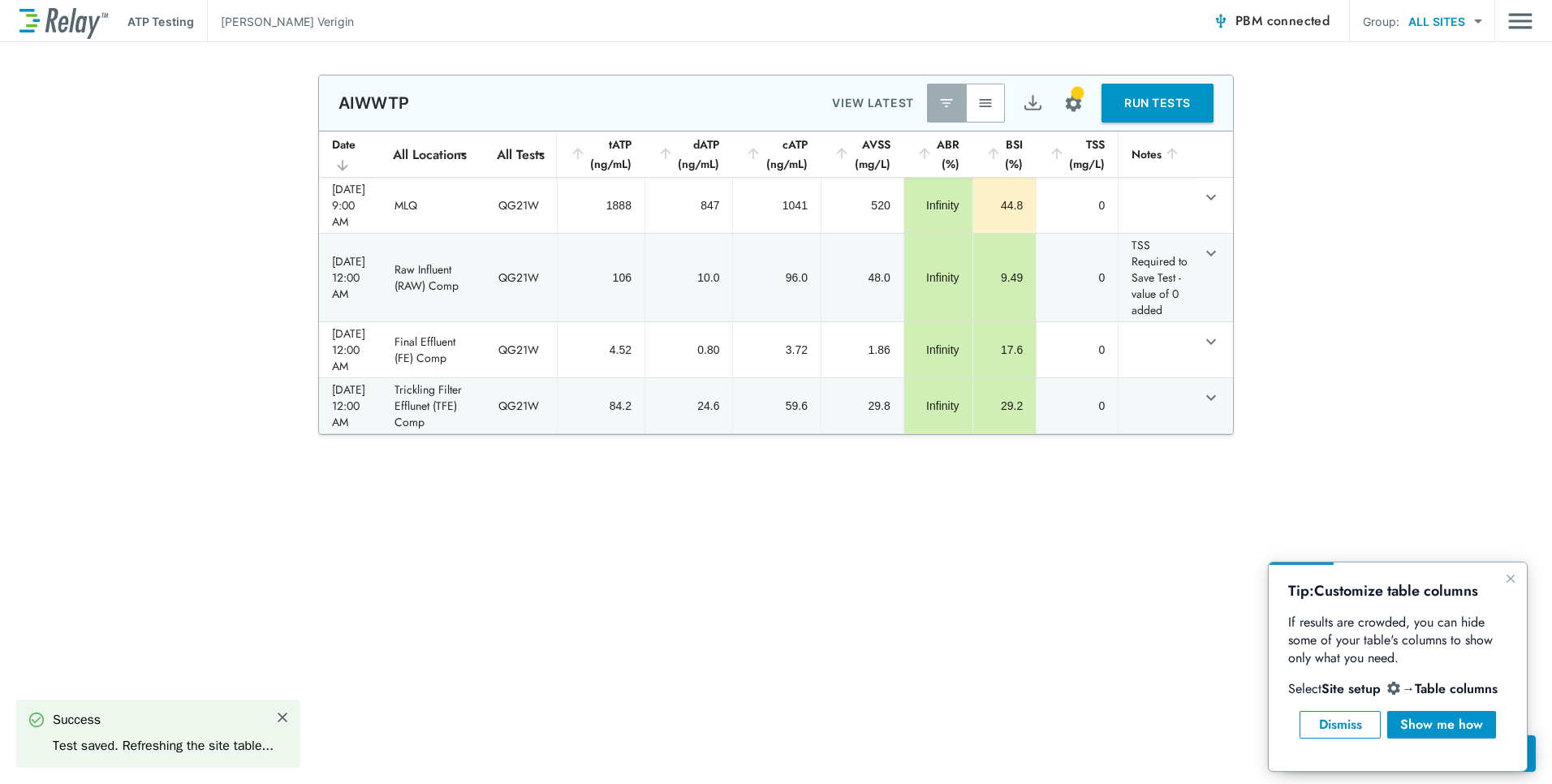 click on "connected" at bounding box center (1299, 20) 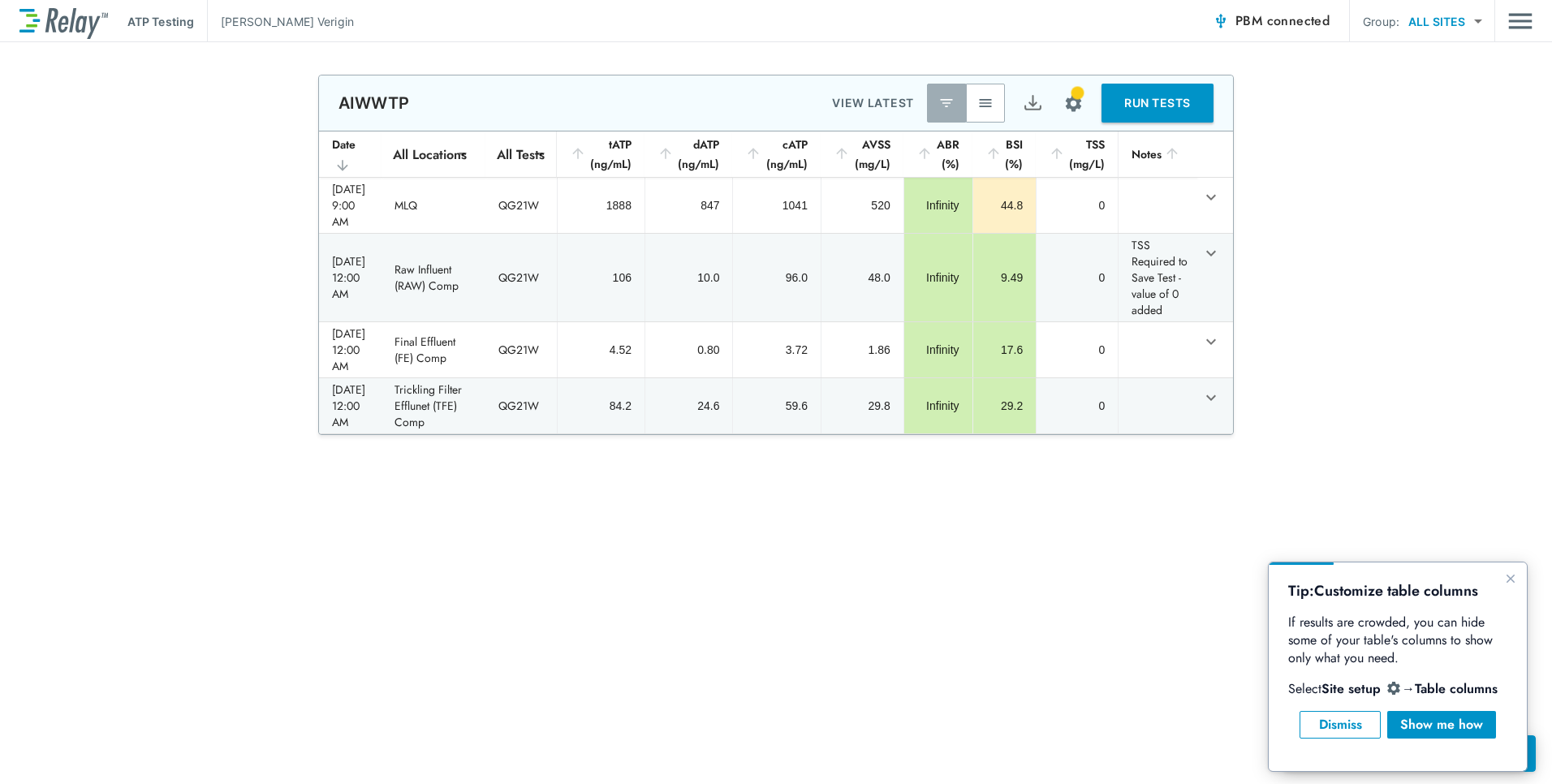 click on "PBM   connected" at bounding box center (1283, 21) 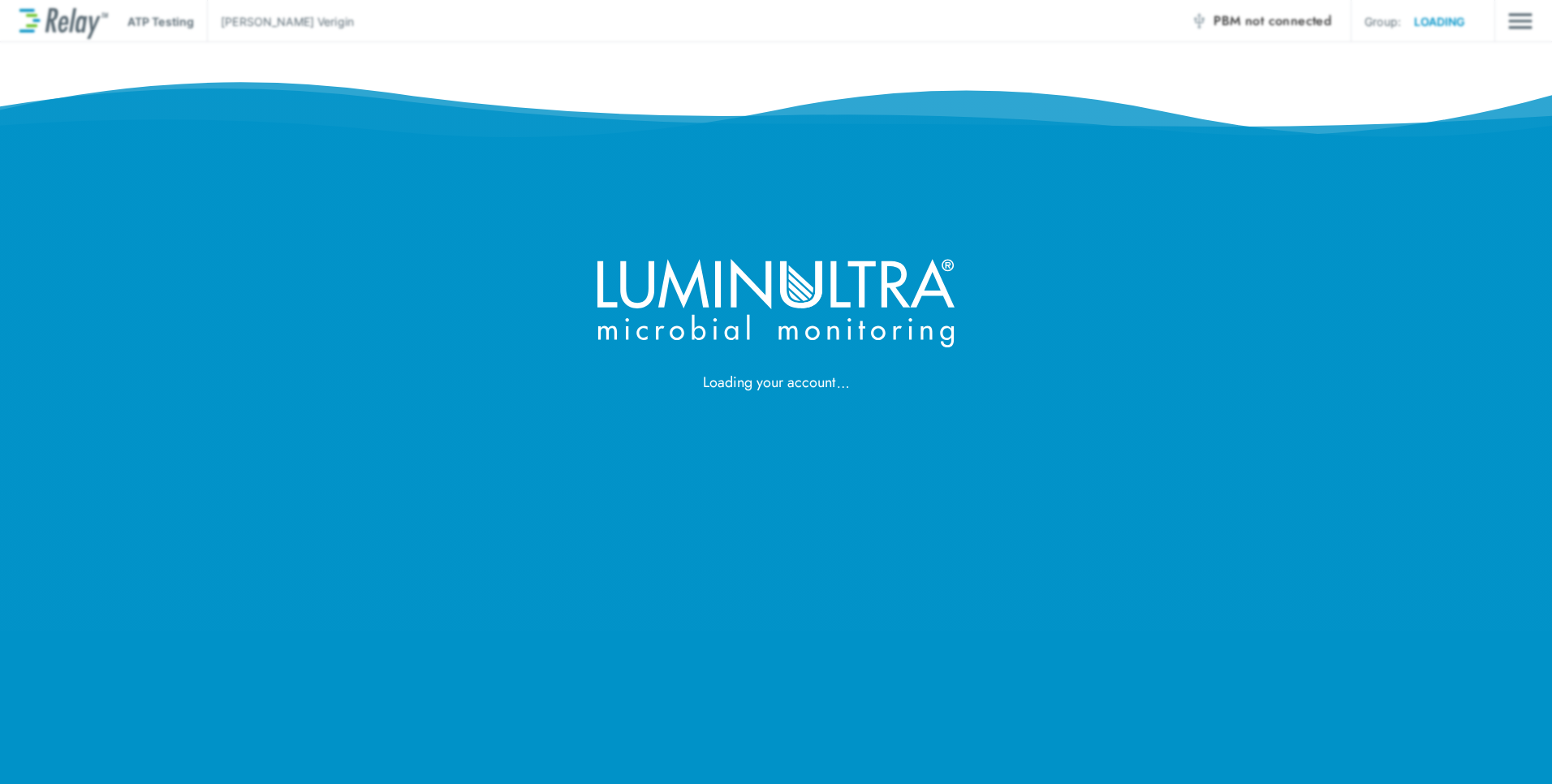 scroll, scrollTop: 0, scrollLeft: 0, axis: both 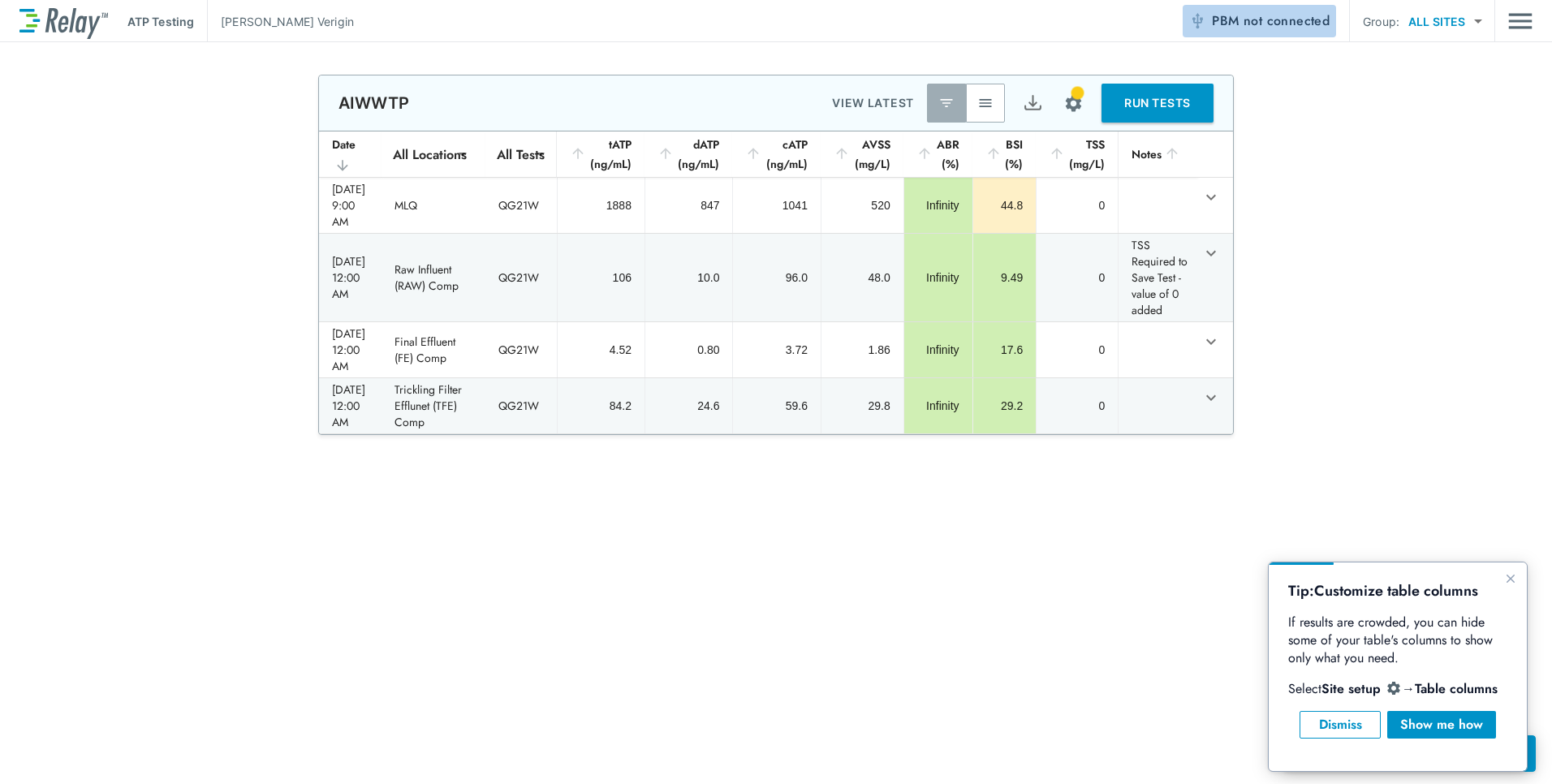 click on "PBM   not connected" at bounding box center (1259, 21) 